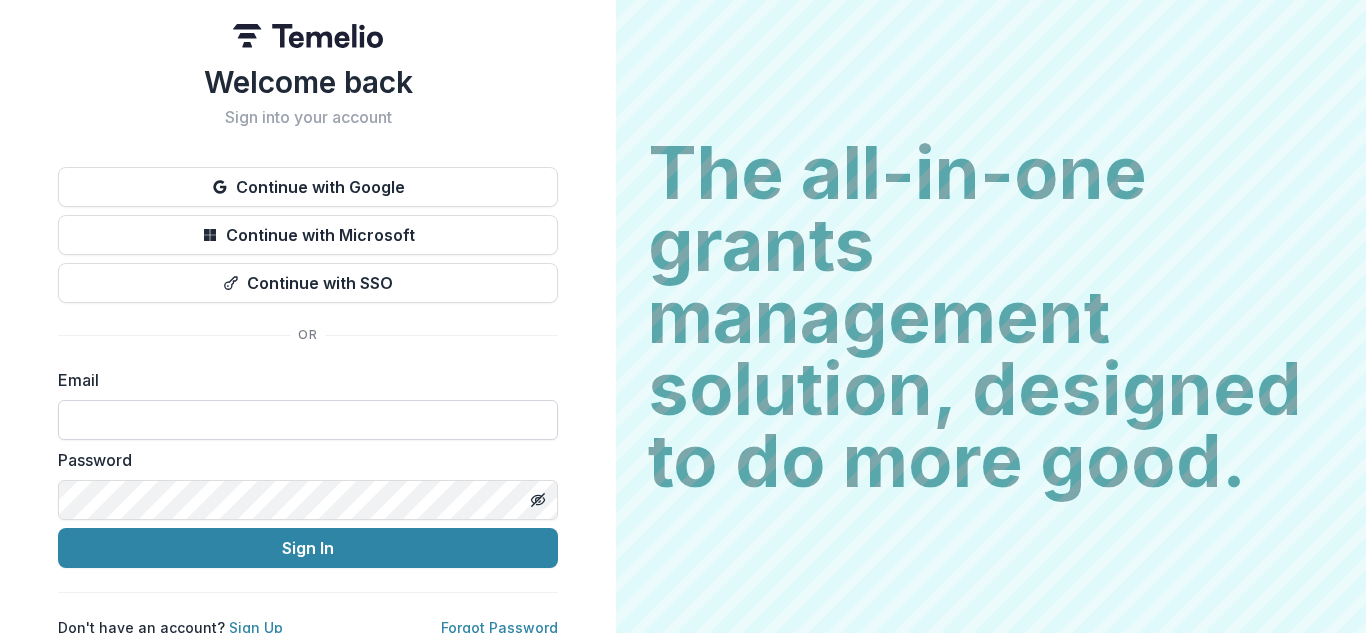 scroll, scrollTop: 0, scrollLeft: 0, axis: both 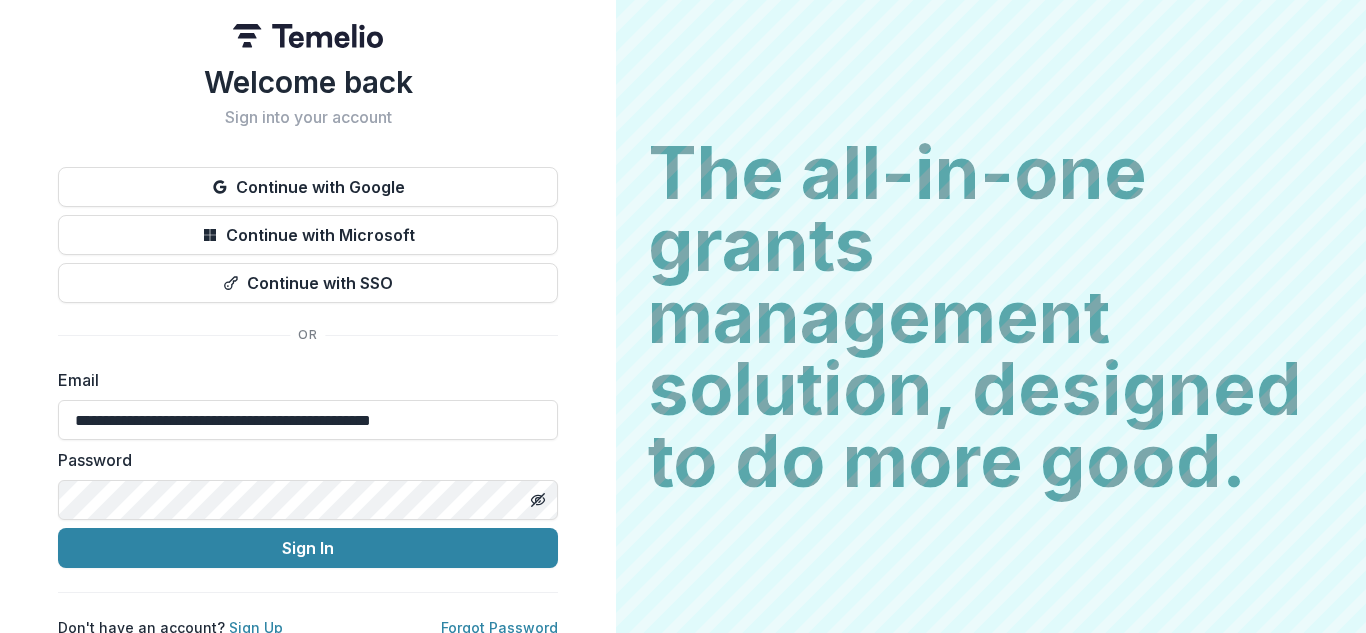 type on "**********" 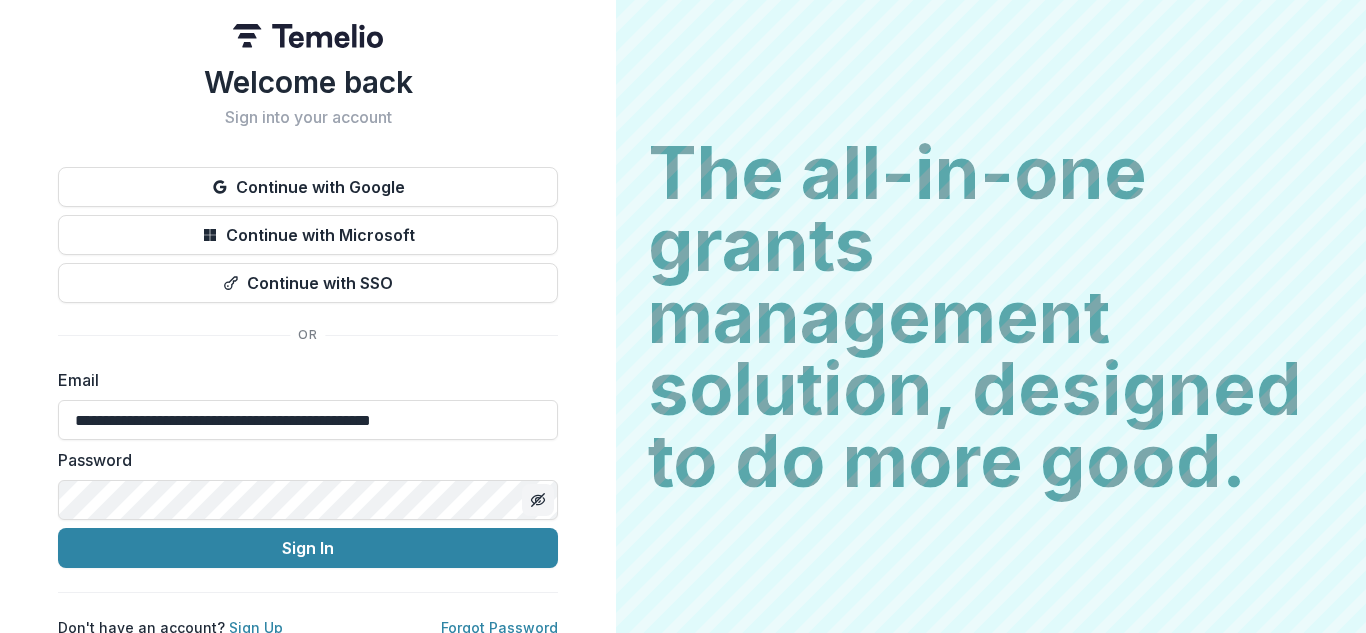 click 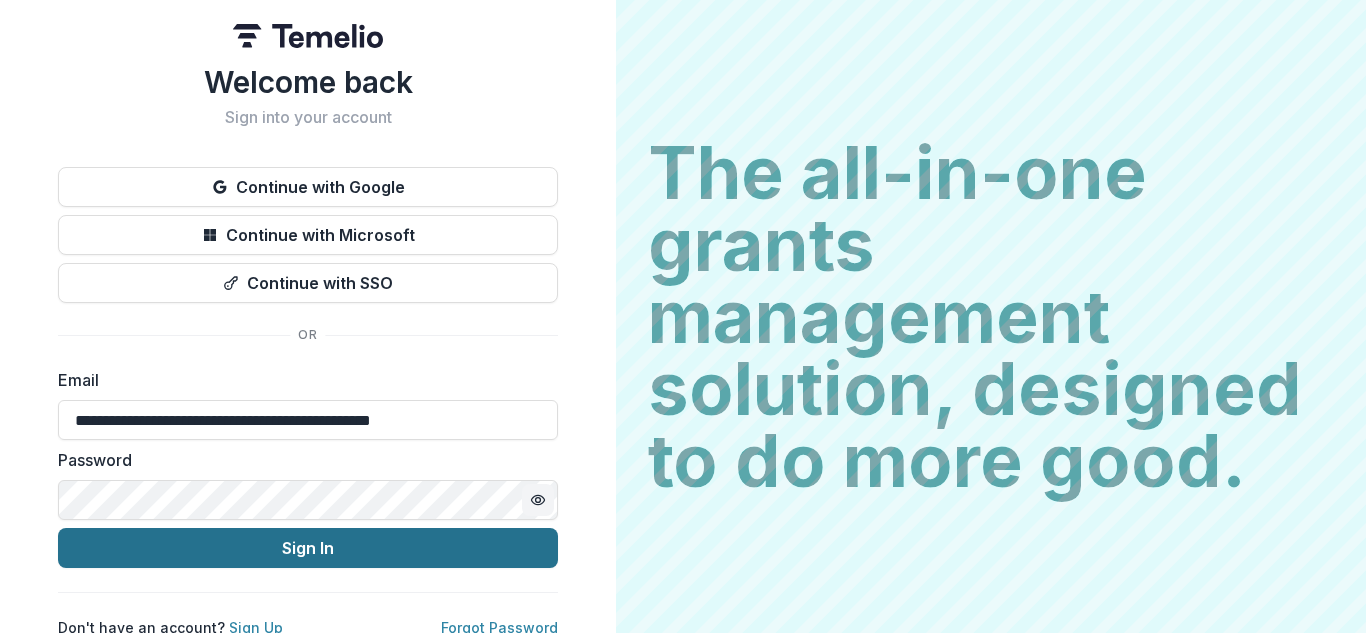 click on "Sign In" at bounding box center (308, 548) 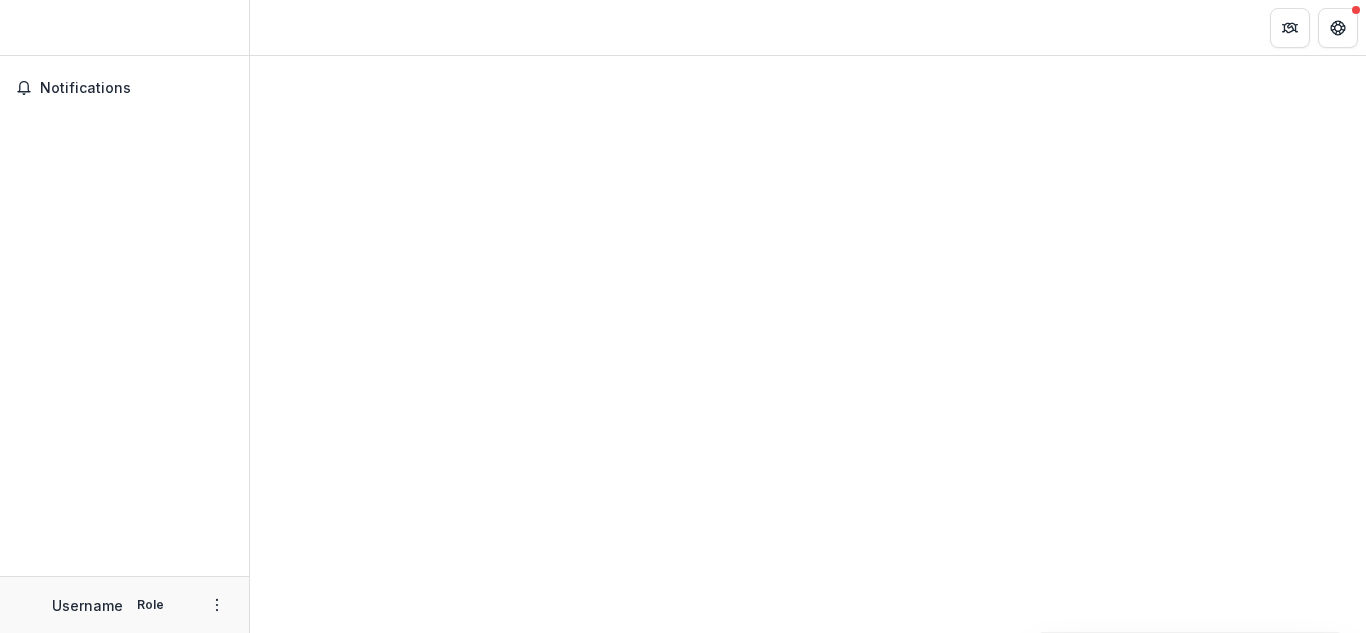 scroll, scrollTop: 0, scrollLeft: 0, axis: both 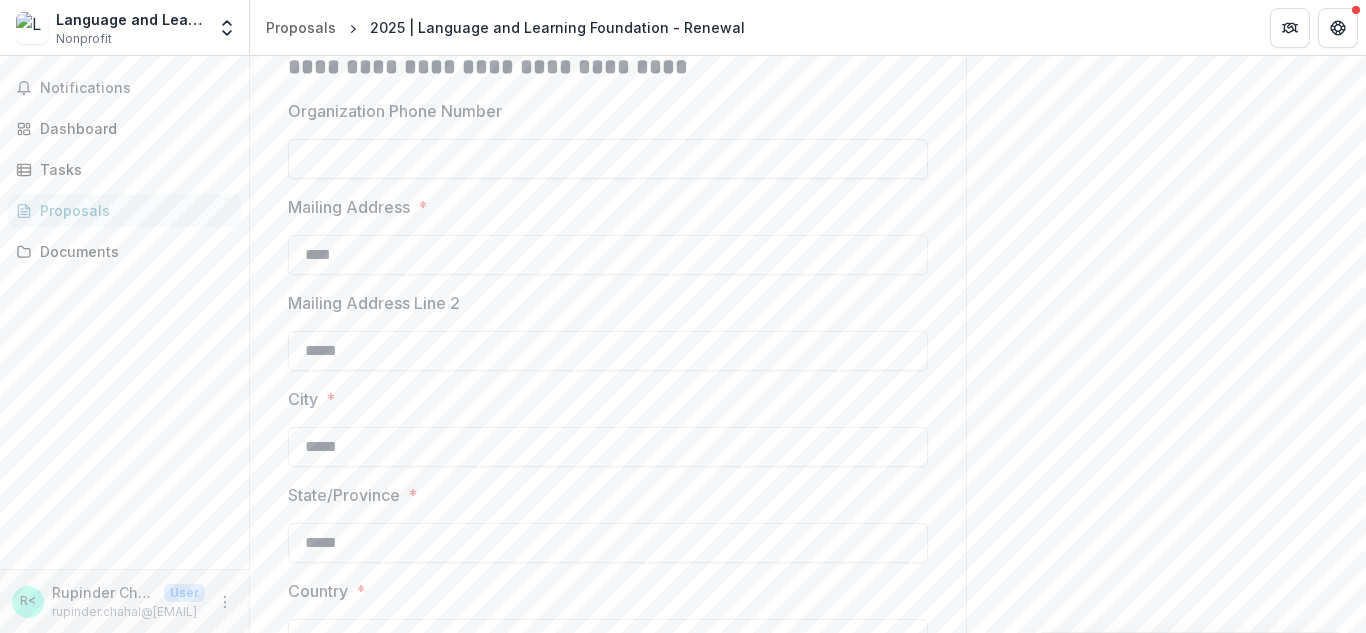 click on "Organization Phone Number" at bounding box center (608, 159) 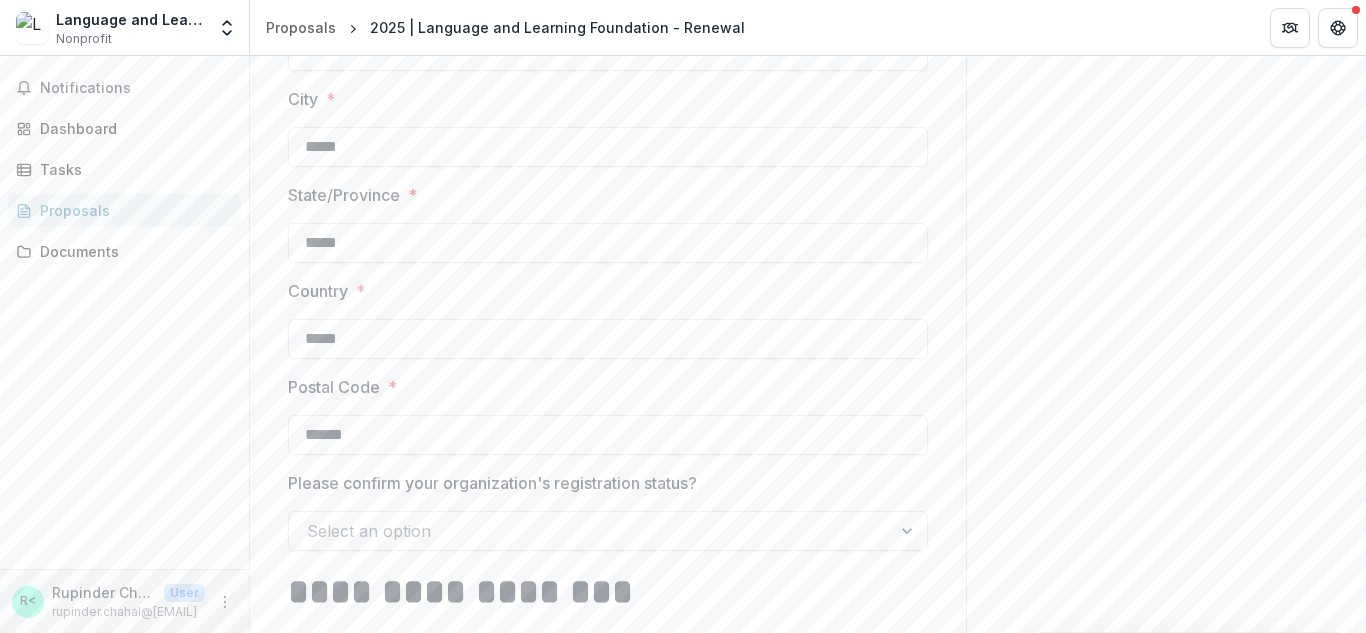 scroll, scrollTop: 1266, scrollLeft: 0, axis: vertical 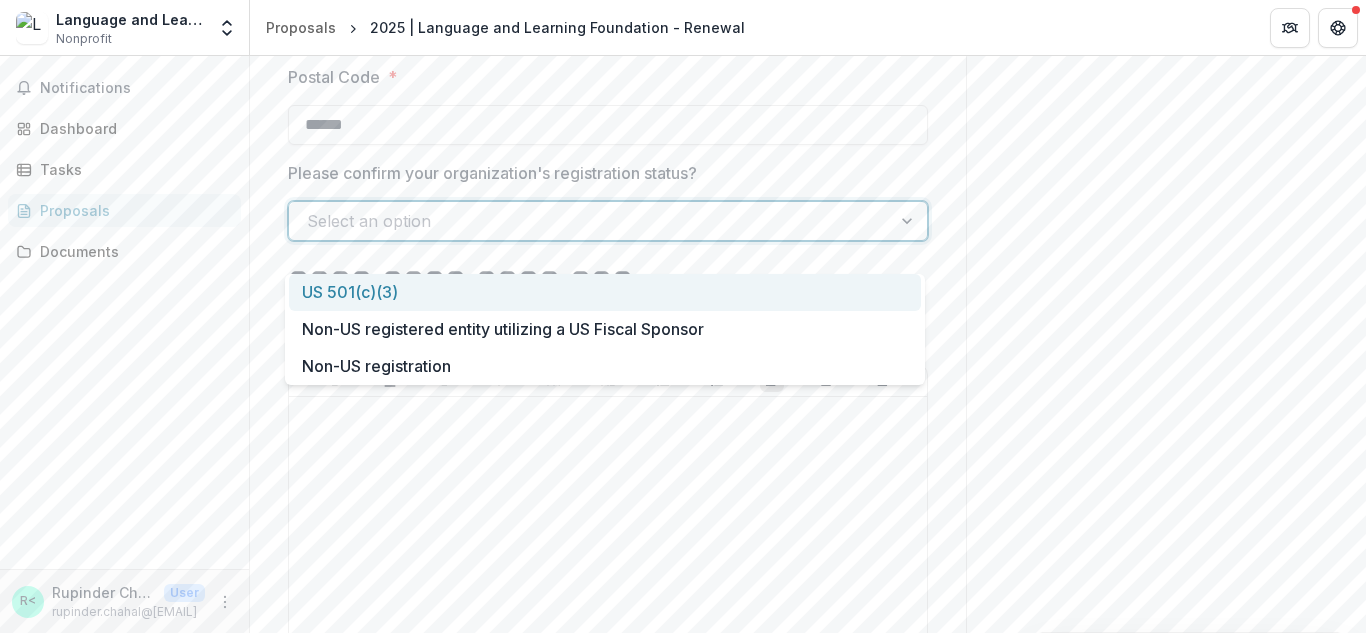 click at bounding box center [590, 221] 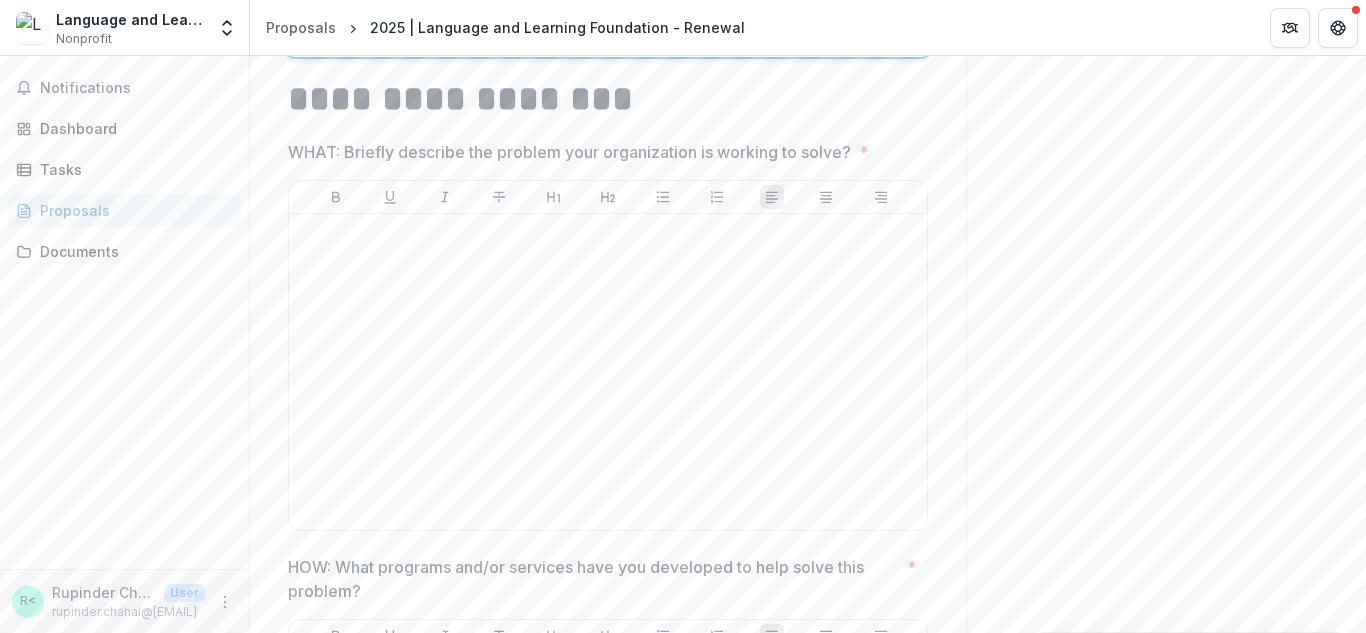 scroll, scrollTop: 1596, scrollLeft: 0, axis: vertical 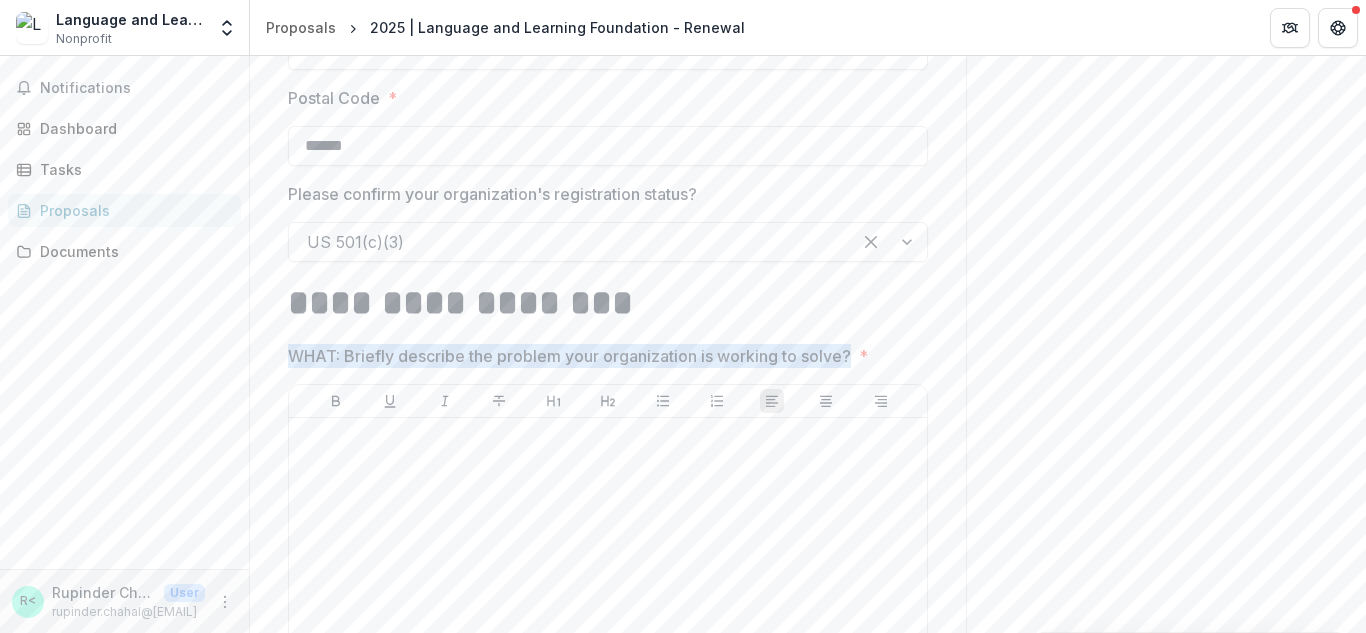 drag, startPoint x: 855, startPoint y: 378, endPoint x: 290, endPoint y: 383, distance: 565.0221 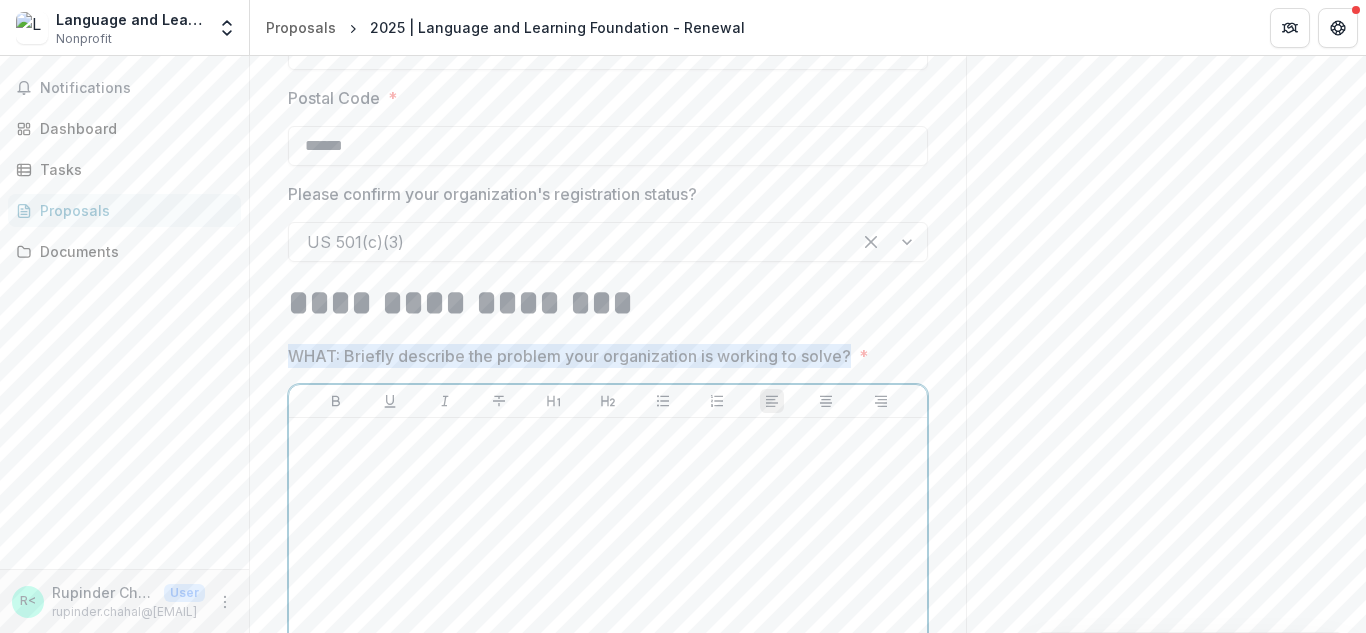 copy on "WHAT: Briefly describe the problem your organization is working to solve?" 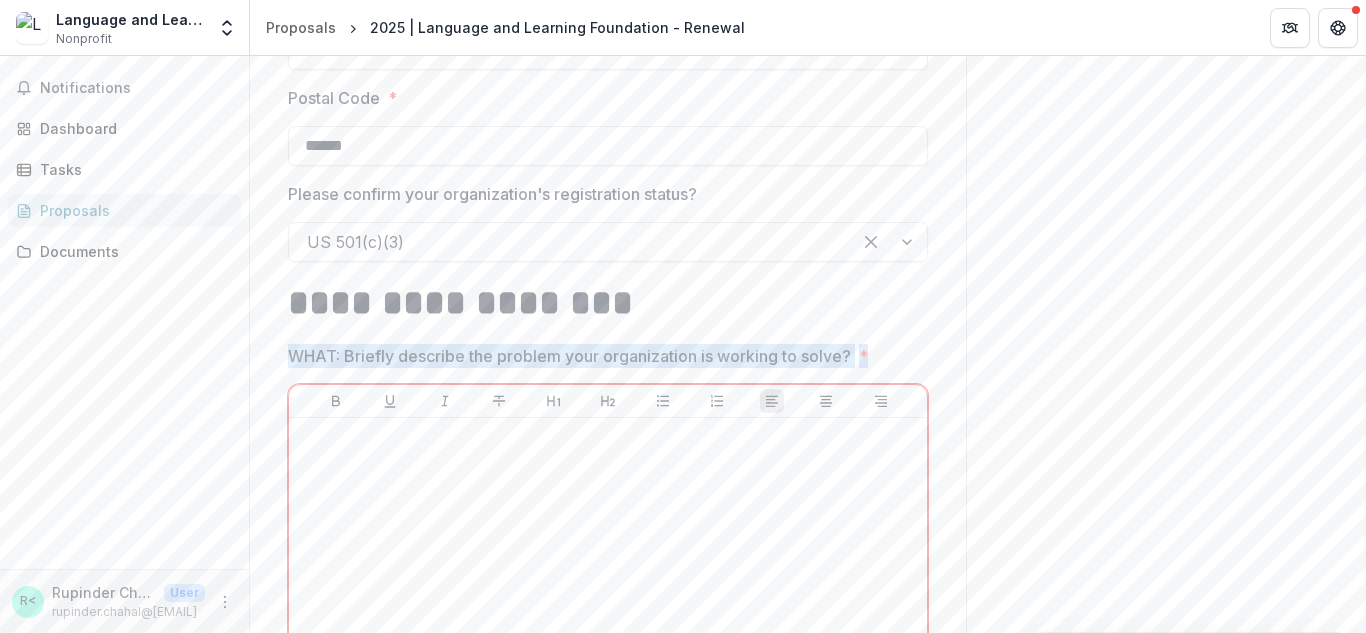 drag, startPoint x: 286, startPoint y: 373, endPoint x: 876, endPoint y: 370, distance: 590.0076 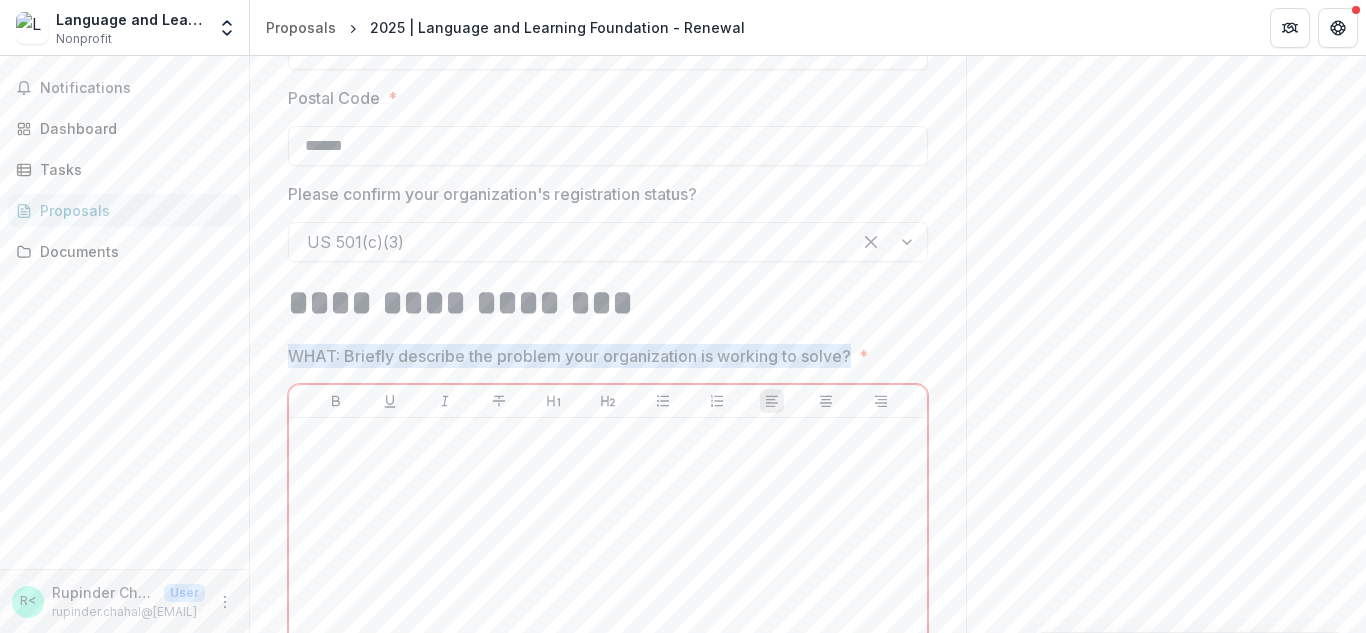 drag, startPoint x: 853, startPoint y: 377, endPoint x: 271, endPoint y: 383, distance: 582.03094 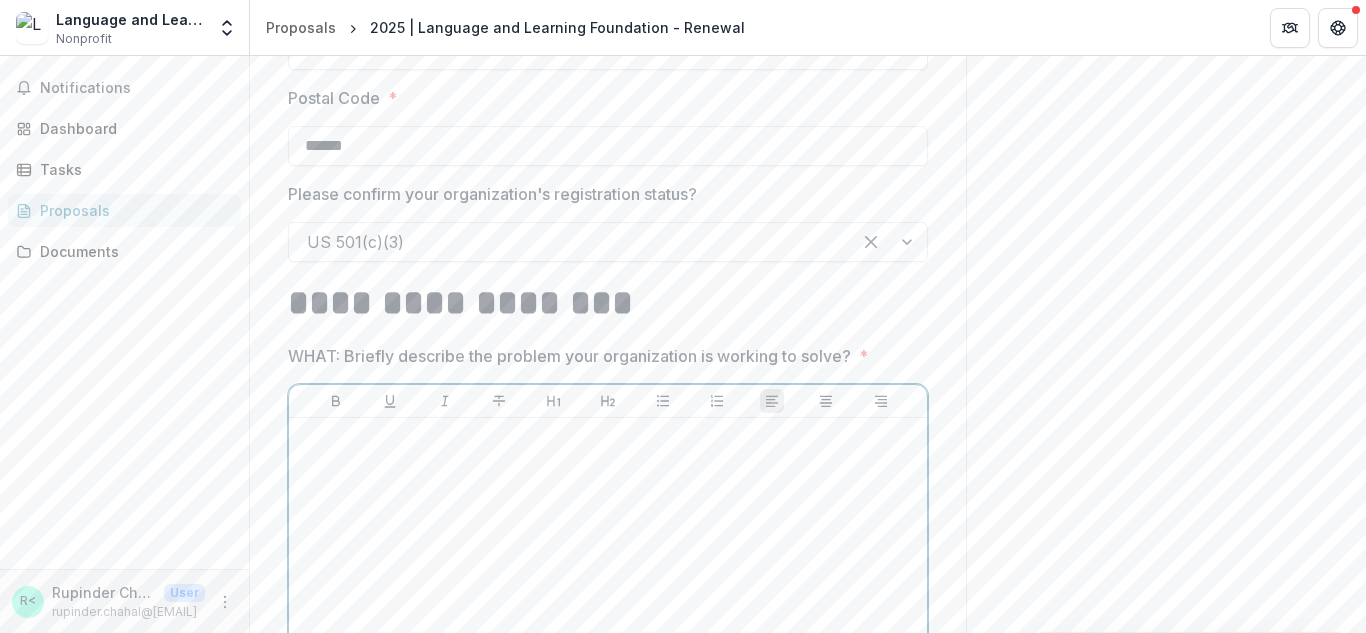 click at bounding box center (608, 576) 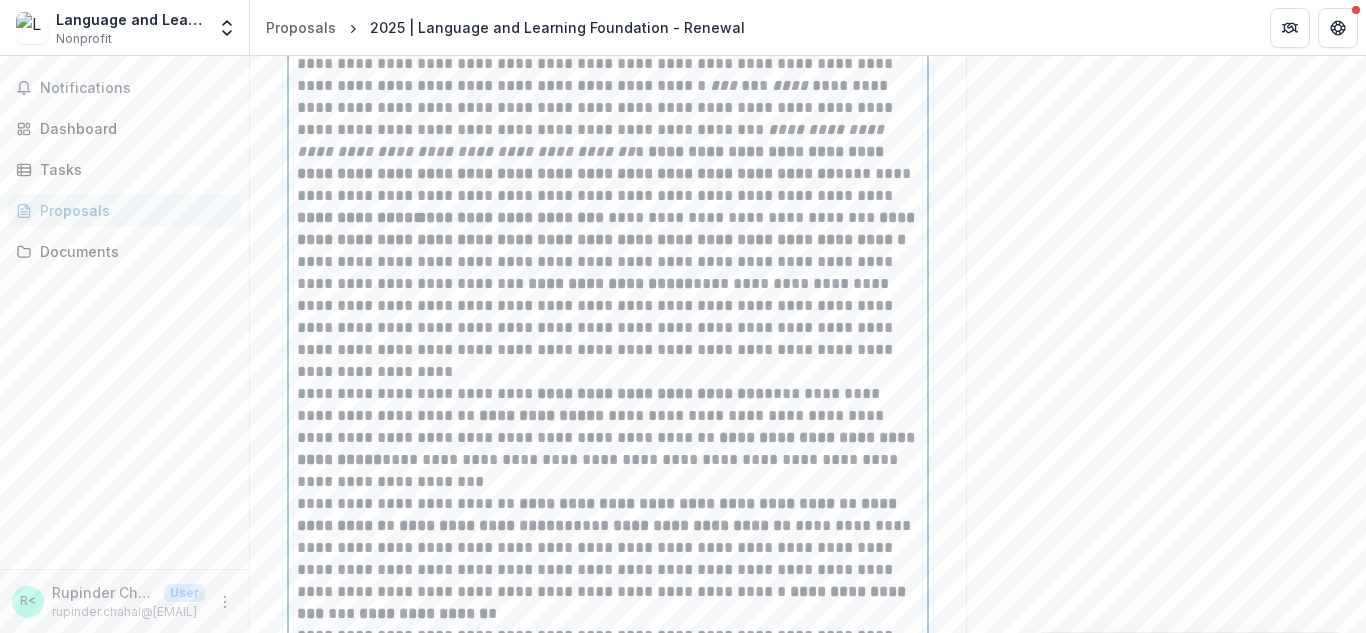 scroll, scrollTop: 1617, scrollLeft: 0, axis: vertical 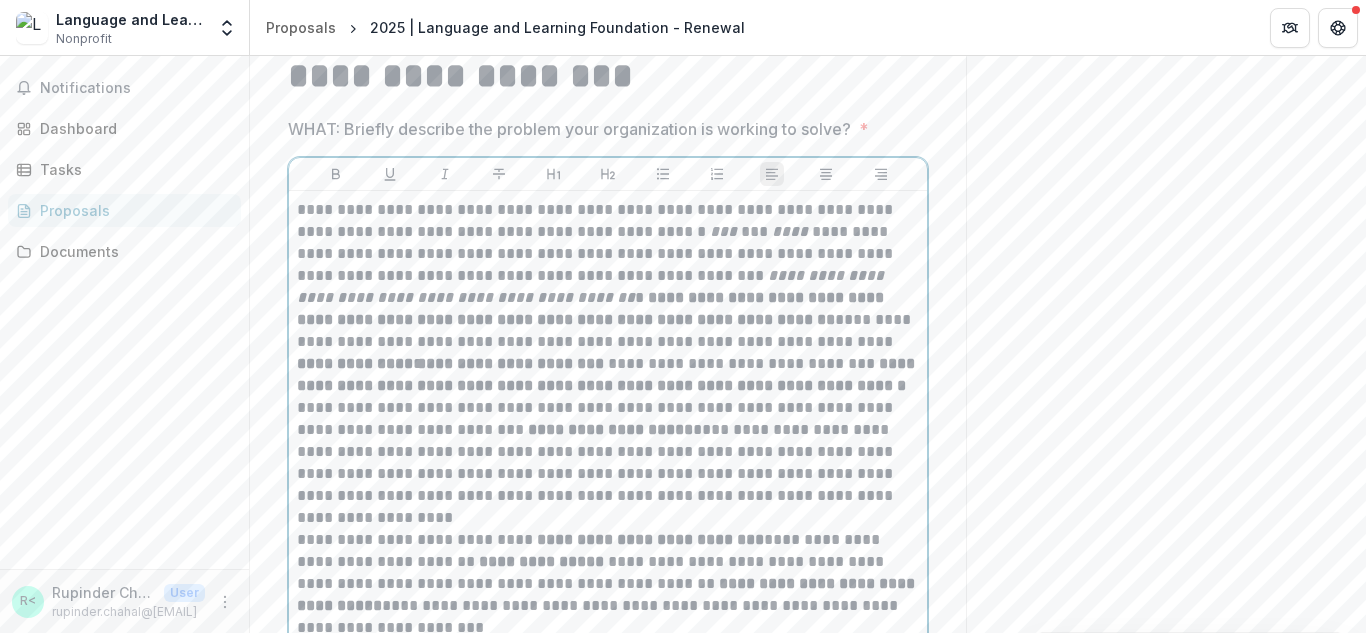 click on "**********" at bounding box center (608, 276) 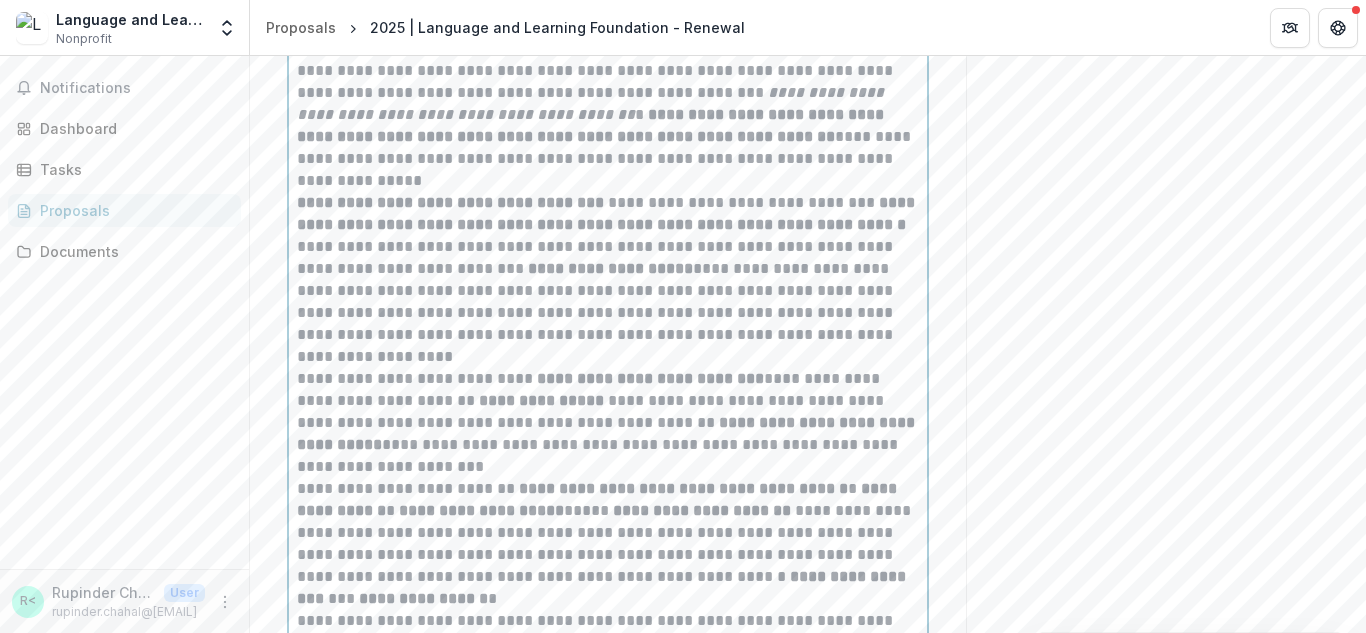 scroll, scrollTop: 1801, scrollLeft: 0, axis: vertical 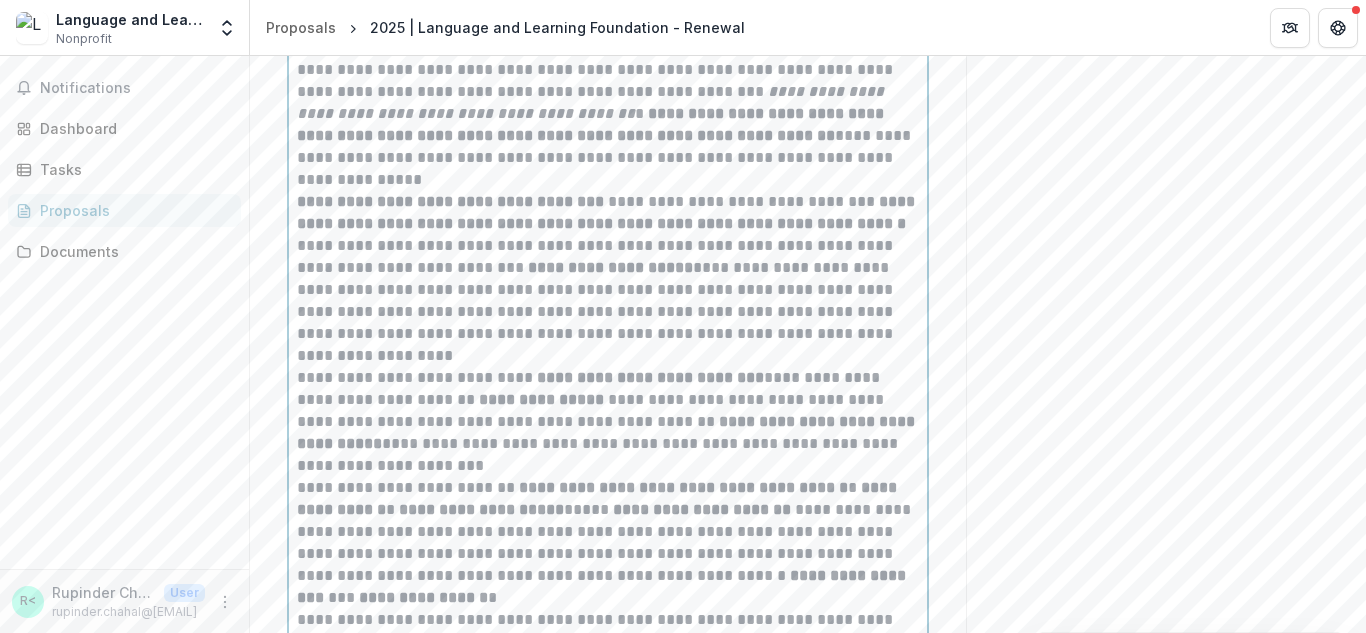click on "**********" at bounding box center (608, 279) 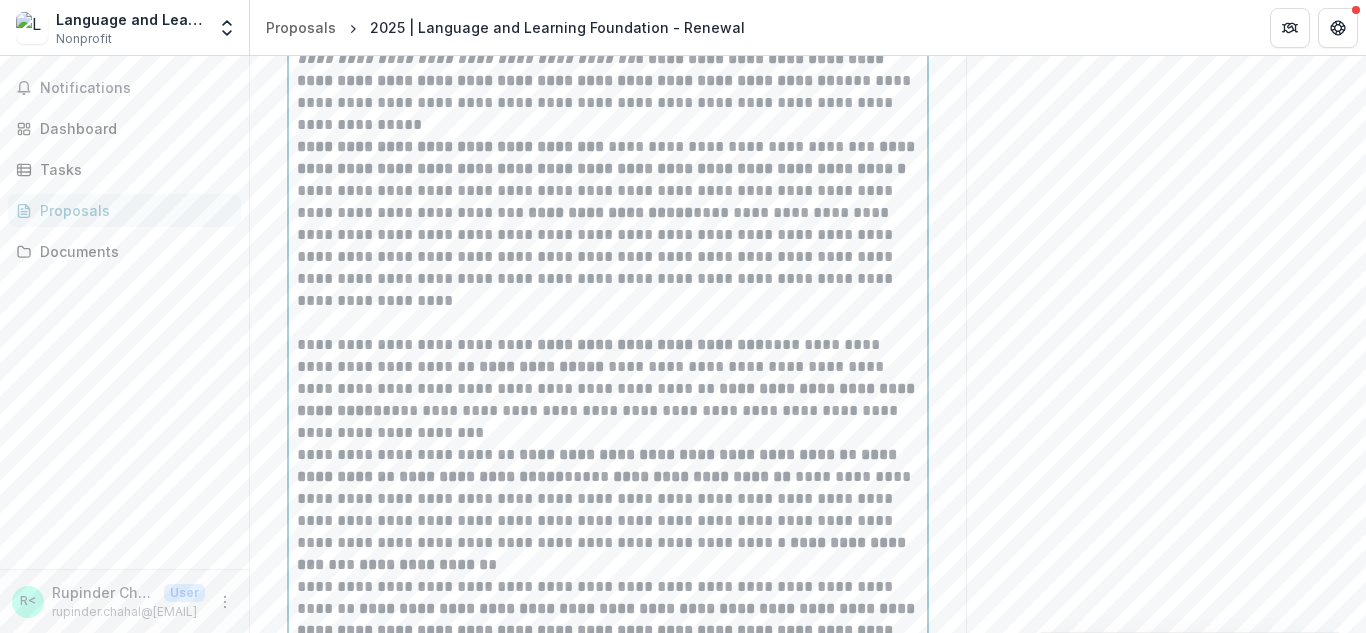 scroll, scrollTop: 1857, scrollLeft: 0, axis: vertical 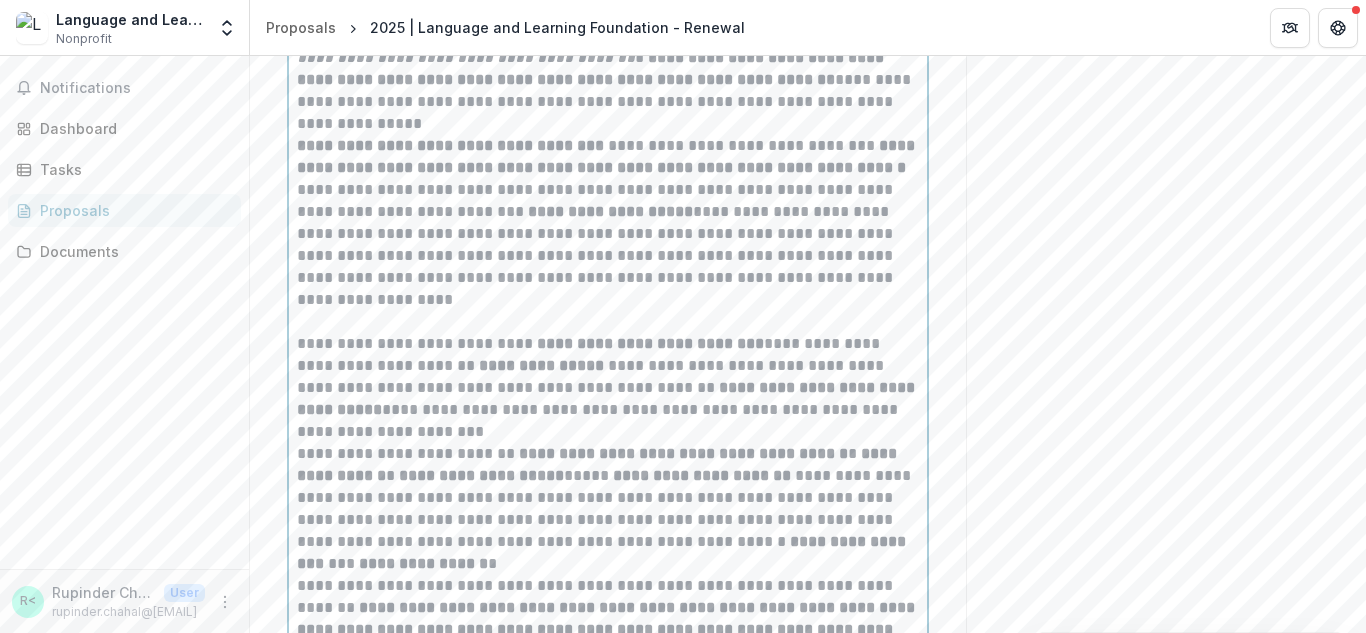 click on "**********" at bounding box center (608, 388) 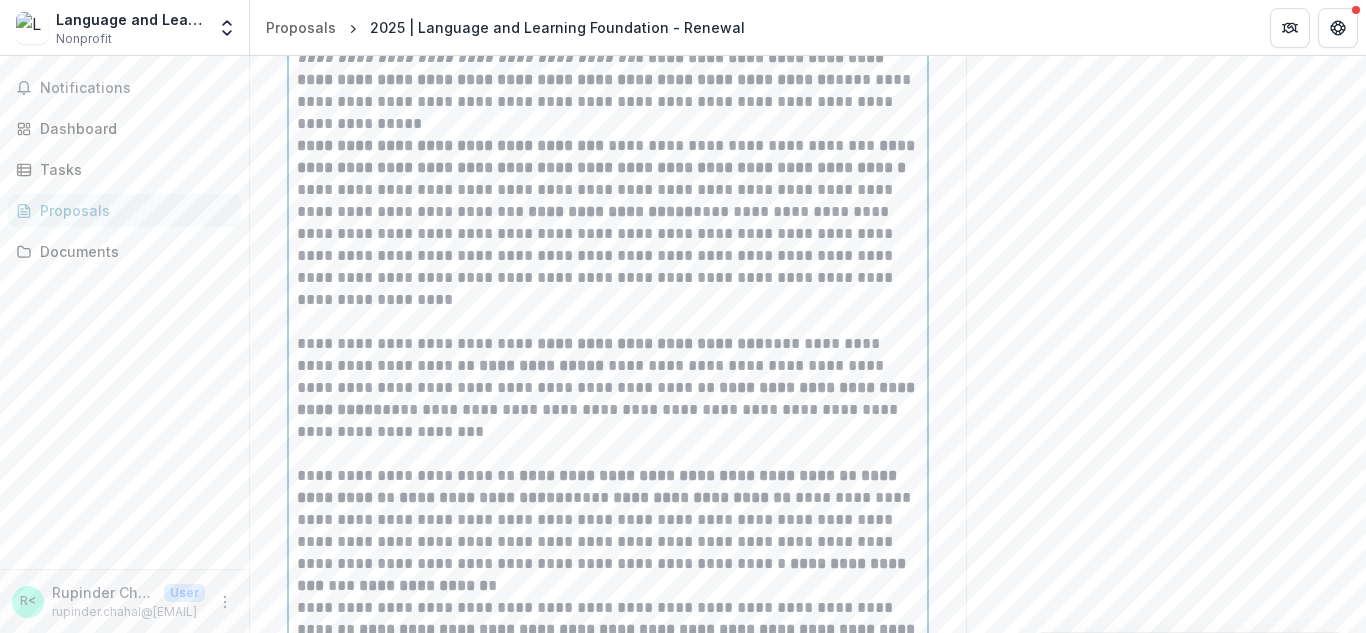 scroll, scrollTop: 2004, scrollLeft: 0, axis: vertical 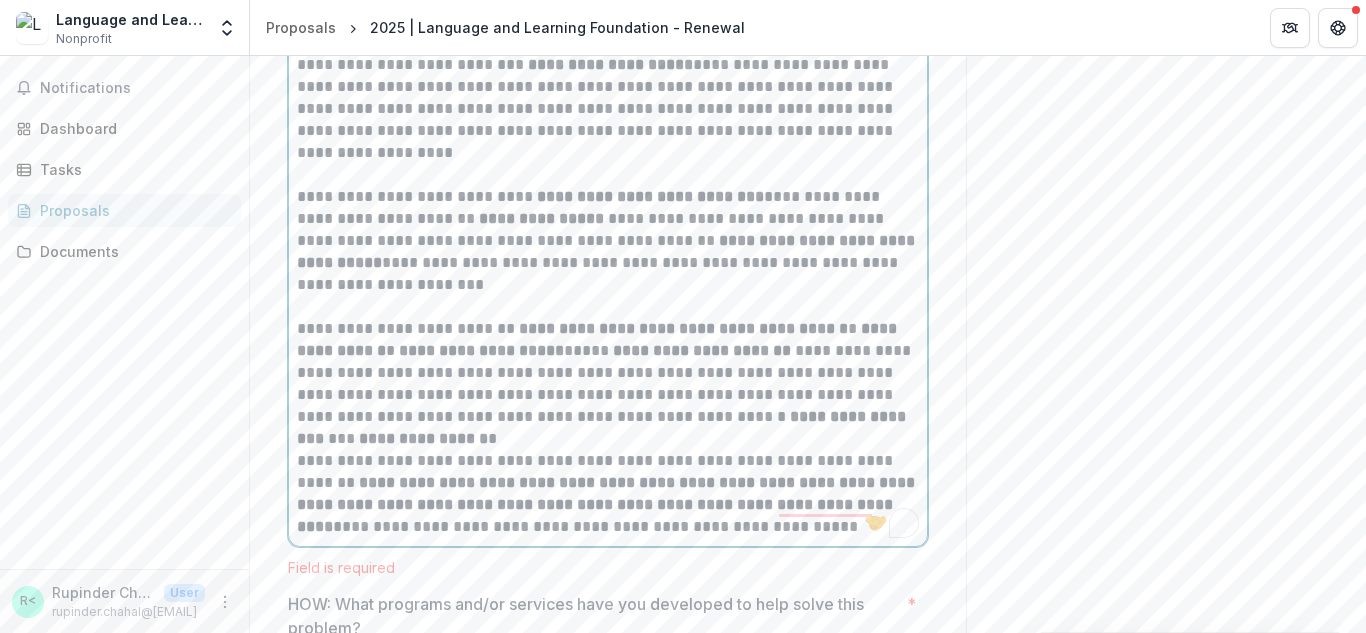click on "**********" at bounding box center [608, 384] 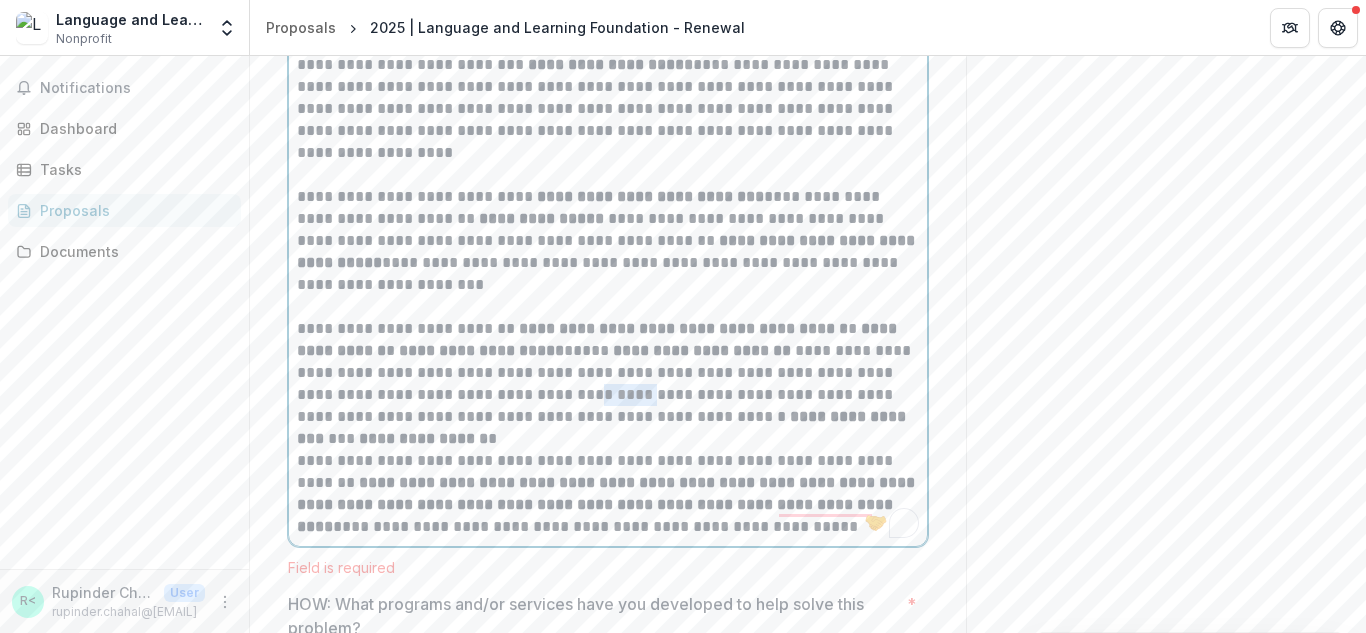 drag, startPoint x: 676, startPoint y: 419, endPoint x: 623, endPoint y: 415, distance: 53.15073 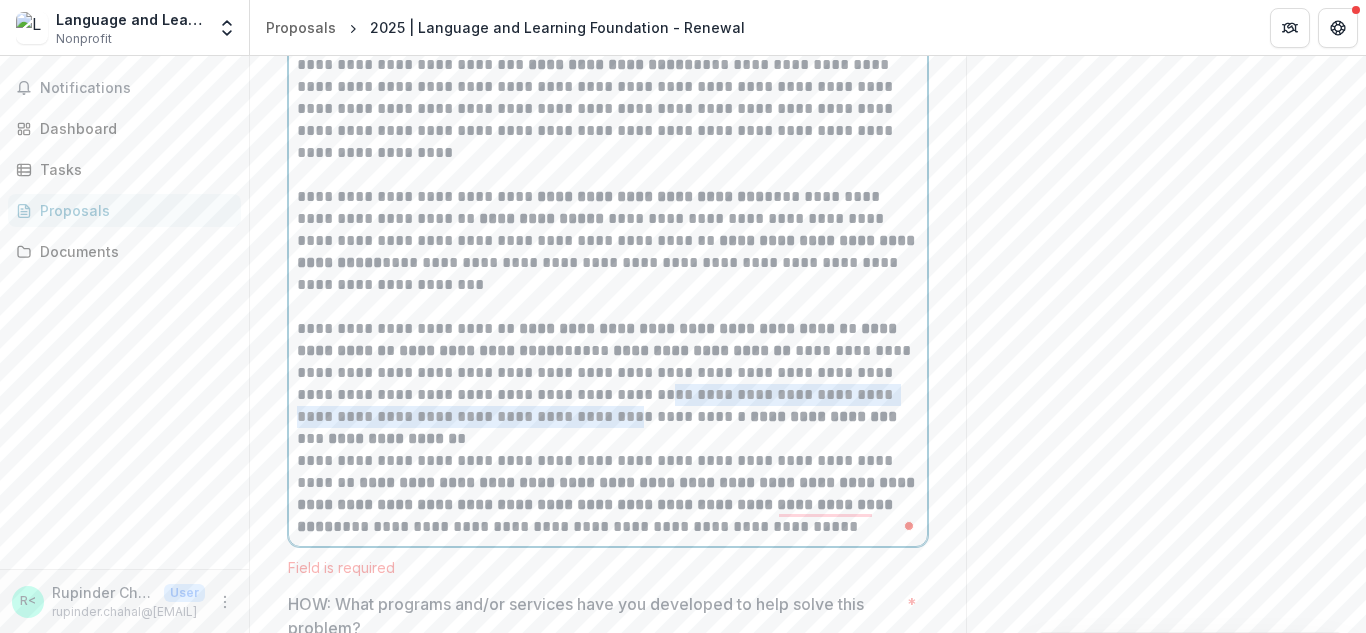 drag, startPoint x: 688, startPoint y: 420, endPoint x: 659, endPoint y: 437, distance: 33.61547 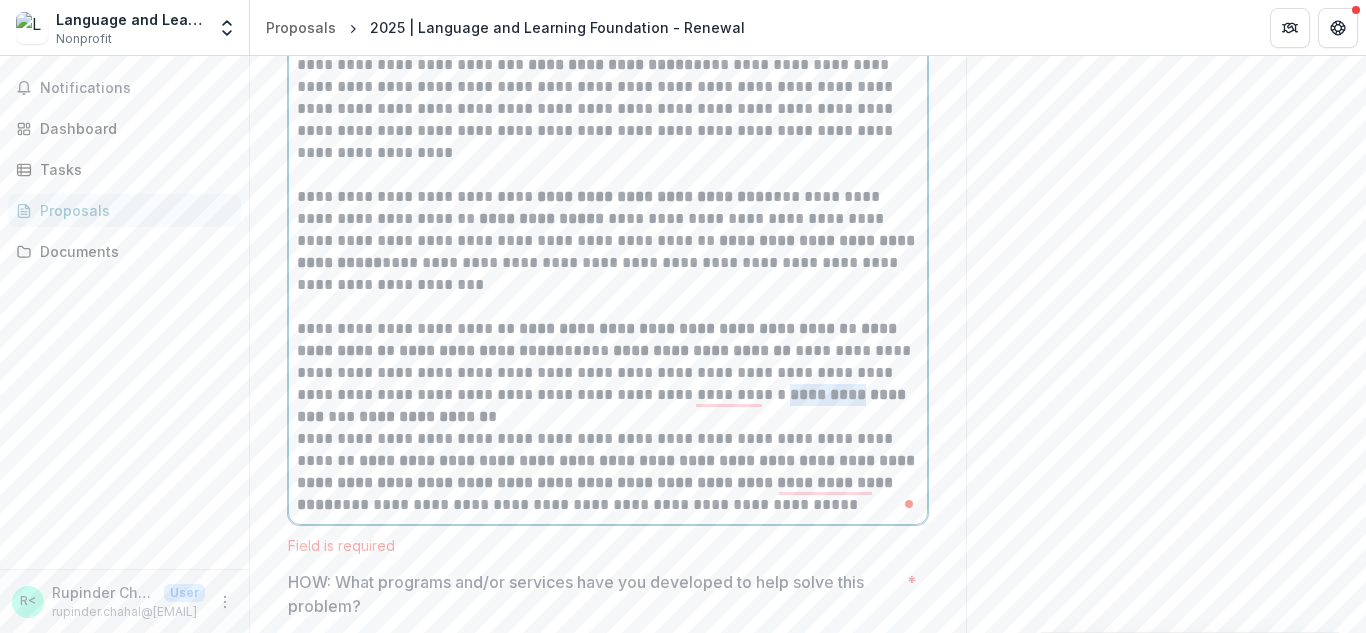 drag, startPoint x: 862, startPoint y: 419, endPoint x: 804, endPoint y: 422, distance: 58.077534 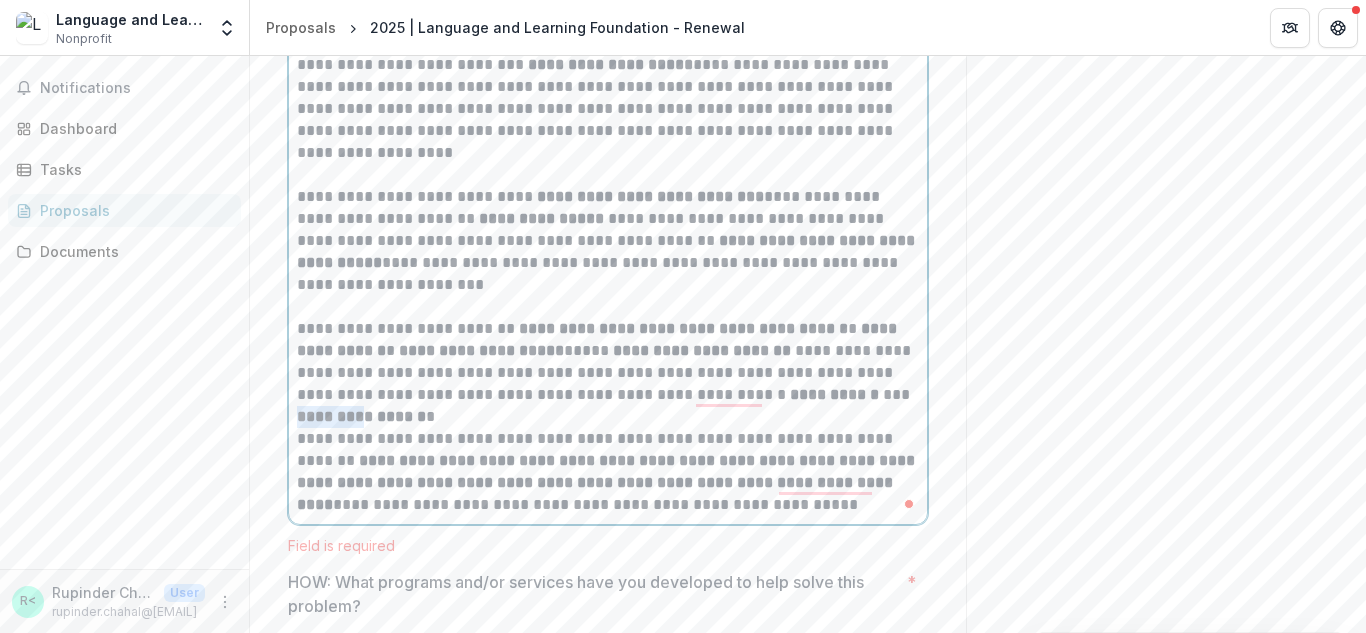 drag, startPoint x: 398, startPoint y: 443, endPoint x: 326, endPoint y: 442, distance: 72.00694 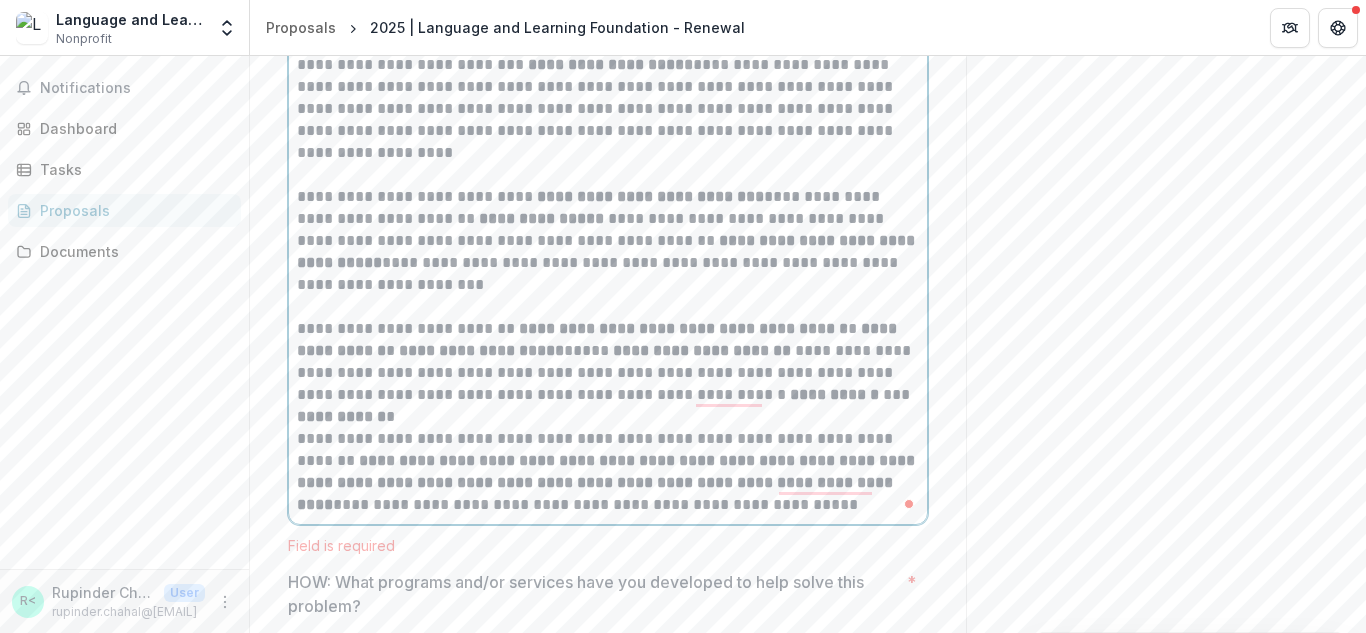 click on "**********" at bounding box center [608, 373] 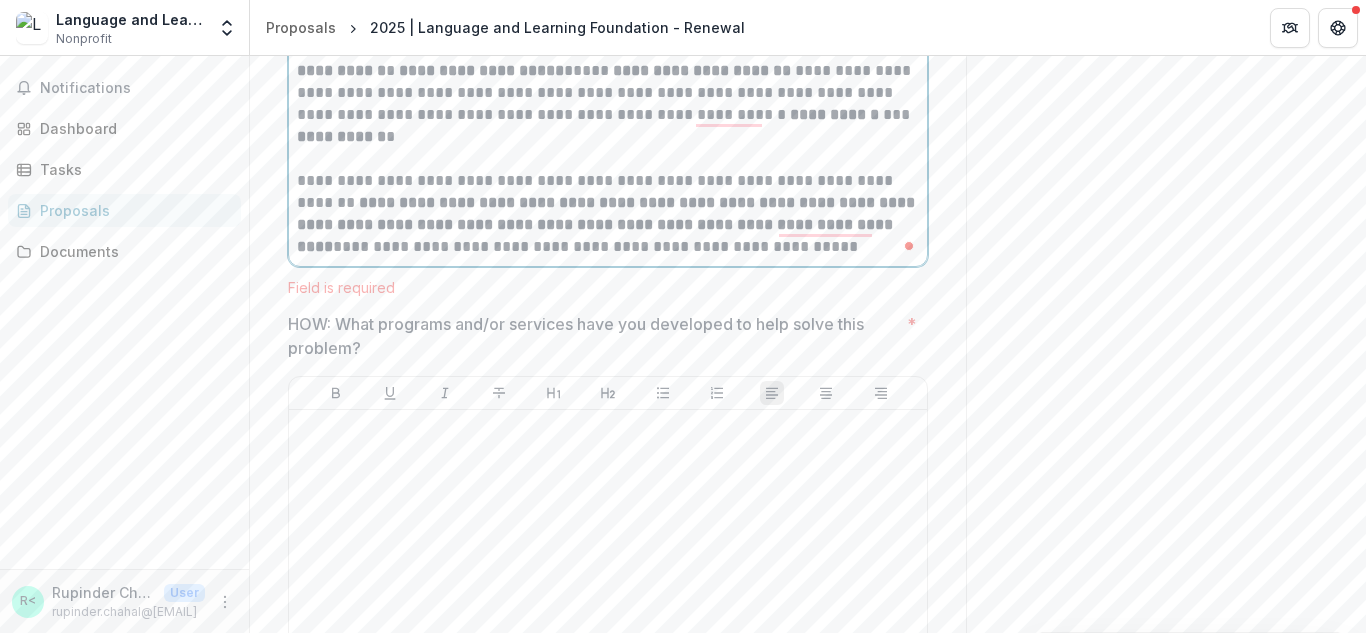 scroll, scrollTop: 2282, scrollLeft: 0, axis: vertical 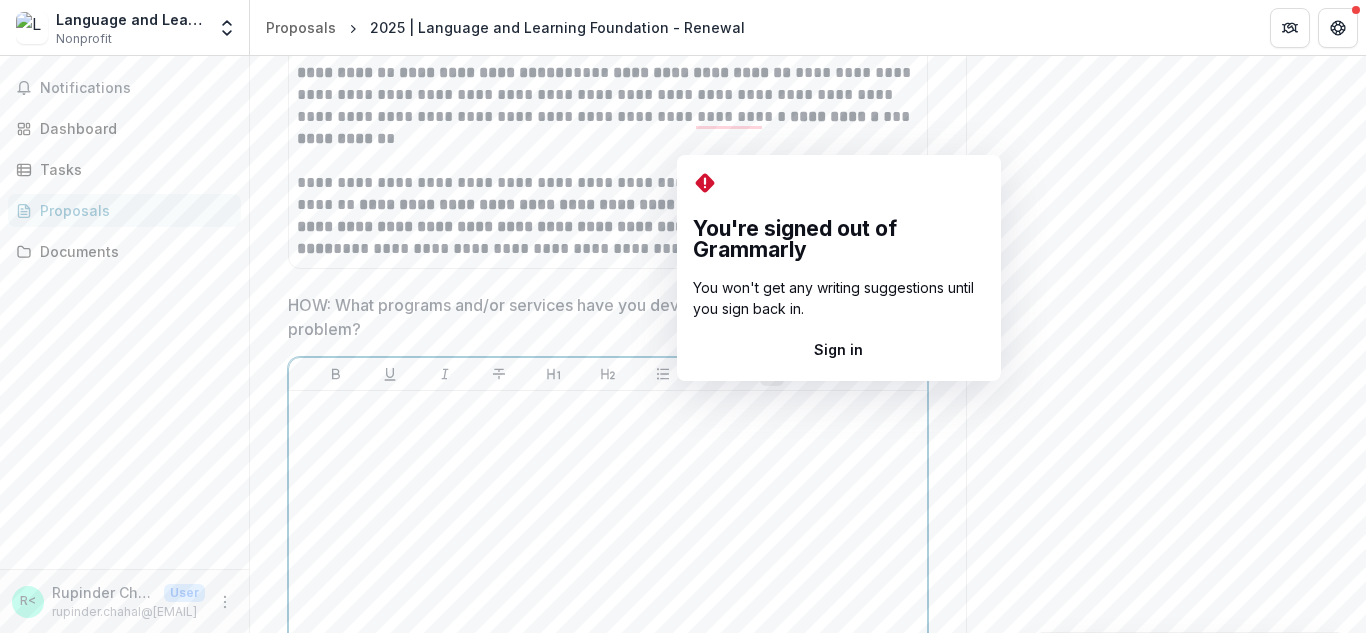 click at bounding box center [608, 549] 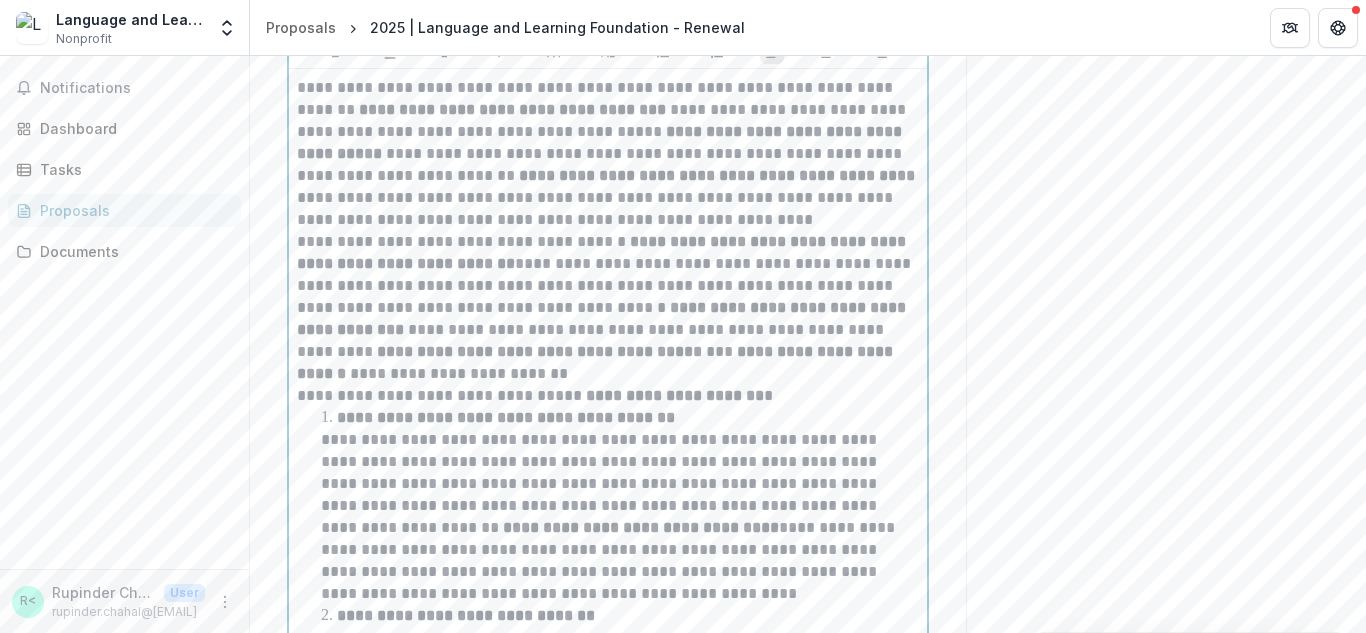 scroll, scrollTop: 2599, scrollLeft: 0, axis: vertical 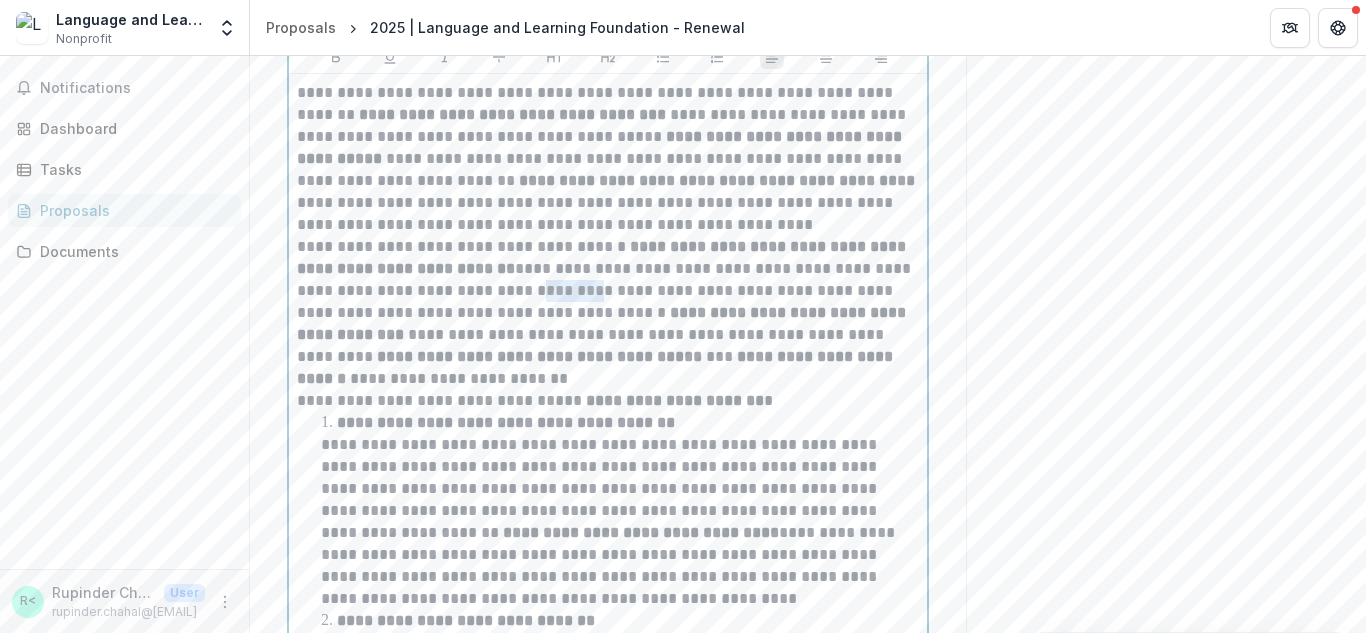 drag, startPoint x: 598, startPoint y: 316, endPoint x: 537, endPoint y: 316, distance: 61 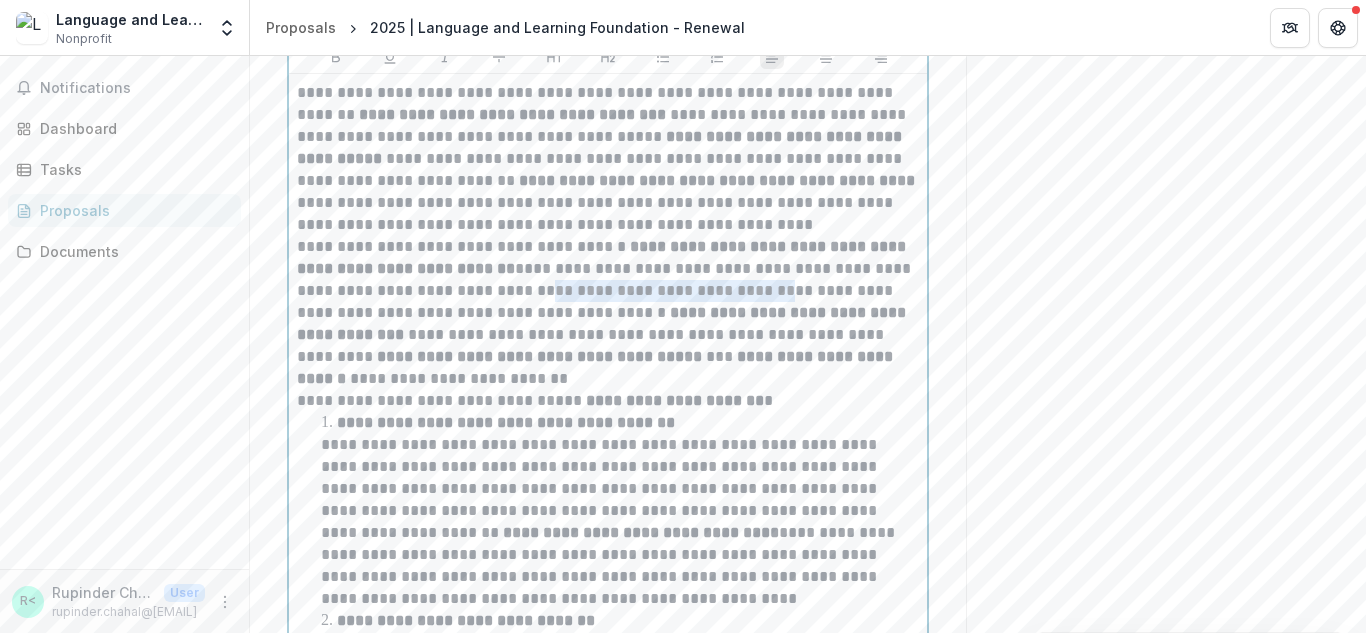 drag, startPoint x: 780, startPoint y: 316, endPoint x: 545, endPoint y: 314, distance: 235.00851 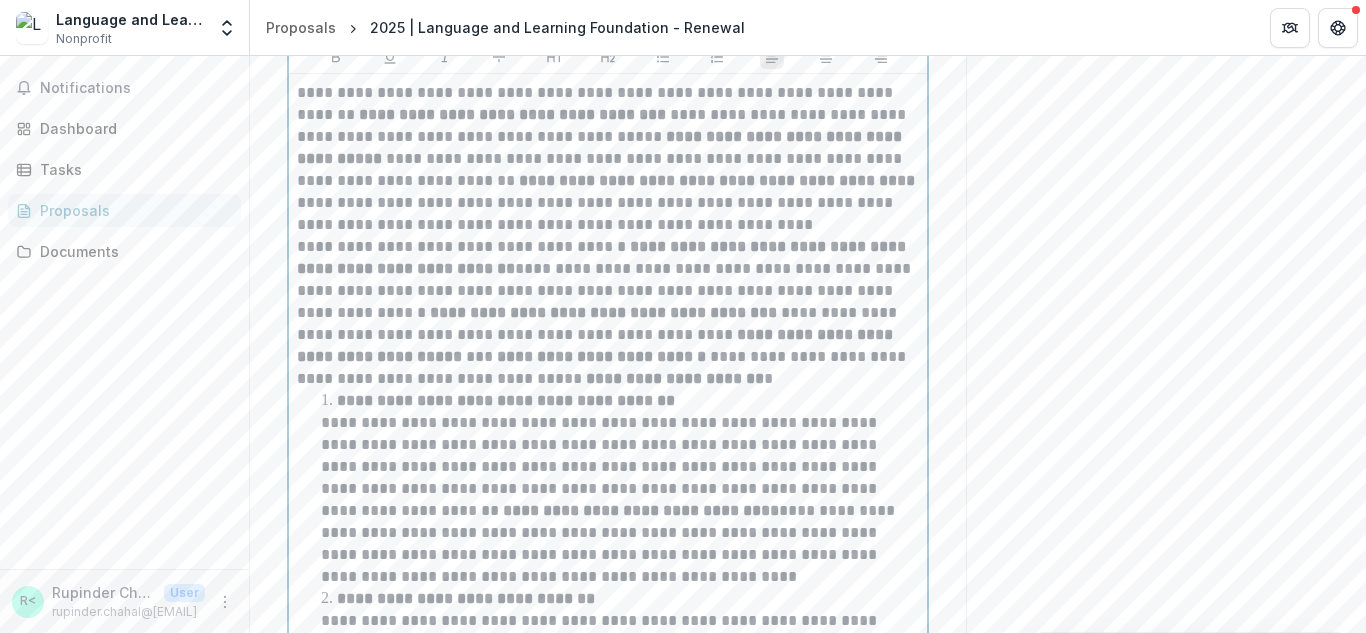 click on "**********" at bounding box center [608, 302] 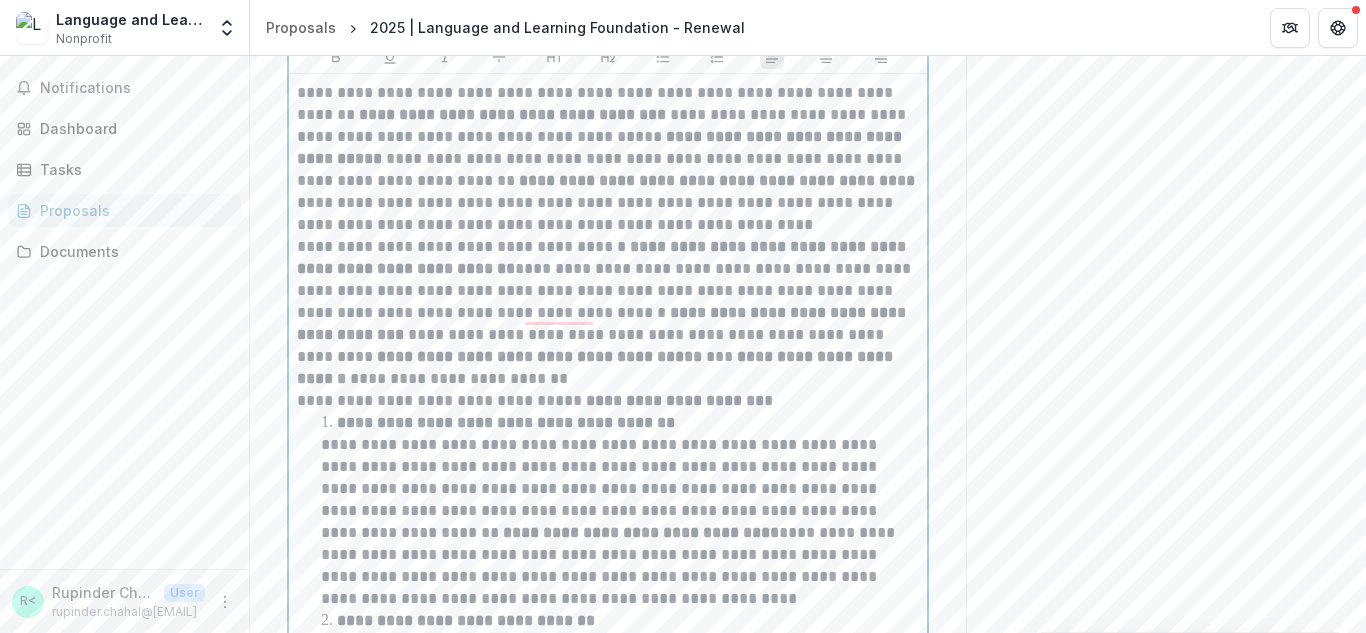 click on "**********" at bounding box center [608, 313] 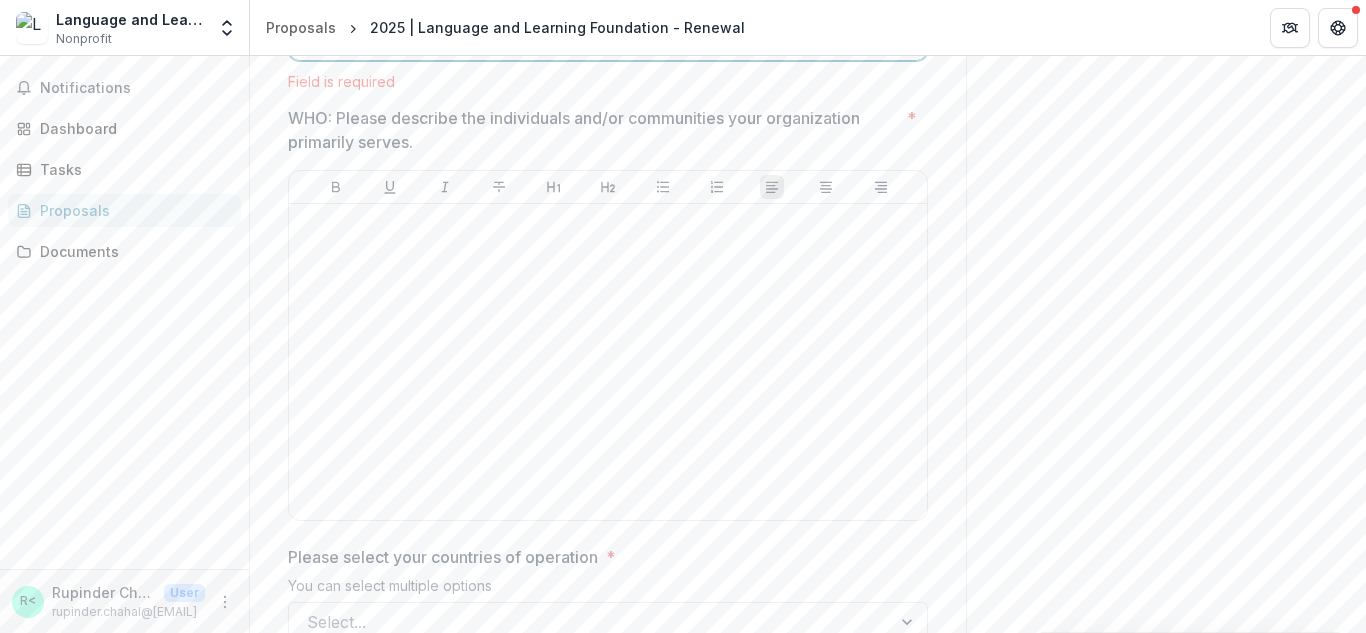 scroll, scrollTop: 4102, scrollLeft: 0, axis: vertical 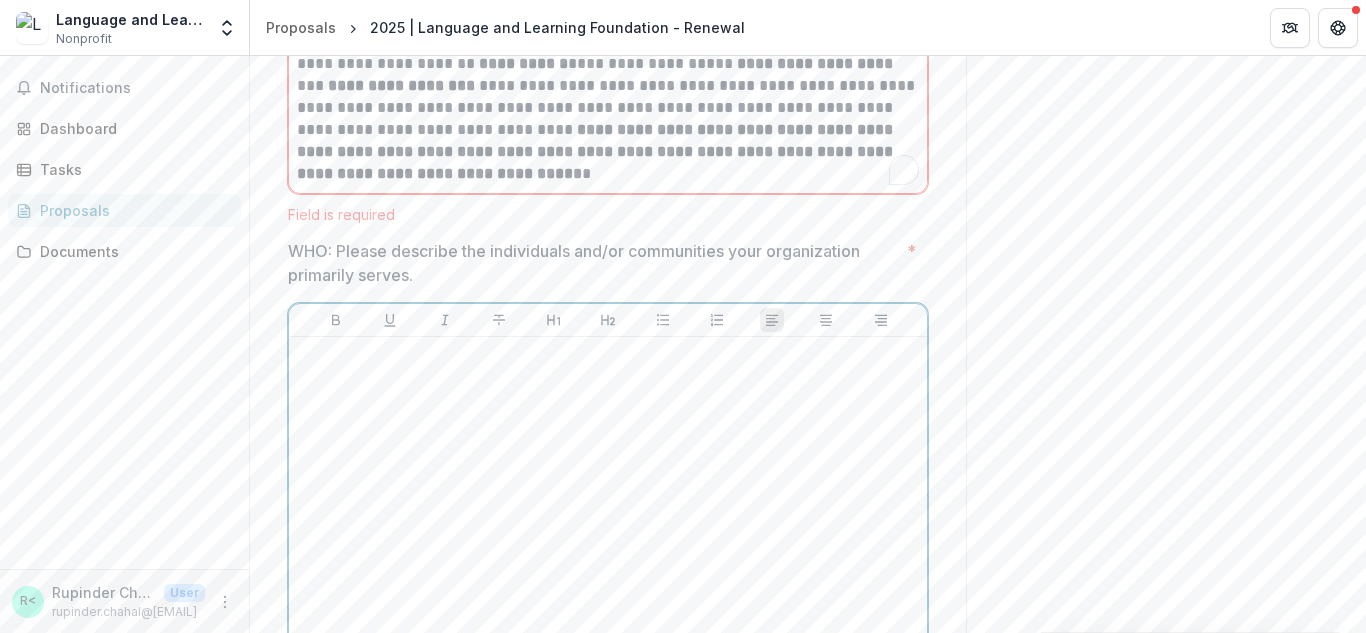 click at bounding box center (608, 495) 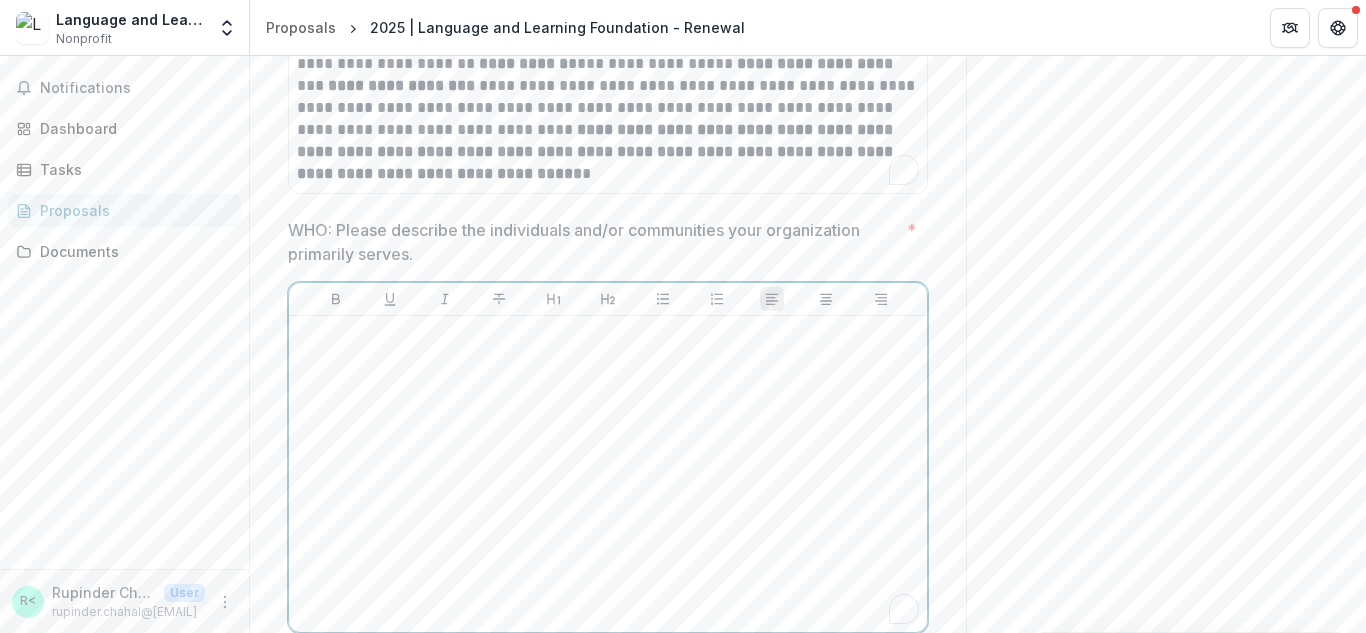 scroll, scrollTop: 4081, scrollLeft: 0, axis: vertical 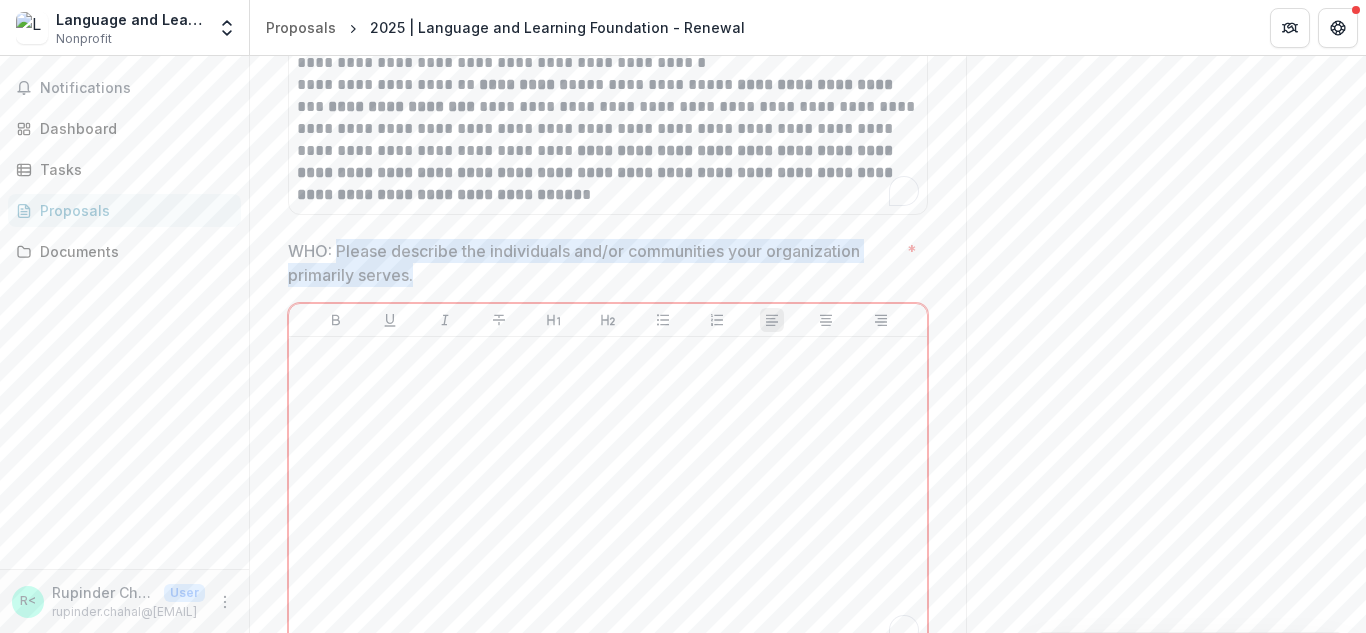 drag, startPoint x: 433, startPoint y: 302, endPoint x: 338, endPoint y: 272, distance: 99.62429 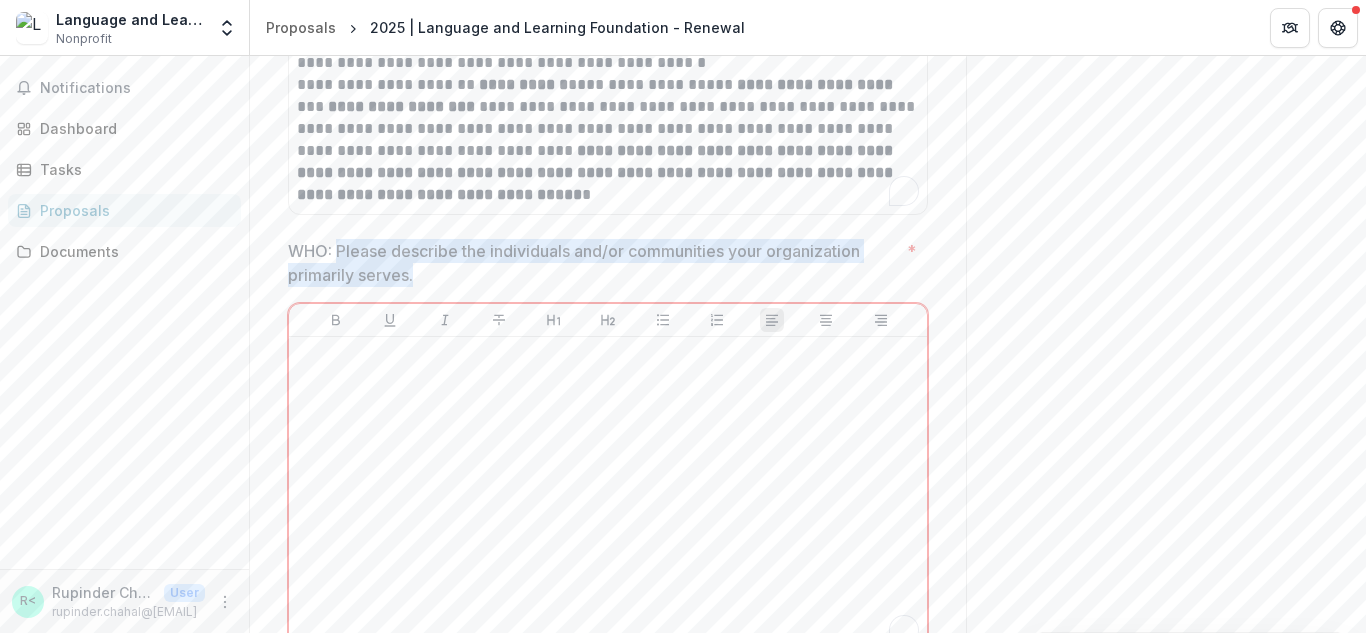 click on "WHO: Please describe the individuals and/or communities your organization primarily serves." at bounding box center (593, 263) 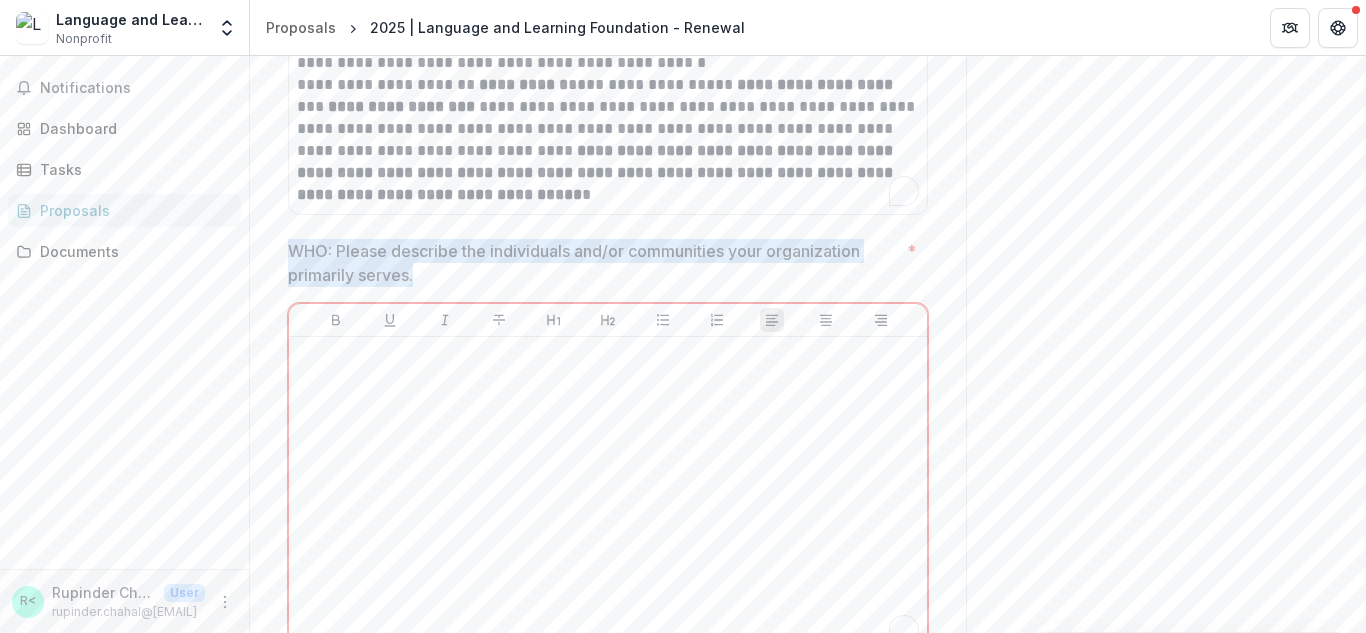drag, startPoint x: 283, startPoint y: 270, endPoint x: 422, endPoint y: 294, distance: 141.05673 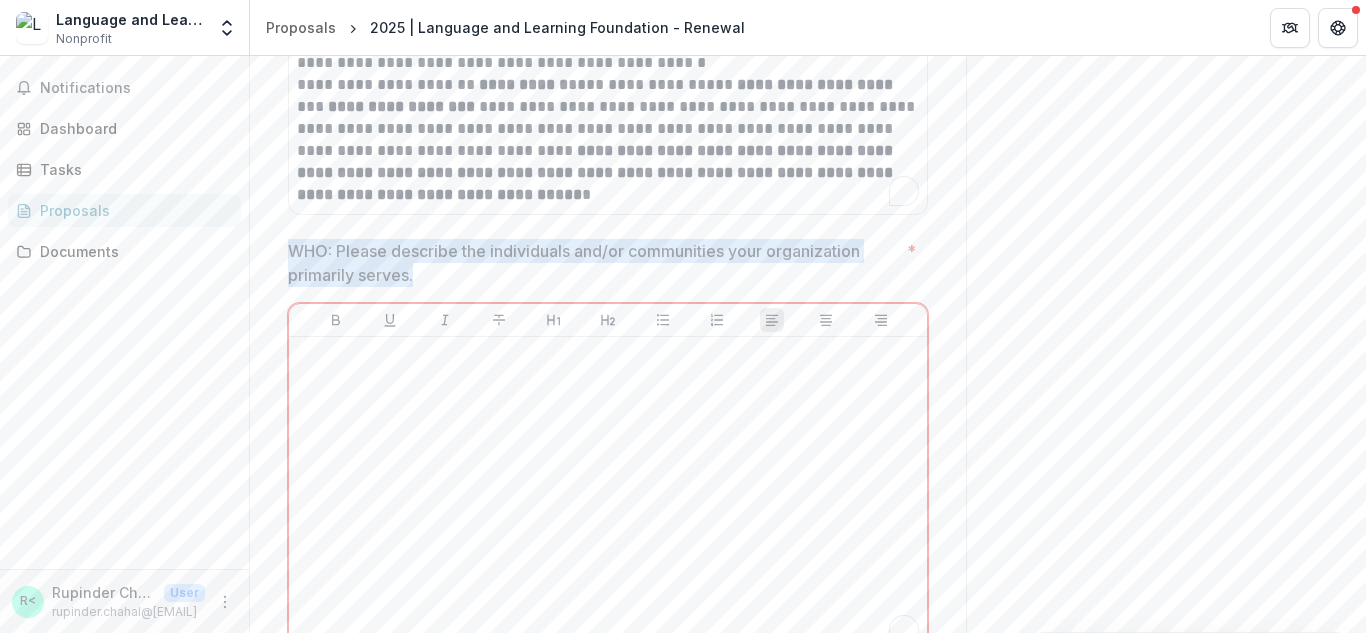click on "**********" at bounding box center [608, 2576] 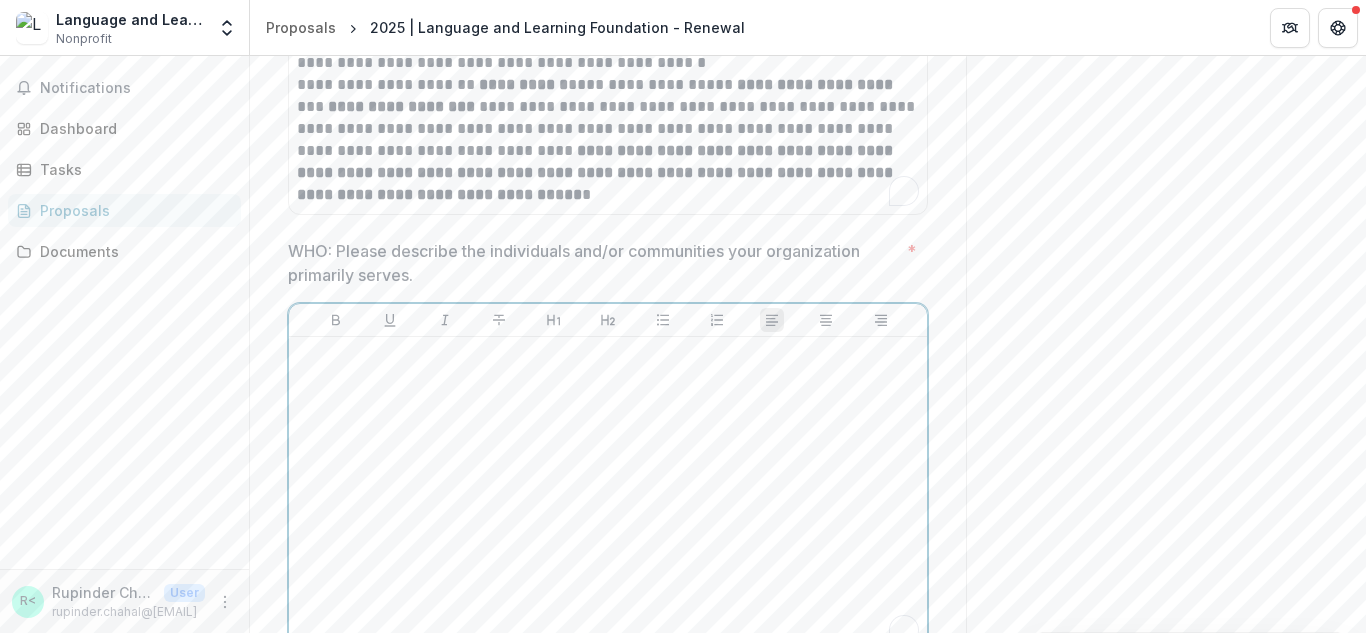 click at bounding box center (608, 495) 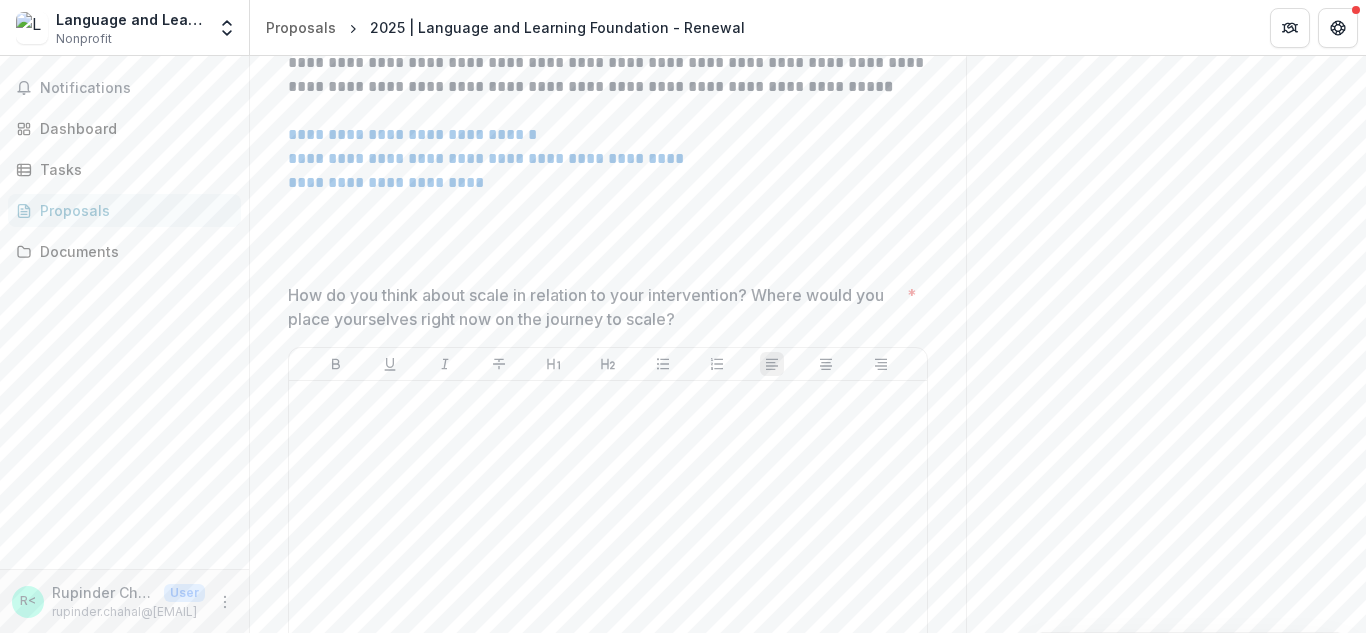 scroll, scrollTop: 5695, scrollLeft: 0, axis: vertical 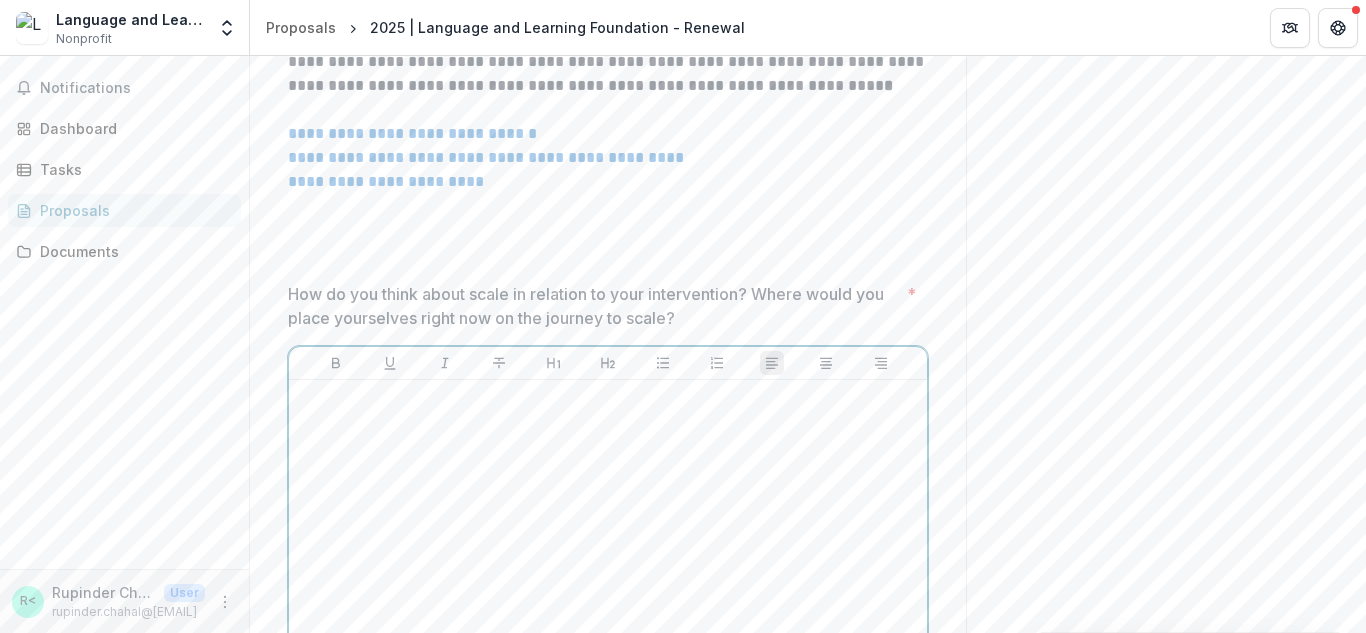 click at bounding box center (608, 538) 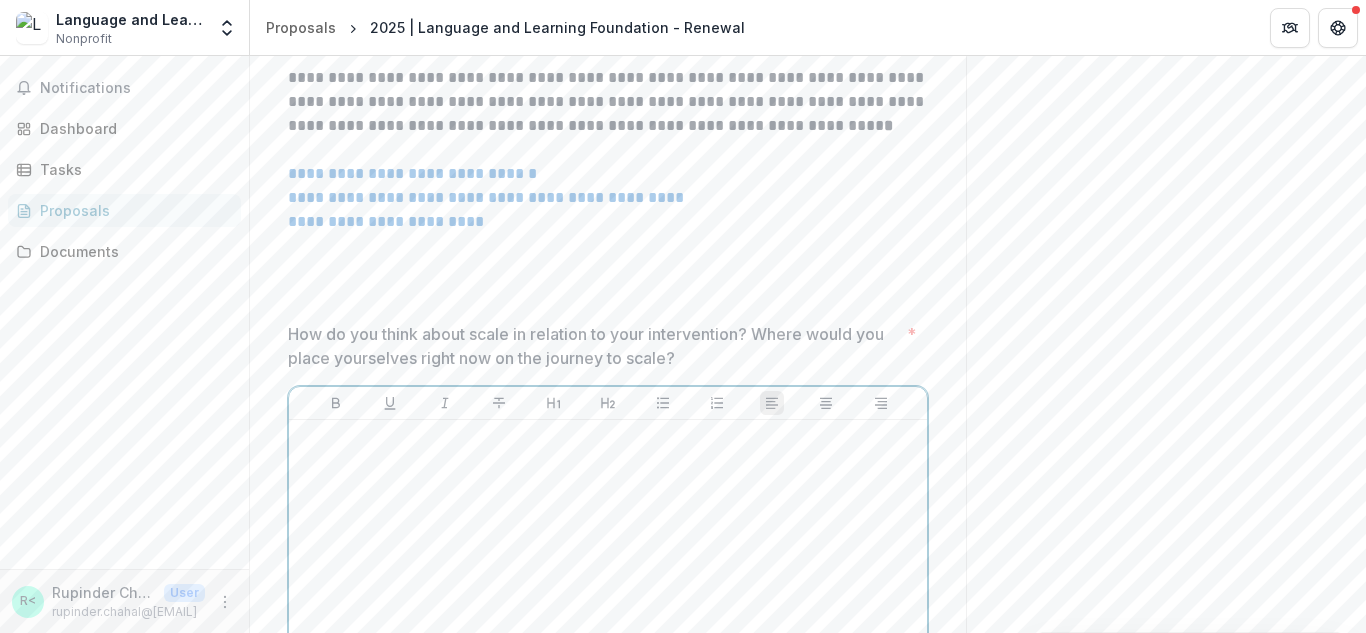 scroll, scrollTop: 5633, scrollLeft: 0, axis: vertical 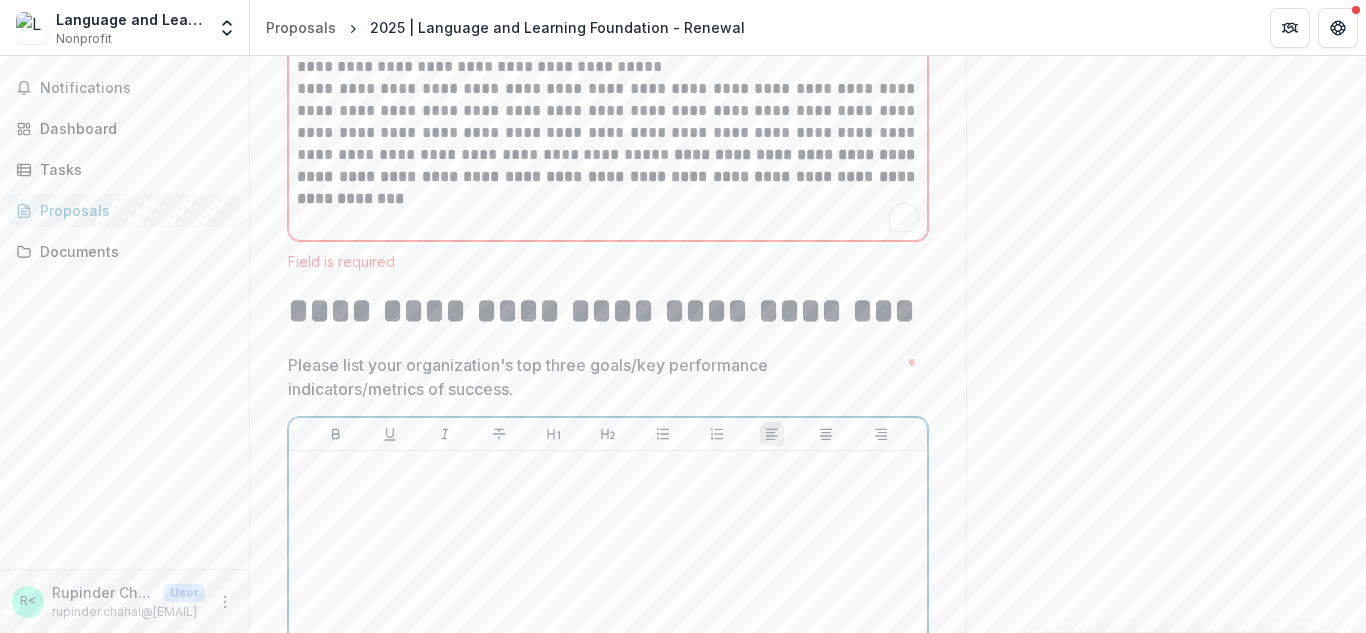 click at bounding box center [608, 609] 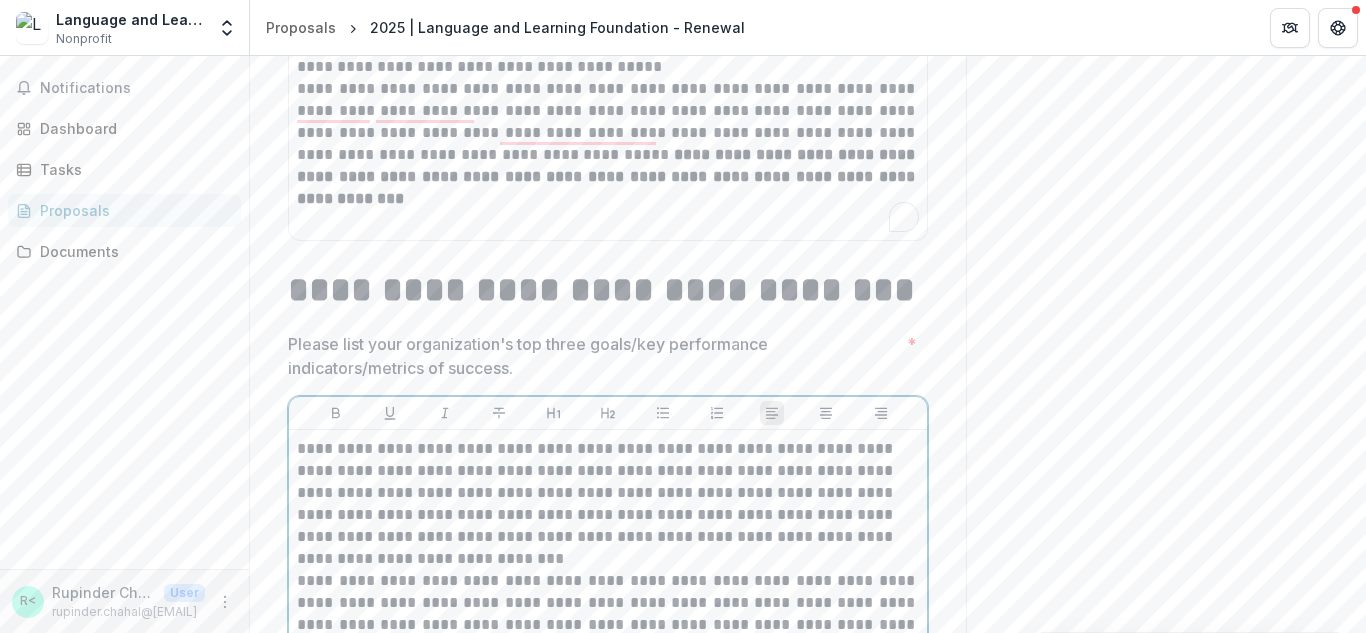 scroll, scrollTop: 8040, scrollLeft: 0, axis: vertical 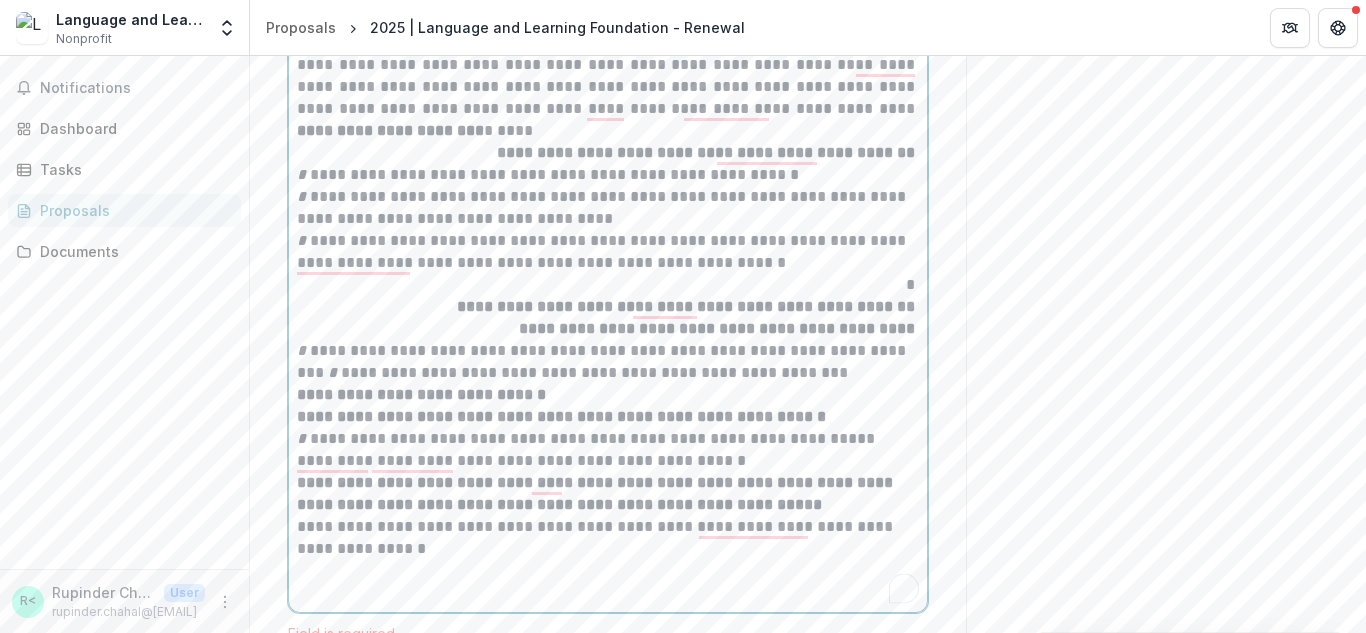 click on "**********" at bounding box center [608, 153] 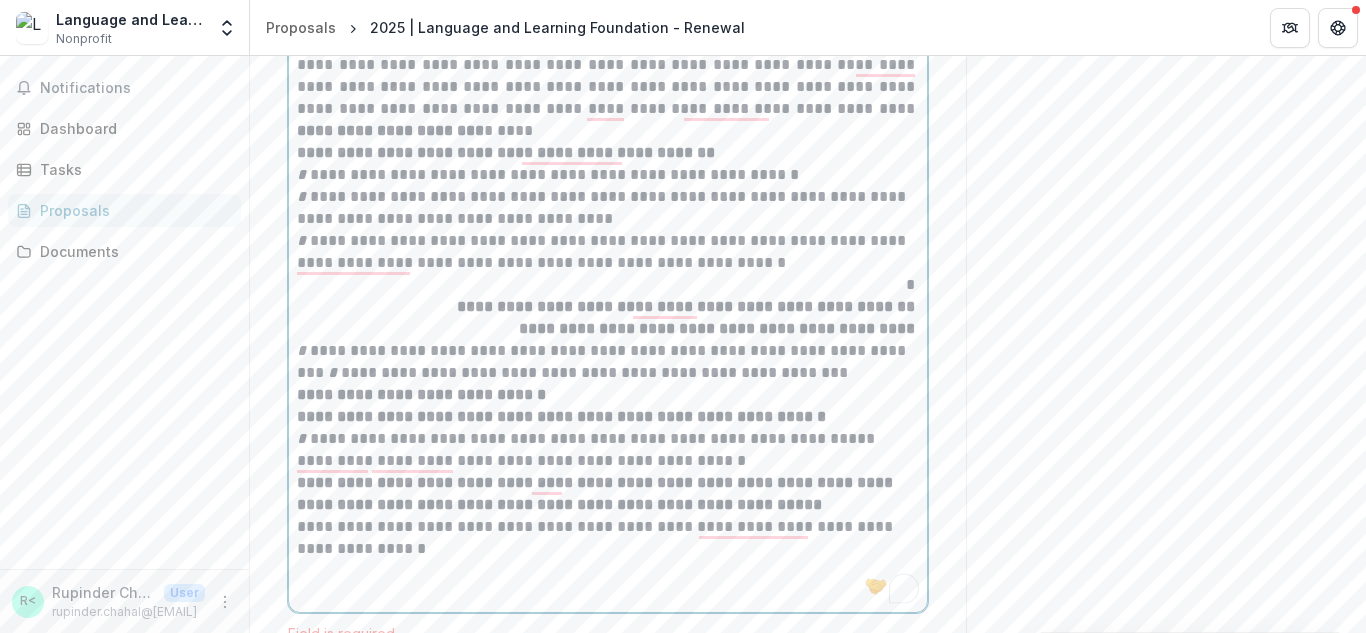 click on "**********" at bounding box center [608, 307] 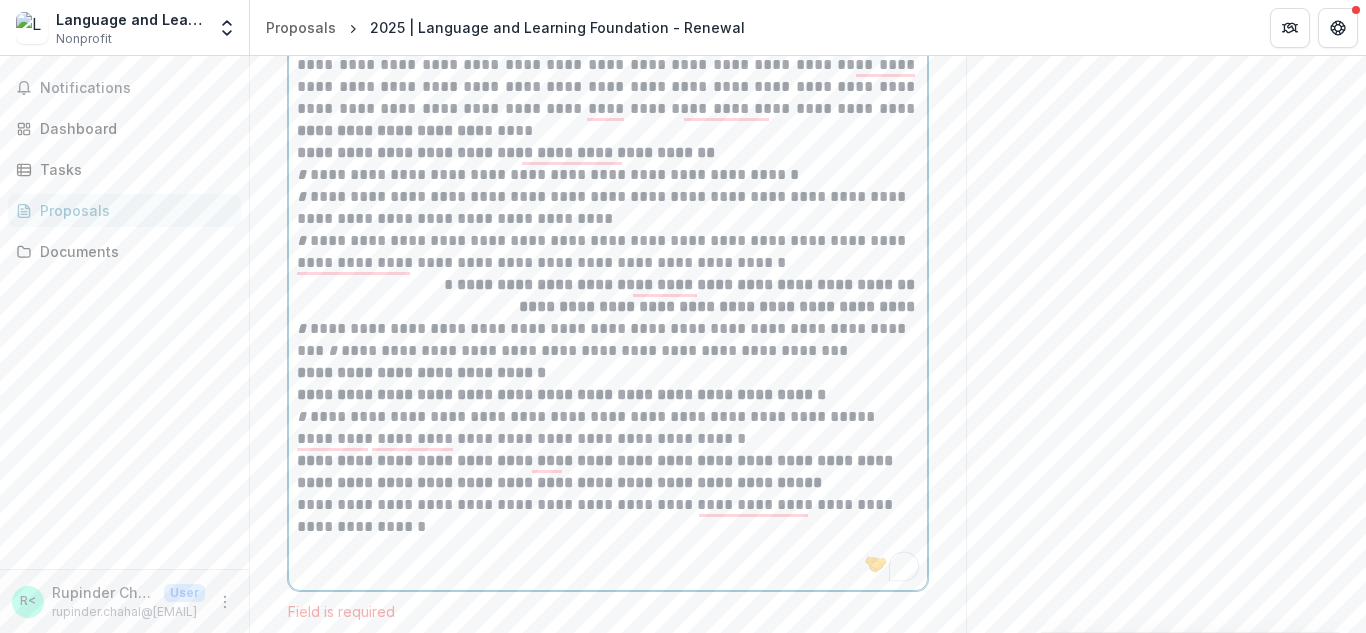 type 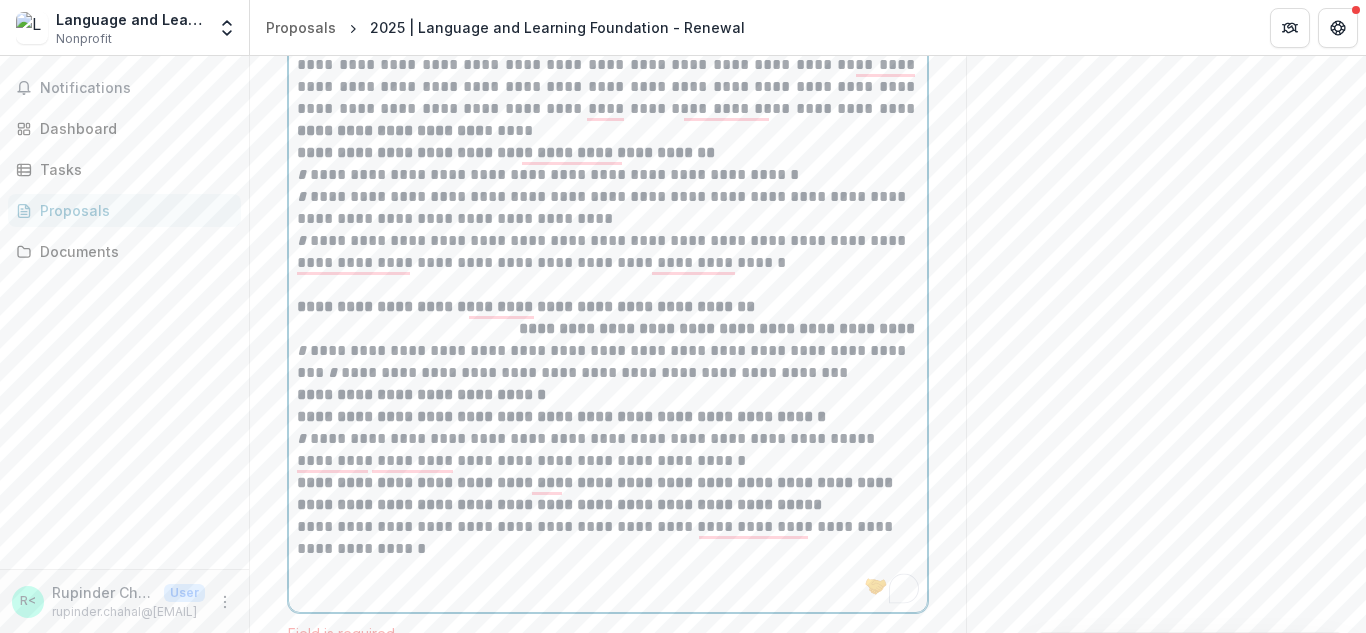 click on "**********" at bounding box center [608, 329] 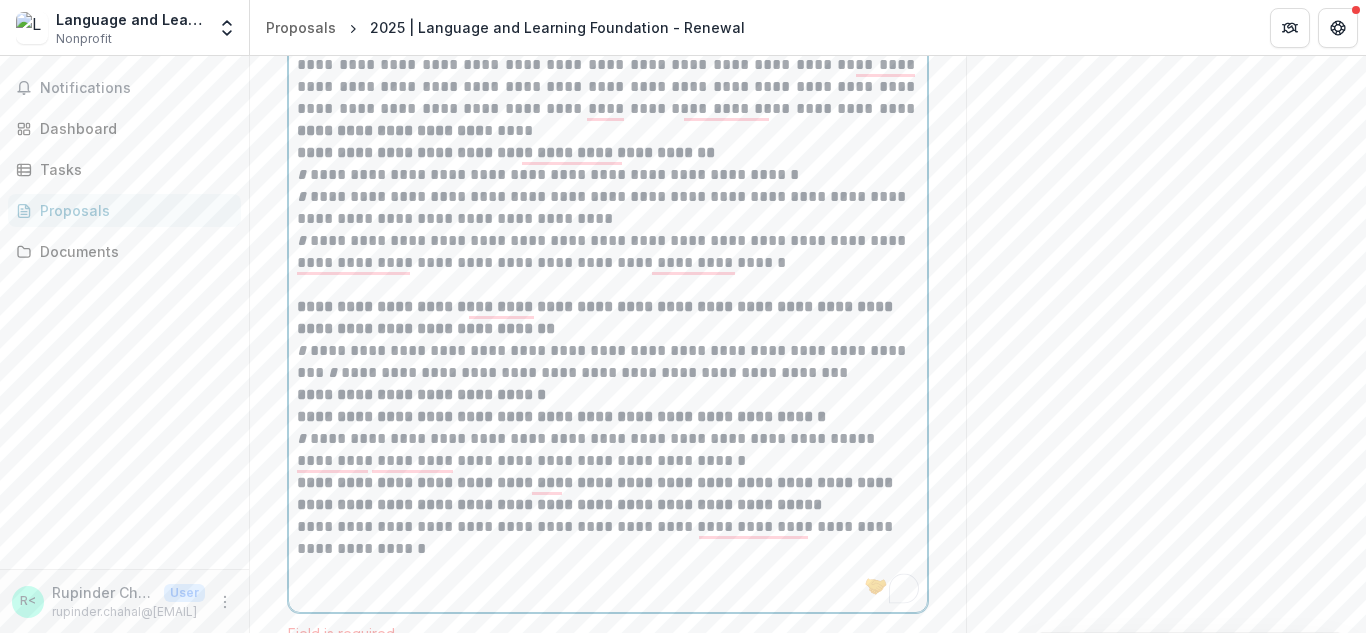 click on "*" at bounding box center (334, 372) 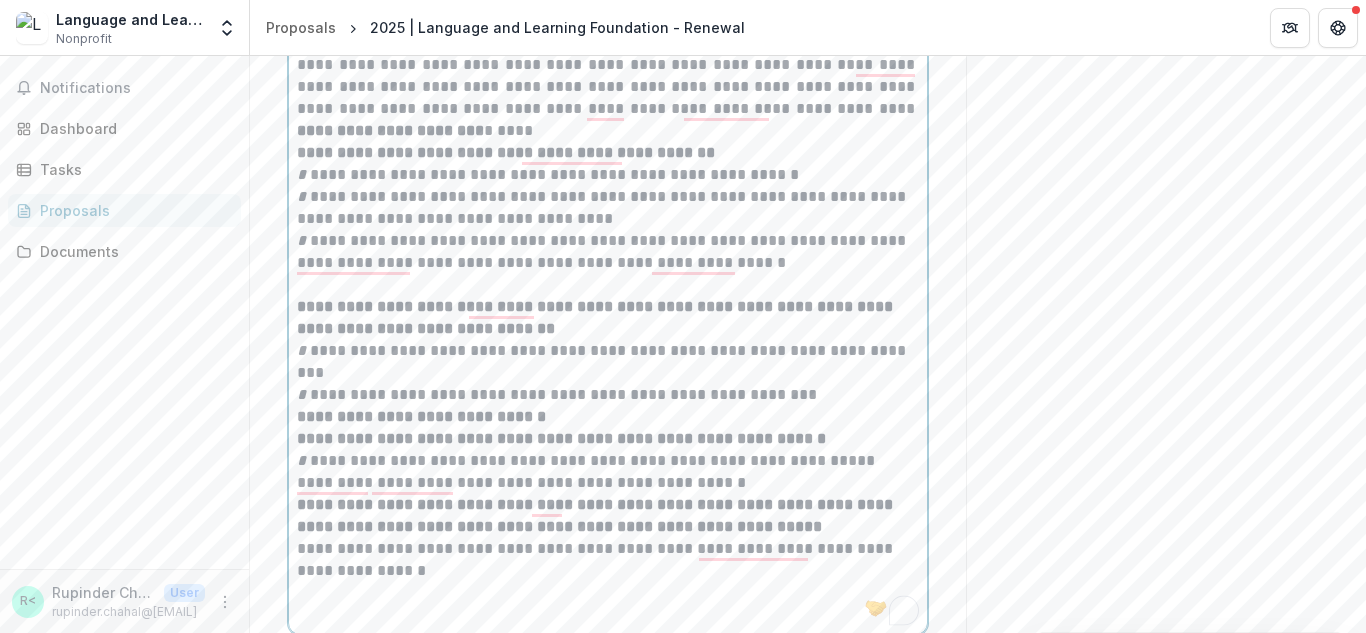 click on "**********" at bounding box center (423, 416) 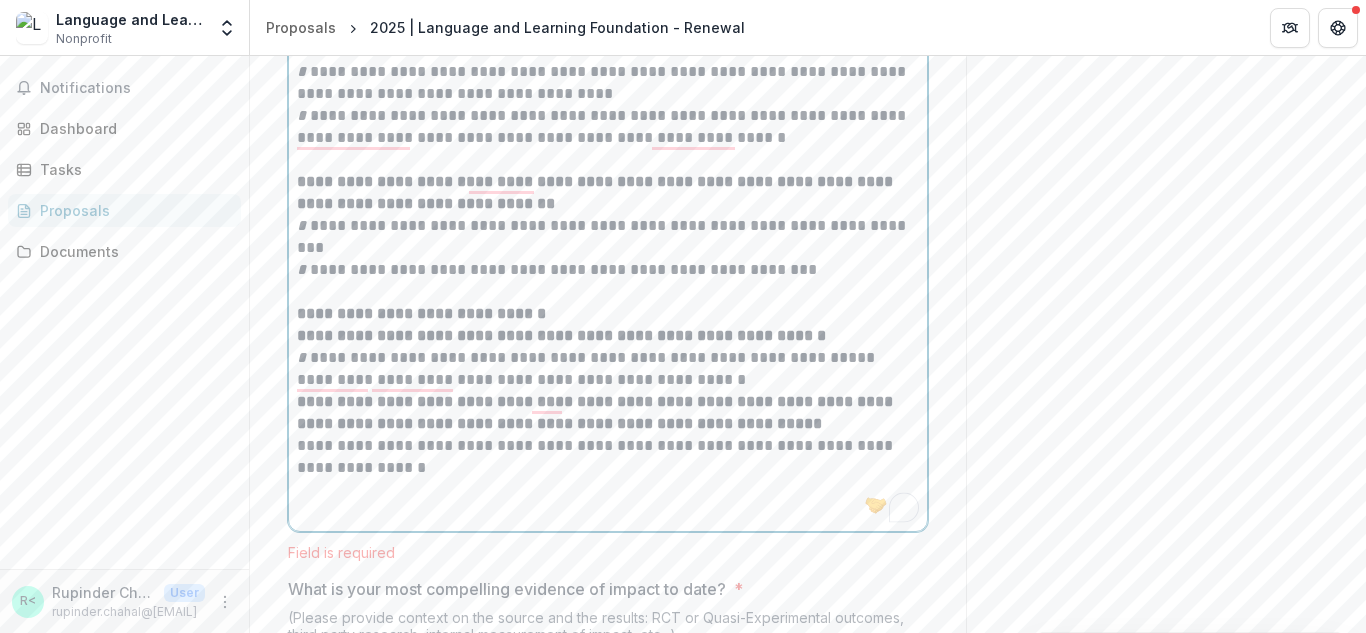scroll, scrollTop: 8167, scrollLeft: 0, axis: vertical 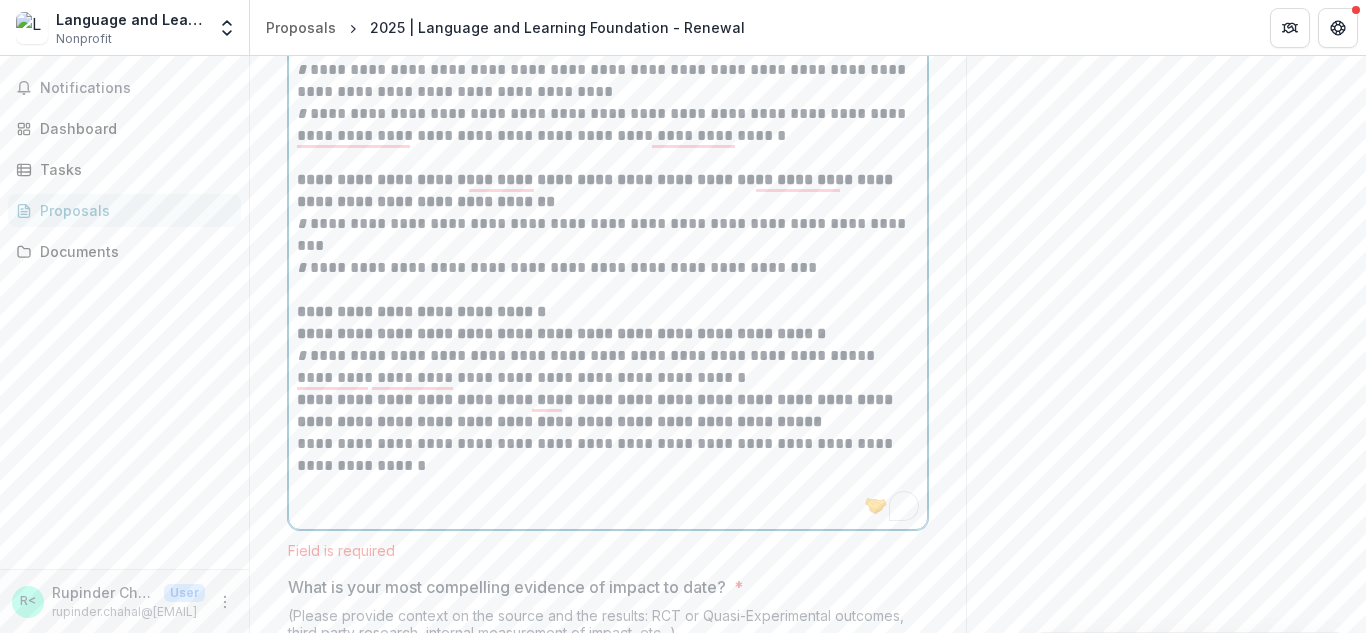 click on "**********" at bounding box center (608, 378) 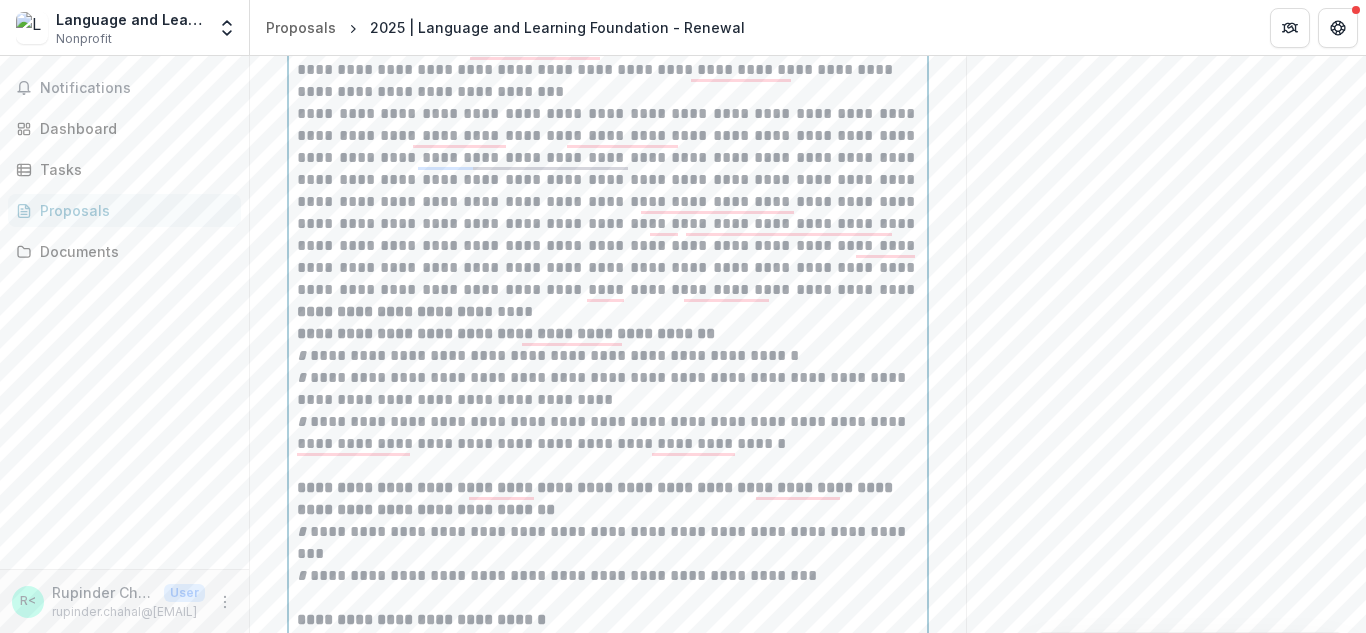 scroll, scrollTop: 7856, scrollLeft: 0, axis: vertical 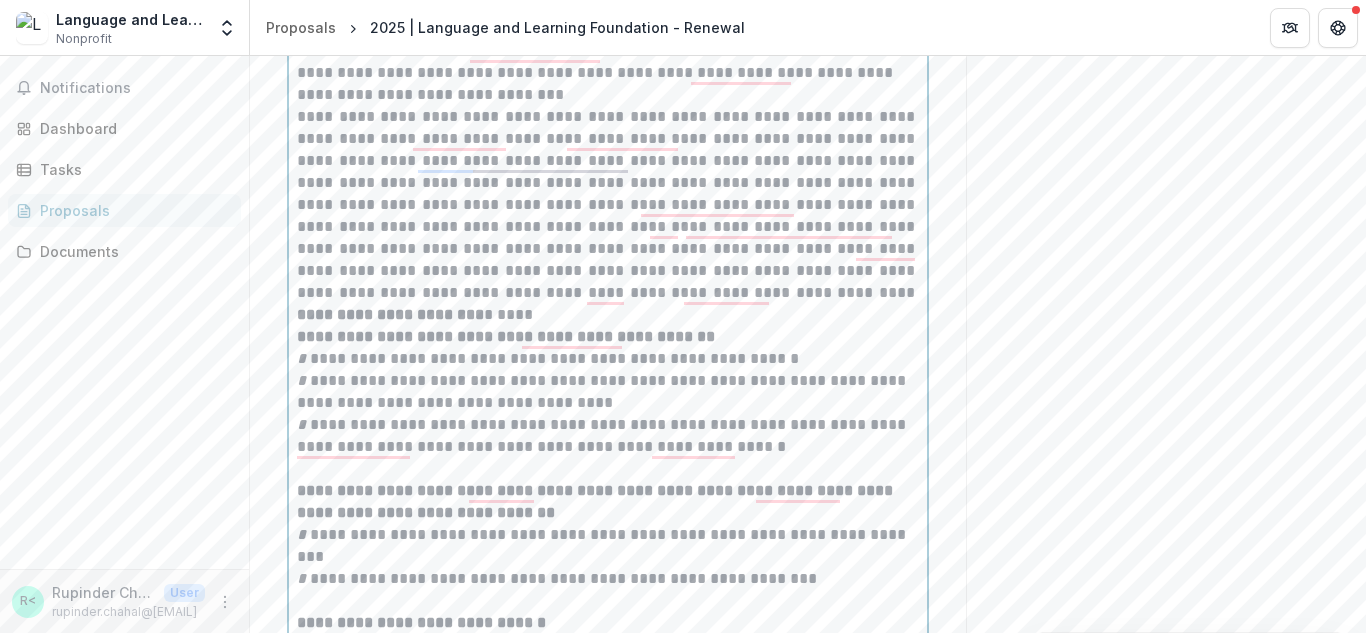 click on "**********" at bounding box center (608, 205) 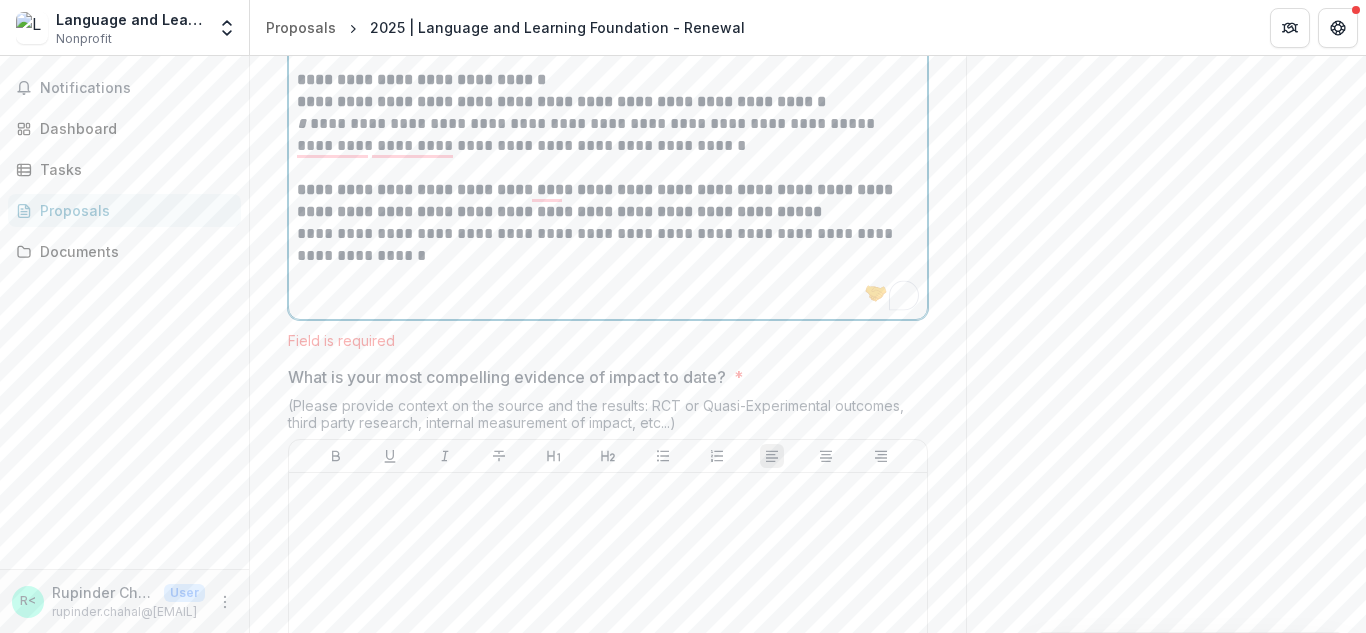 scroll, scrollTop: 8422, scrollLeft: 0, axis: vertical 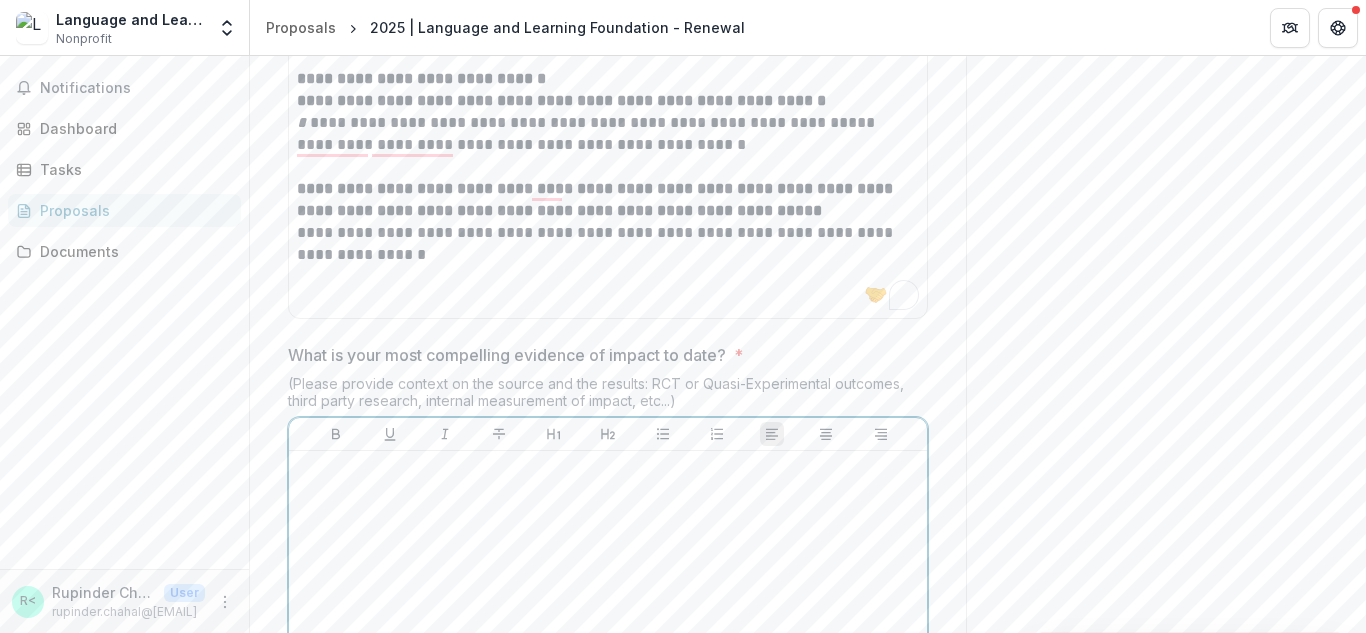 click at bounding box center (608, 609) 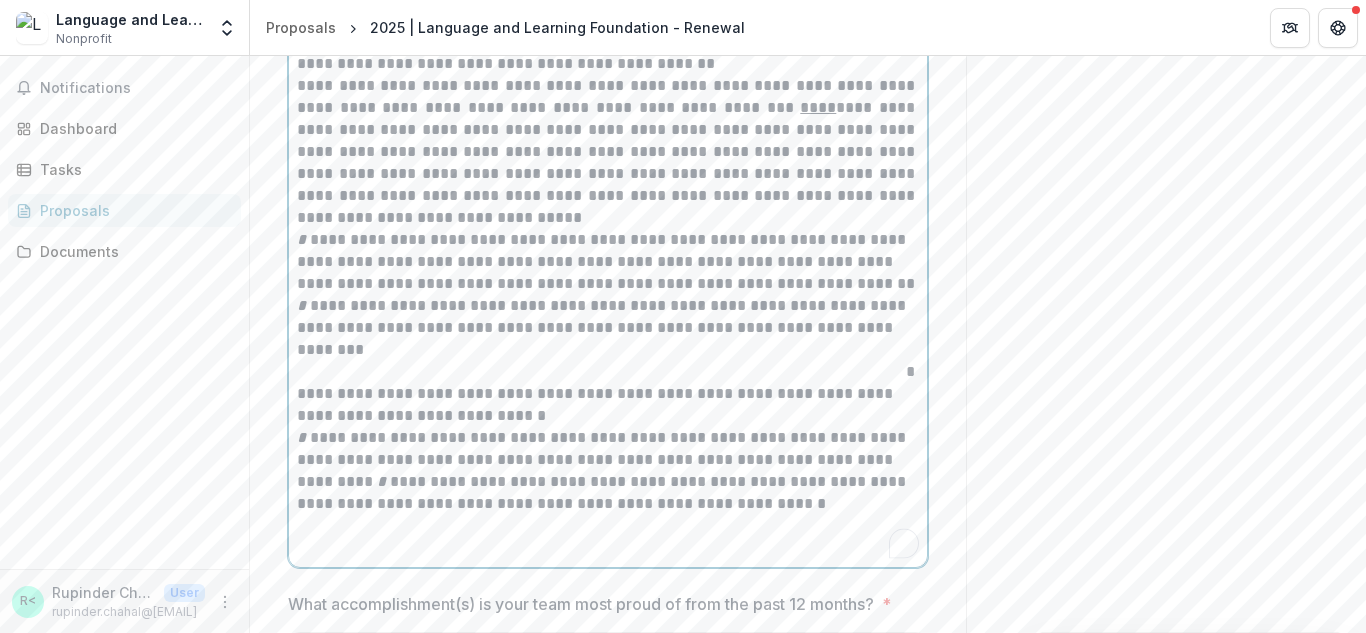scroll, scrollTop: 10017, scrollLeft: 0, axis: vertical 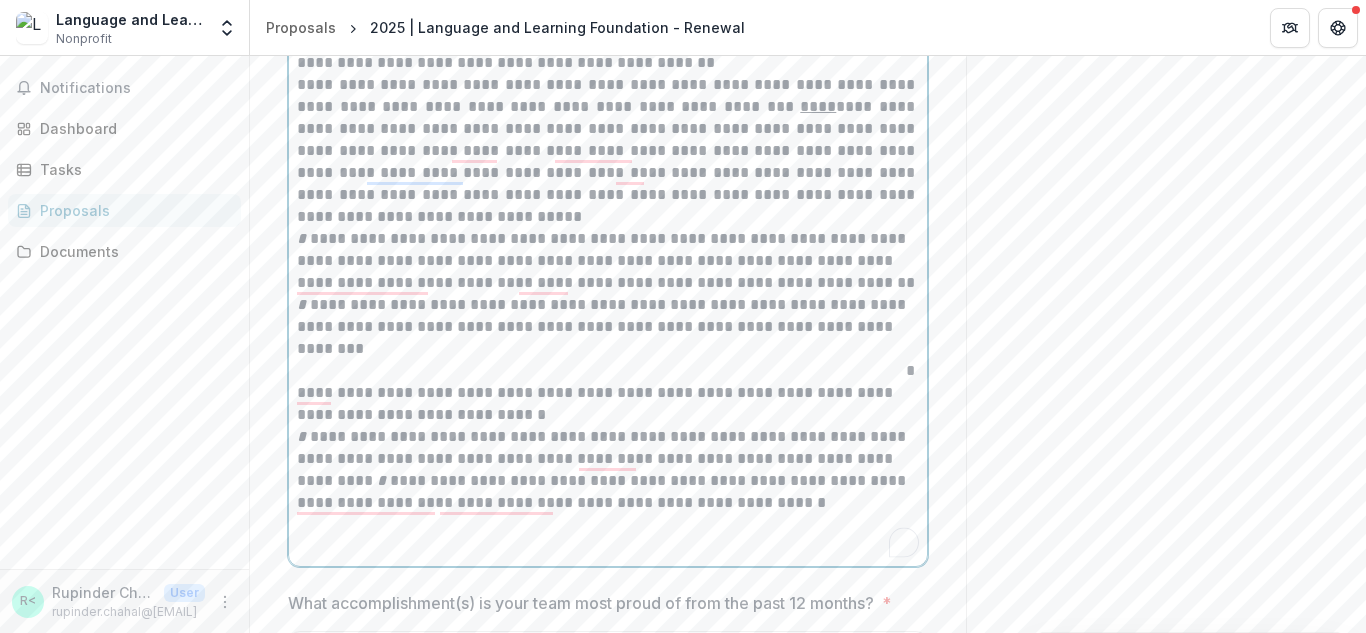 click on "*" at bounding box center (383, 480) 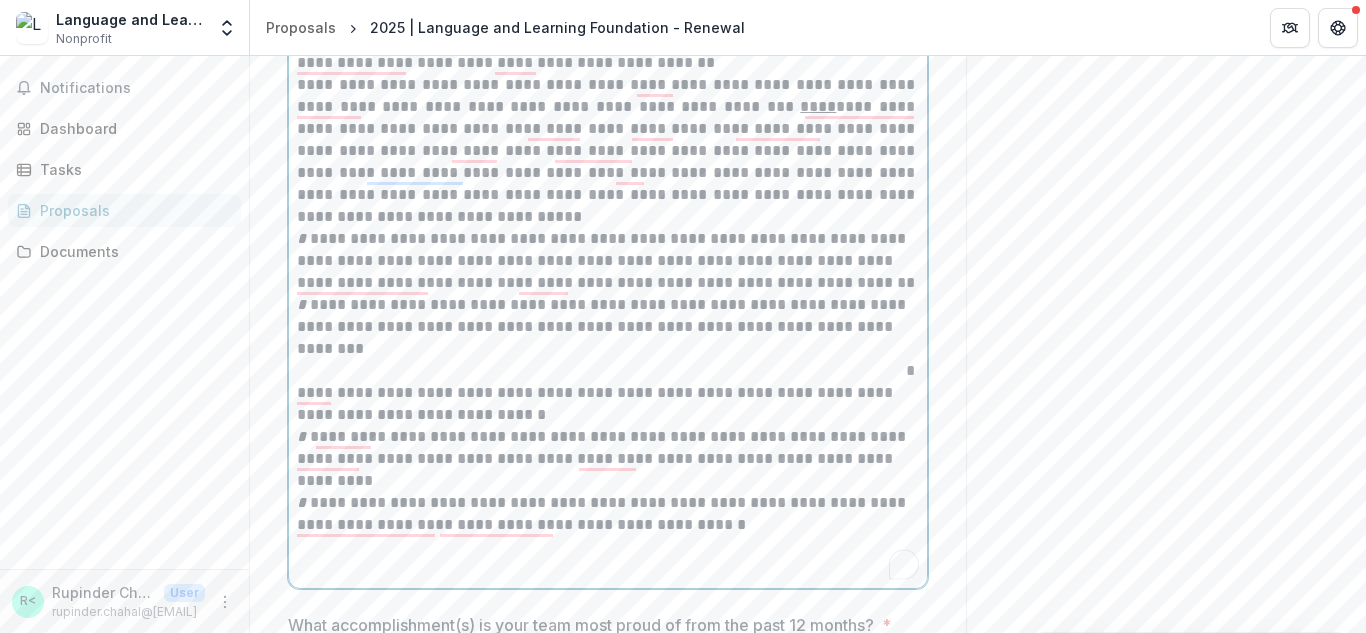 click on "**********" at bounding box center (608, 151) 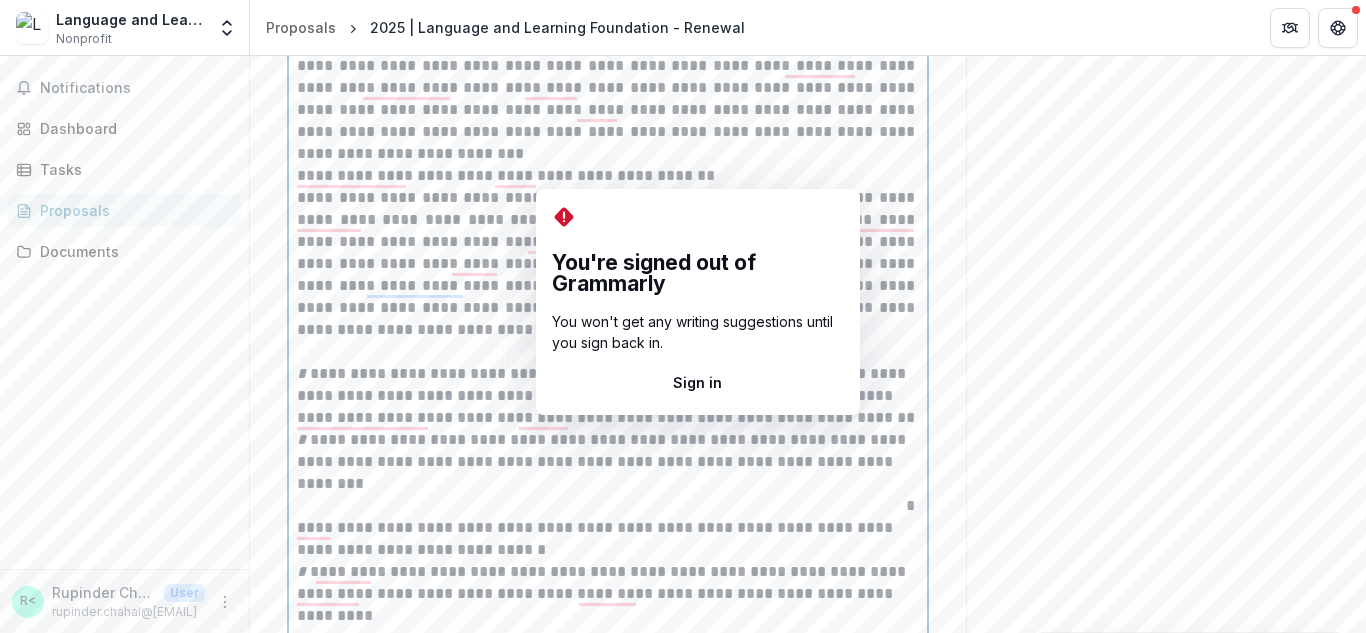 scroll, scrollTop: 9899, scrollLeft: 0, axis: vertical 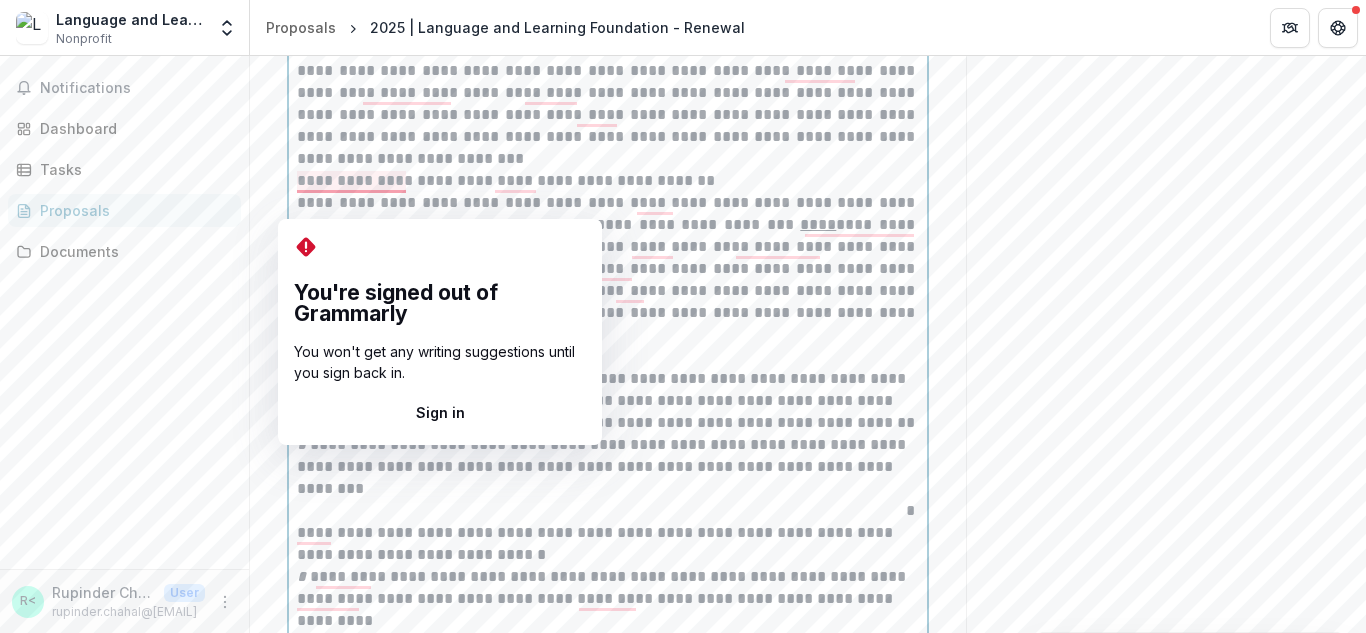 click on "**********" at bounding box center (608, 181) 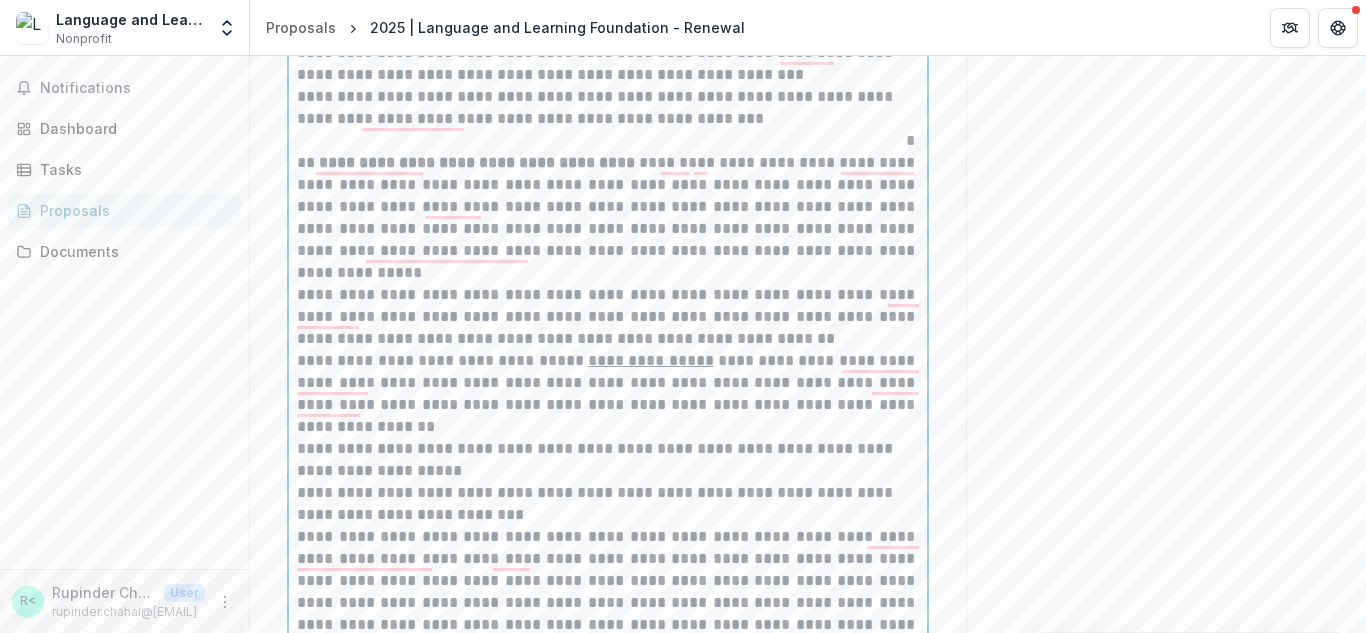 scroll, scrollTop: 9229, scrollLeft: 0, axis: vertical 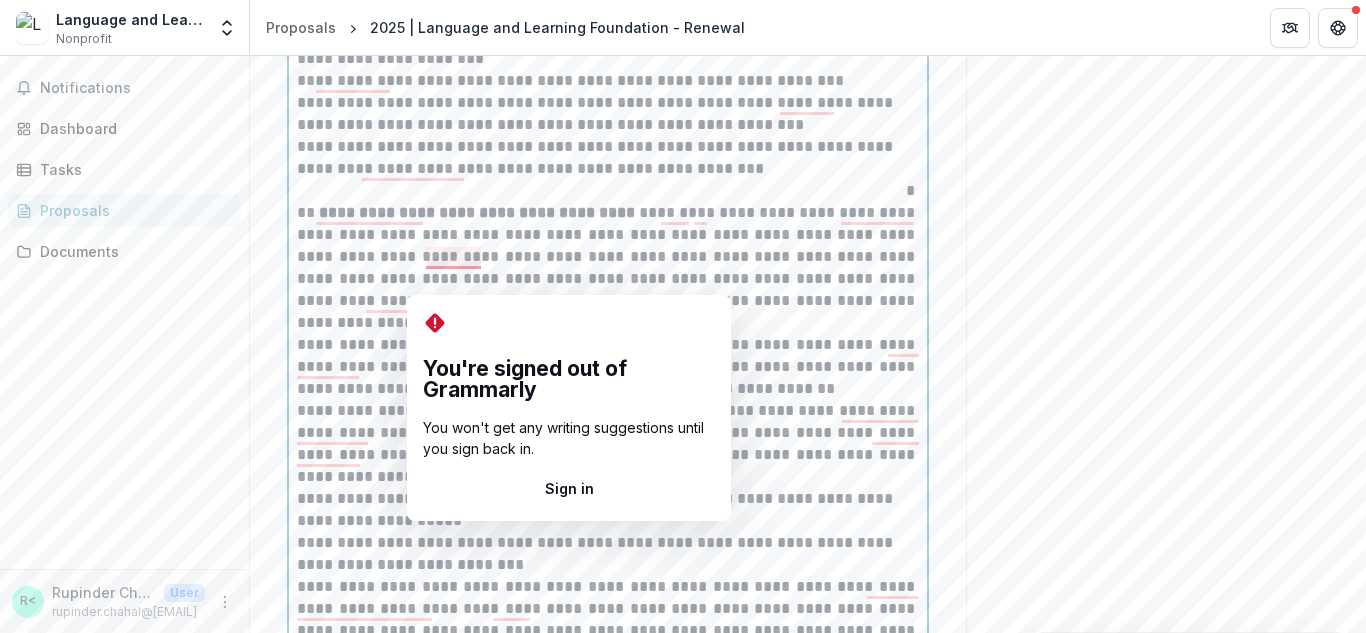 click on "**********" at bounding box center (608, 268) 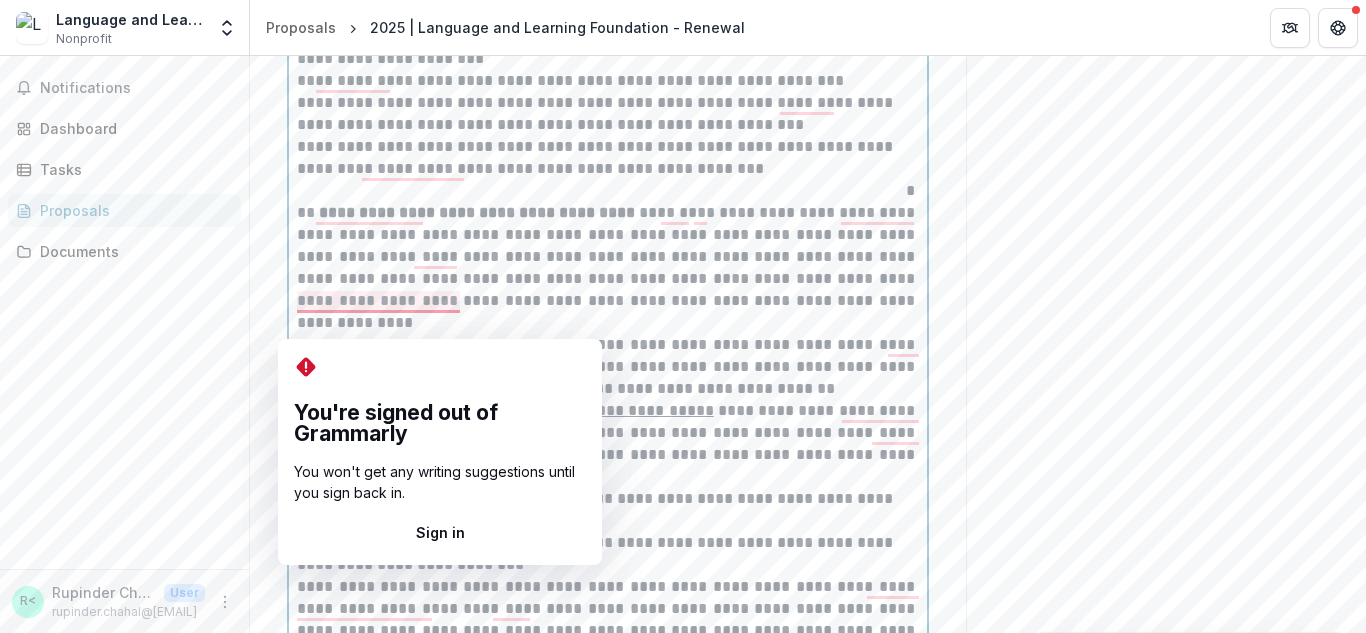click on "**********" at bounding box center (608, 268) 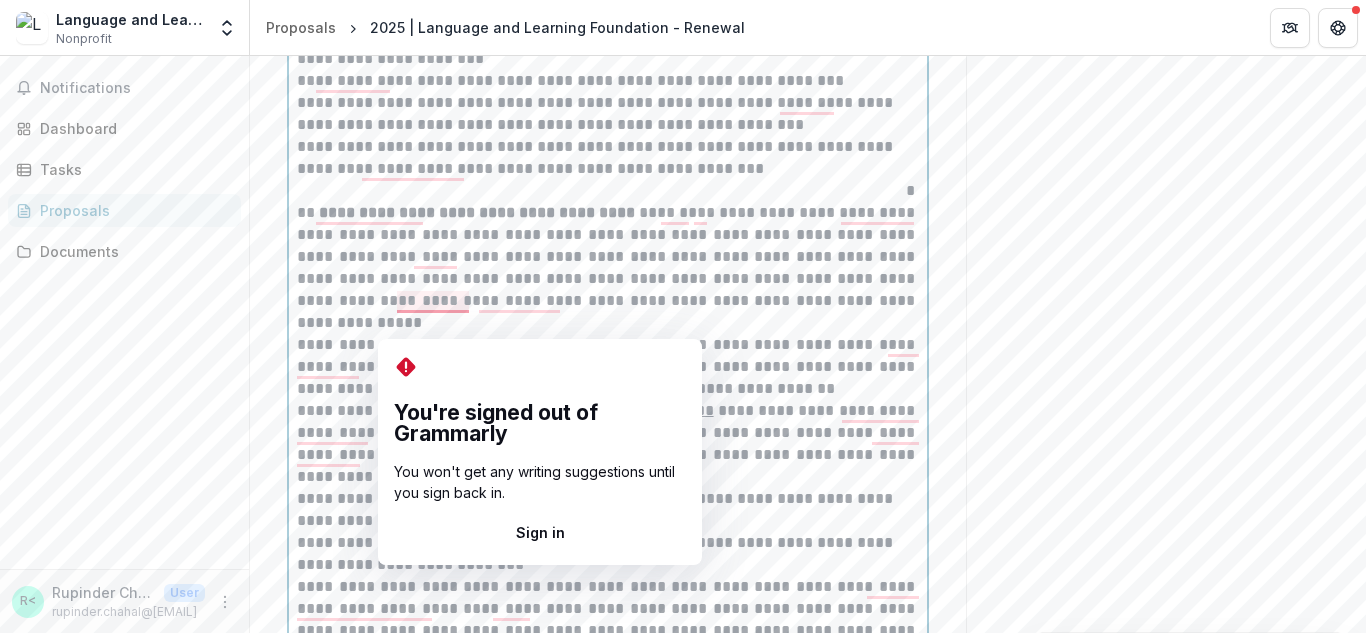 click on "**********" at bounding box center (608, 268) 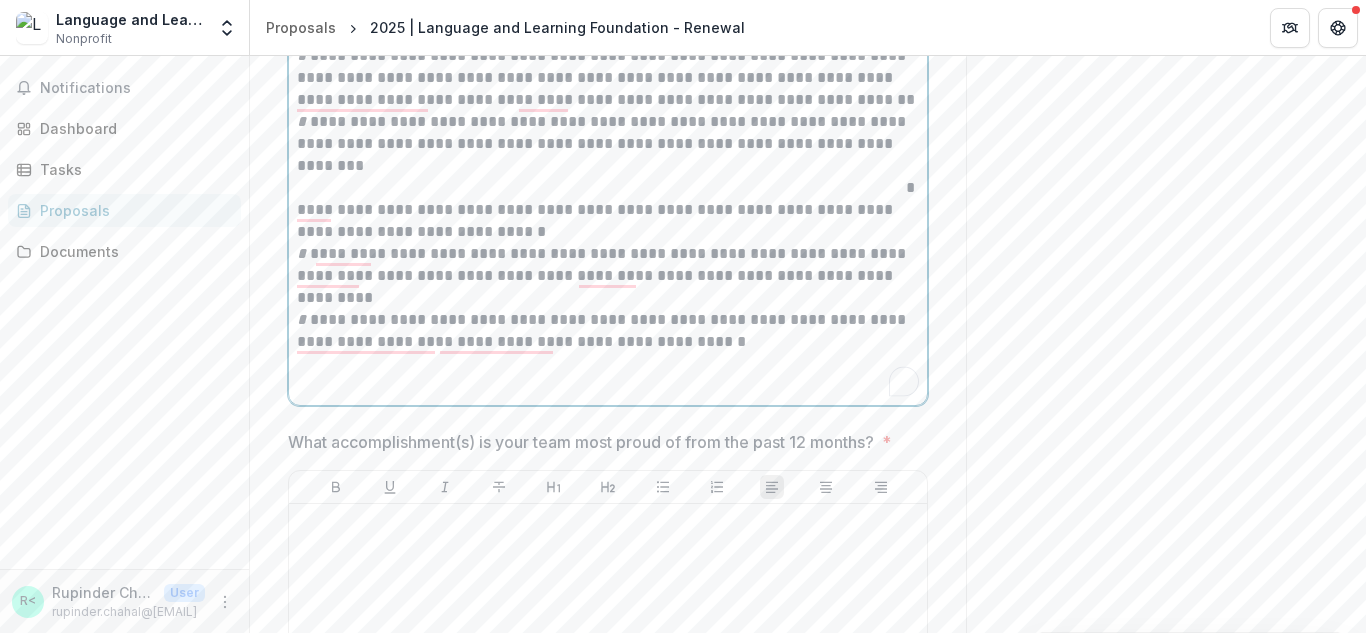 scroll, scrollTop: 10382, scrollLeft: 0, axis: vertical 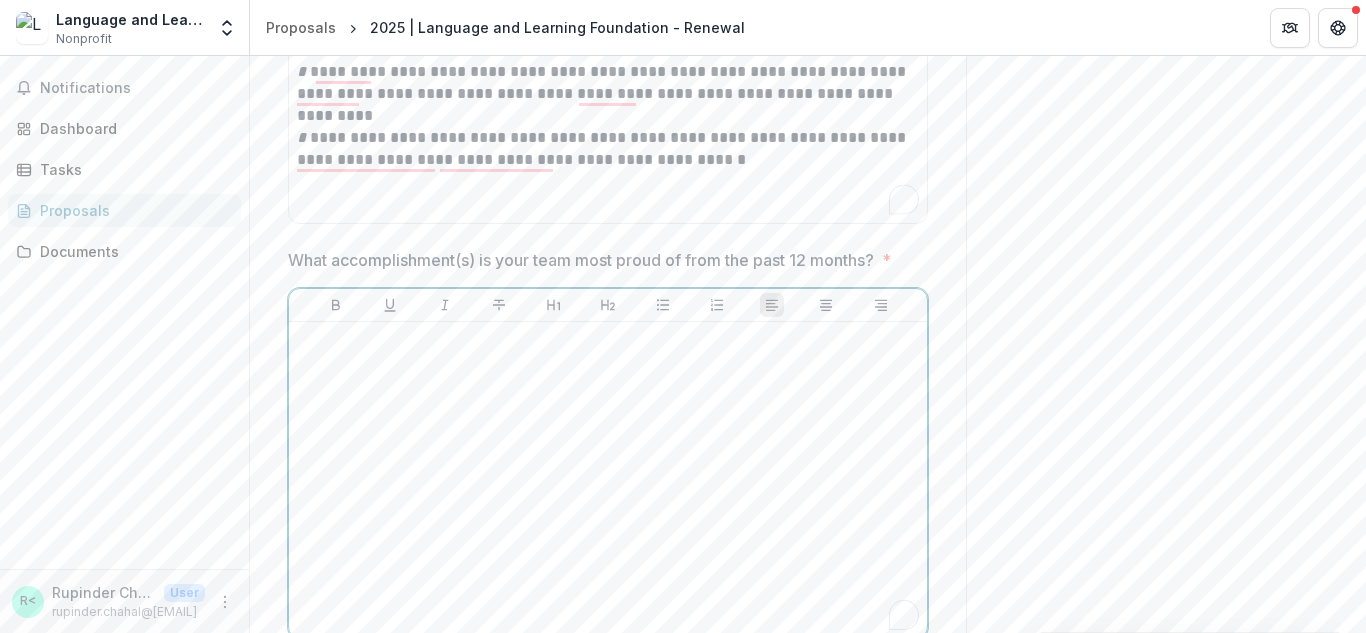 click at bounding box center [608, 480] 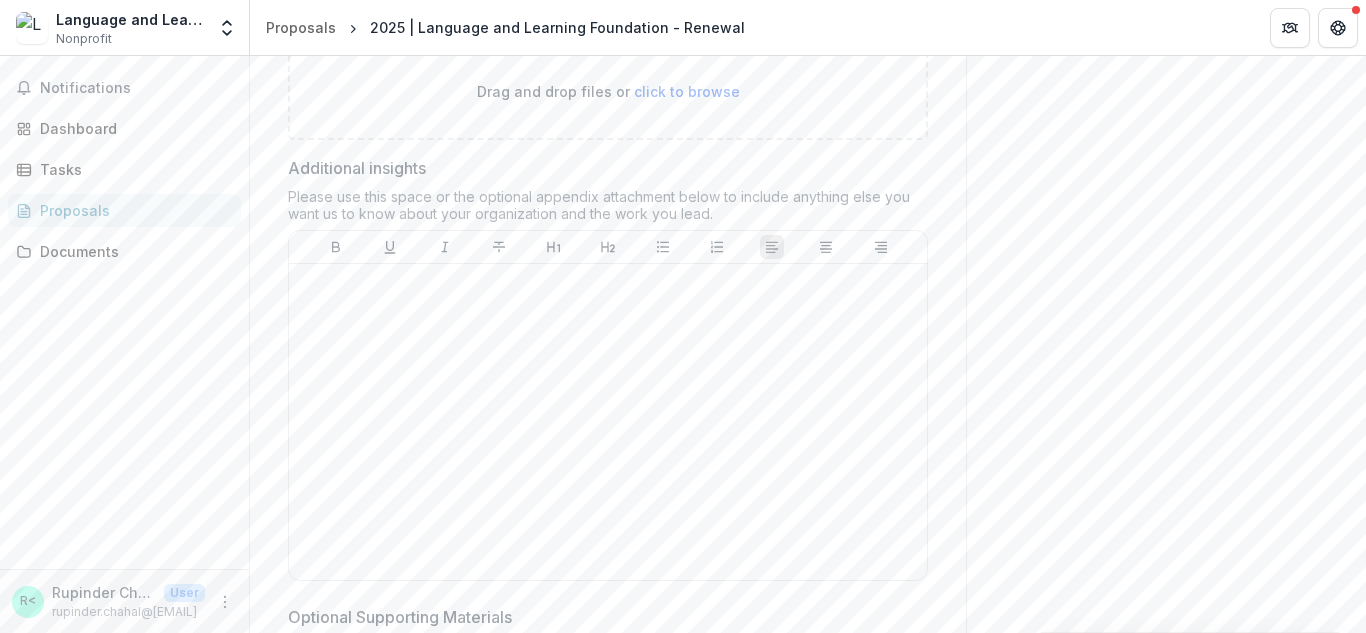 scroll, scrollTop: 16394, scrollLeft: 0, axis: vertical 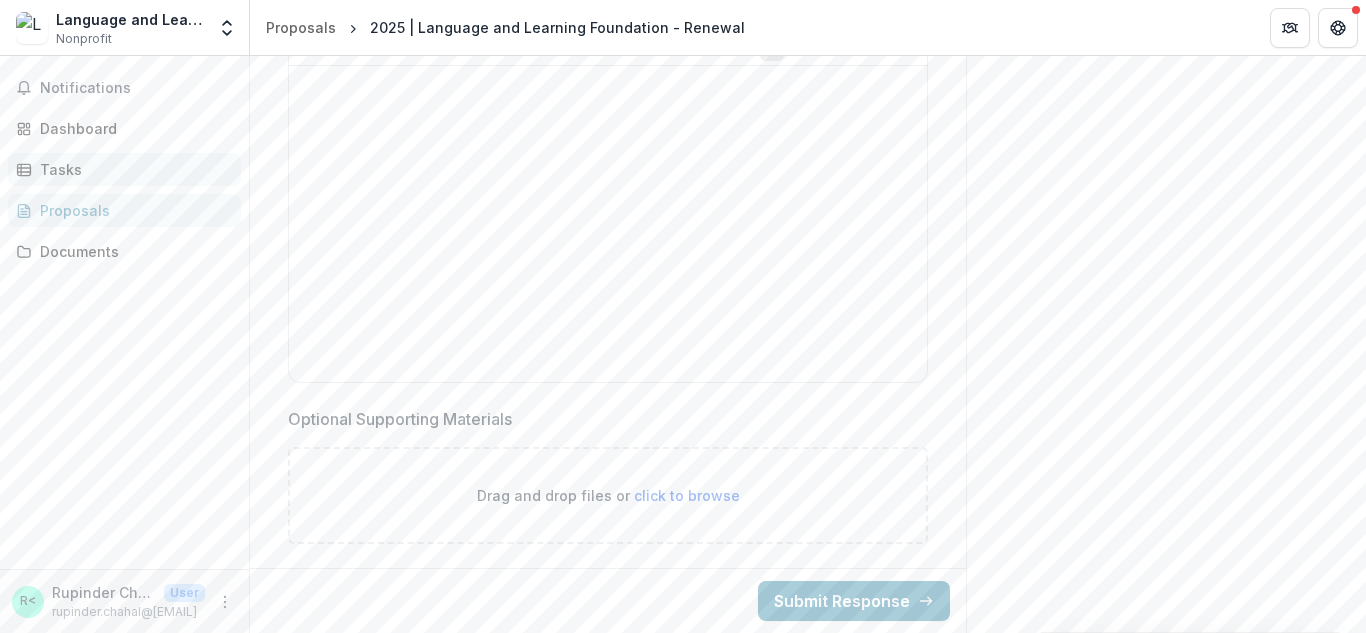 click on "Tasks" at bounding box center (124, 169) 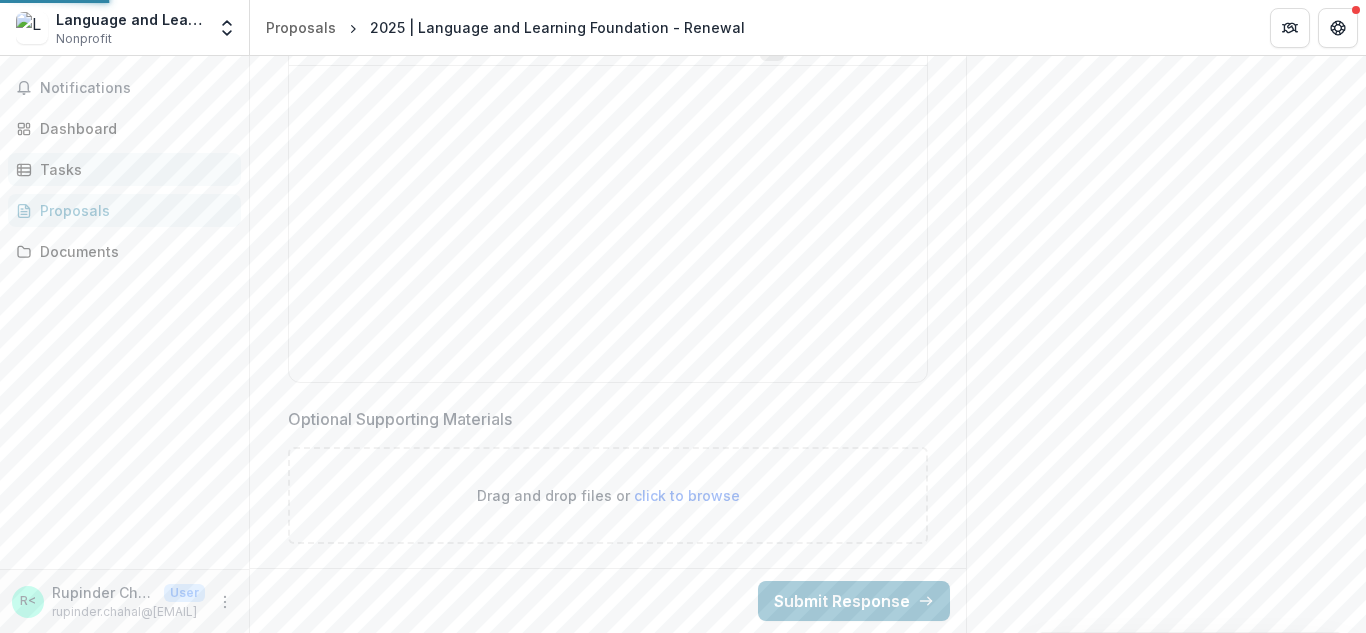 scroll, scrollTop: 0, scrollLeft: 0, axis: both 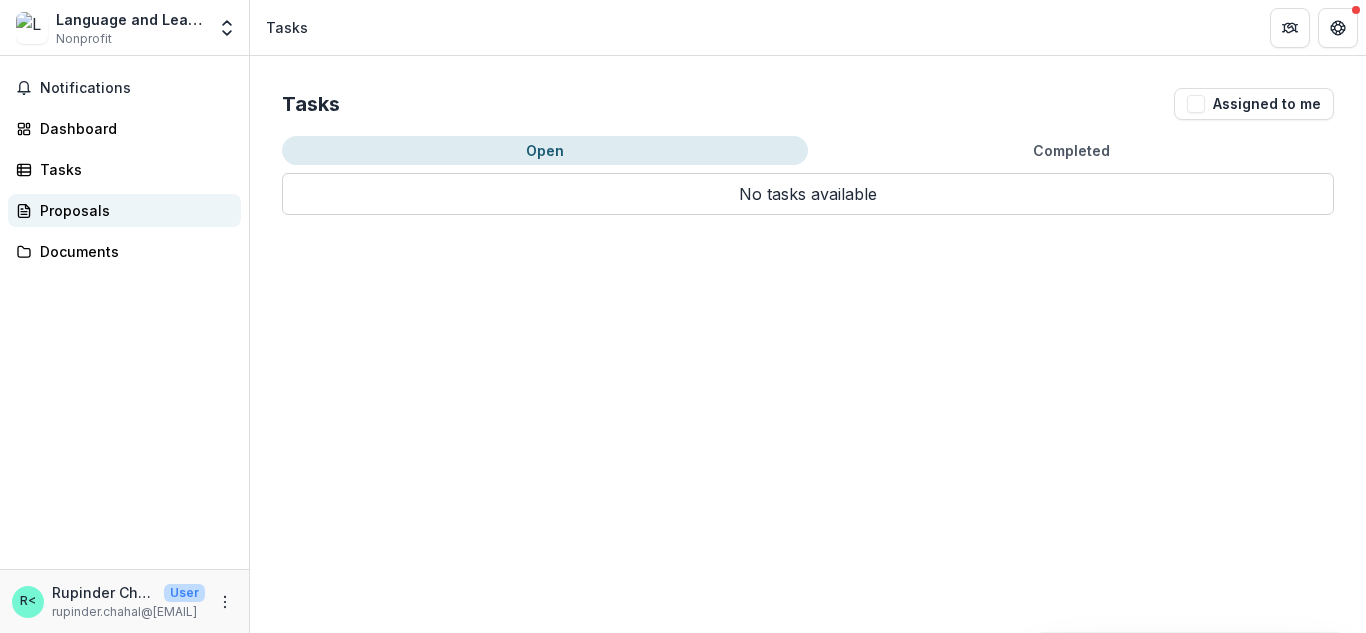 click on "Proposals" at bounding box center [124, 210] 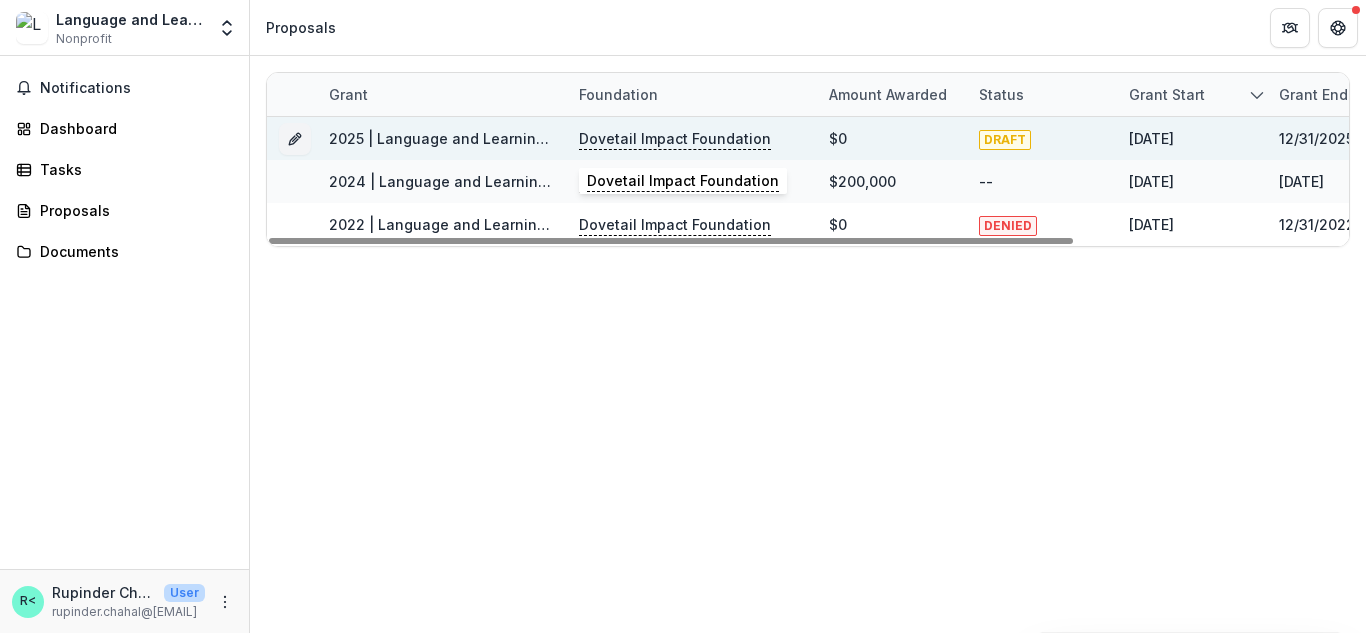 click on "Dovetail Impact Foundation" at bounding box center [675, 139] 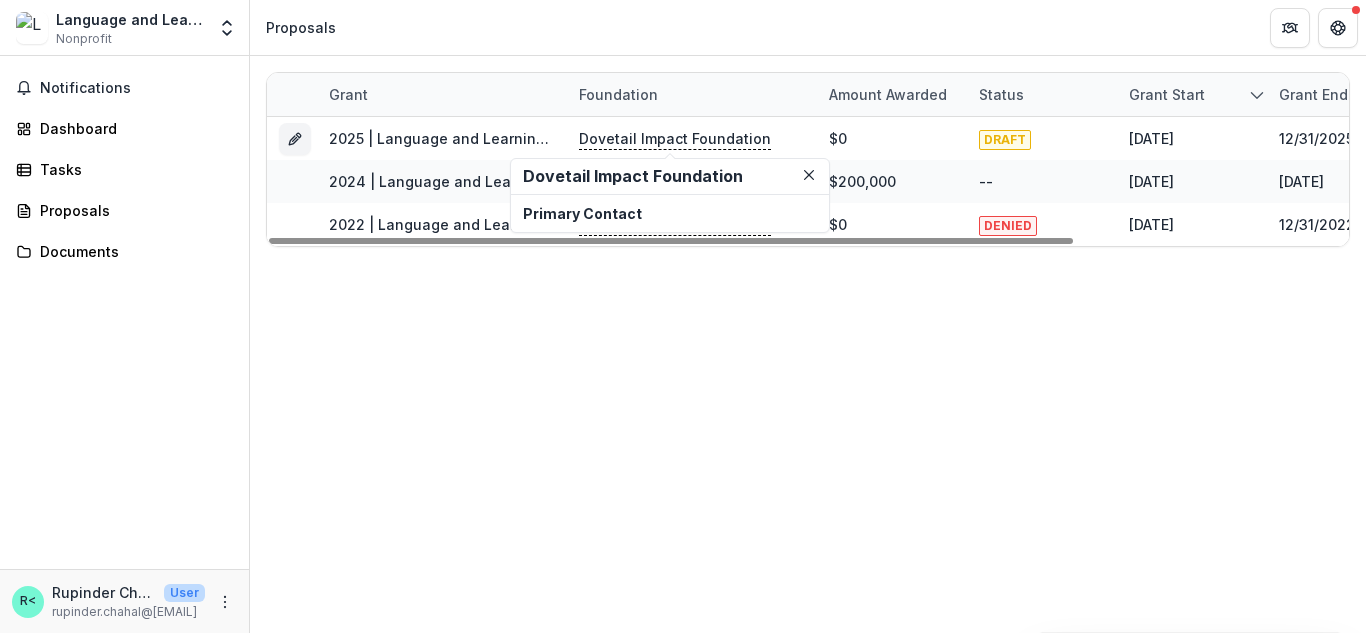 click on "Dovetail Impact Foundation" at bounding box center (670, 176) 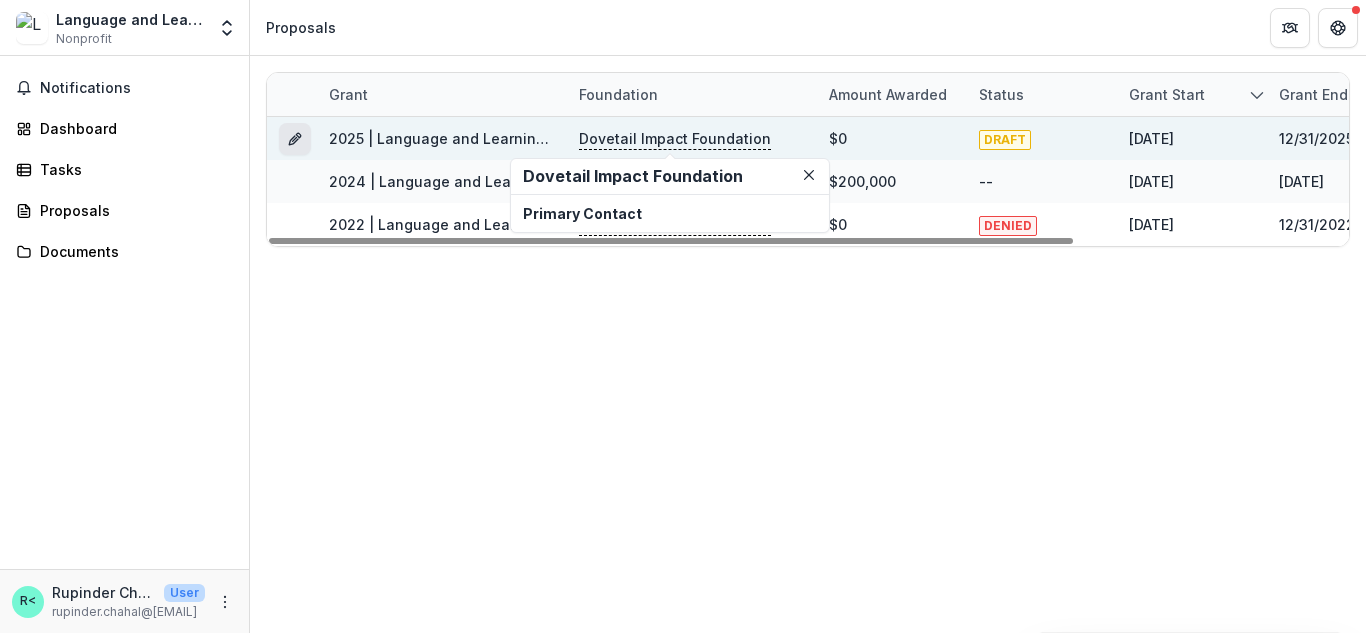 click 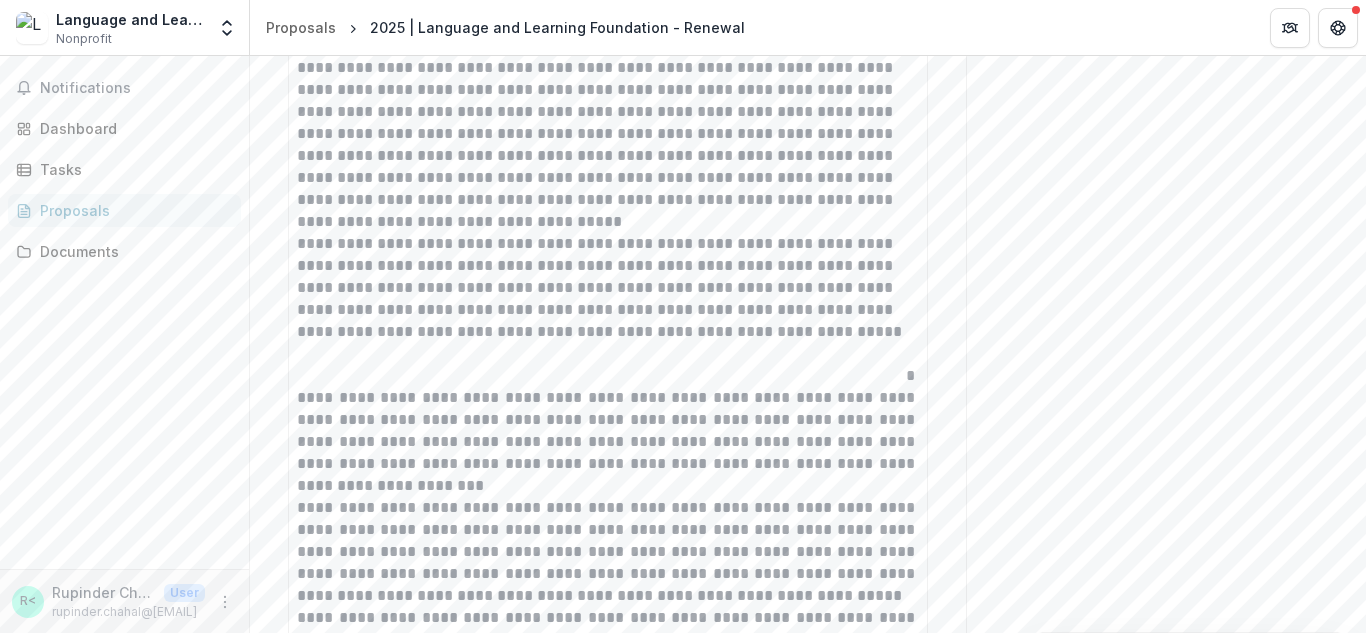 scroll, scrollTop: 5834, scrollLeft: 0, axis: vertical 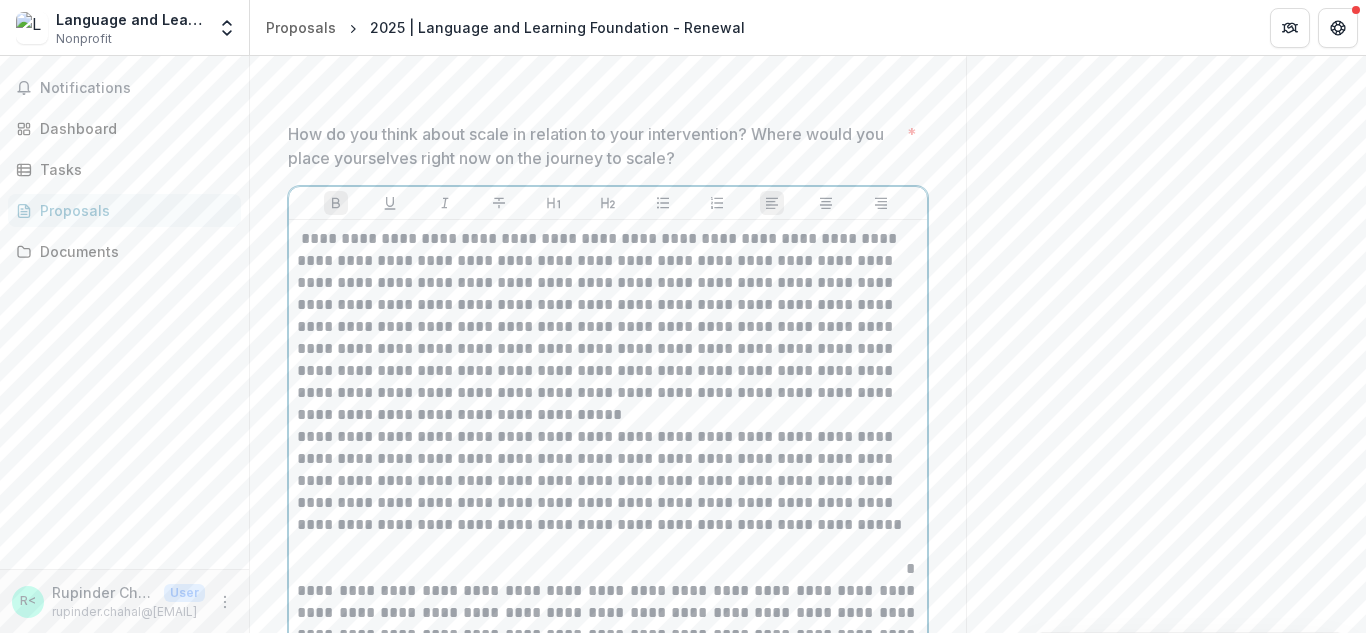 click on "**********" at bounding box center [608, 327] 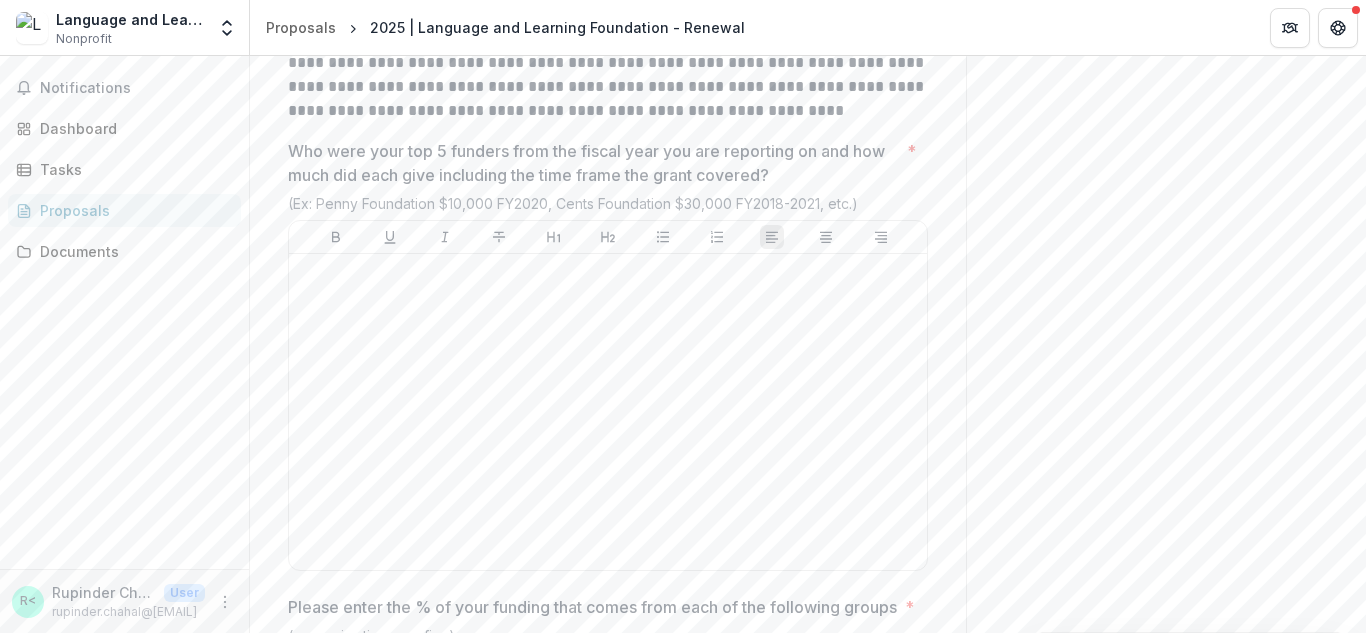 scroll, scrollTop: 11069, scrollLeft: 0, axis: vertical 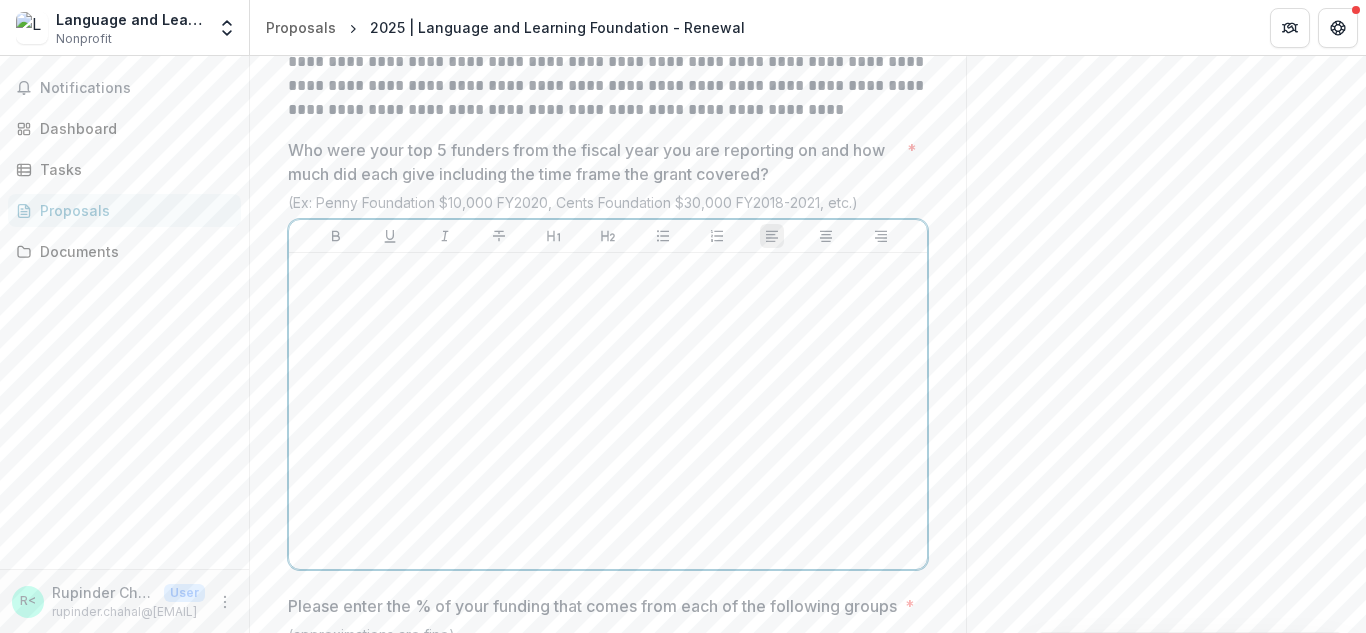 click at bounding box center [608, 411] 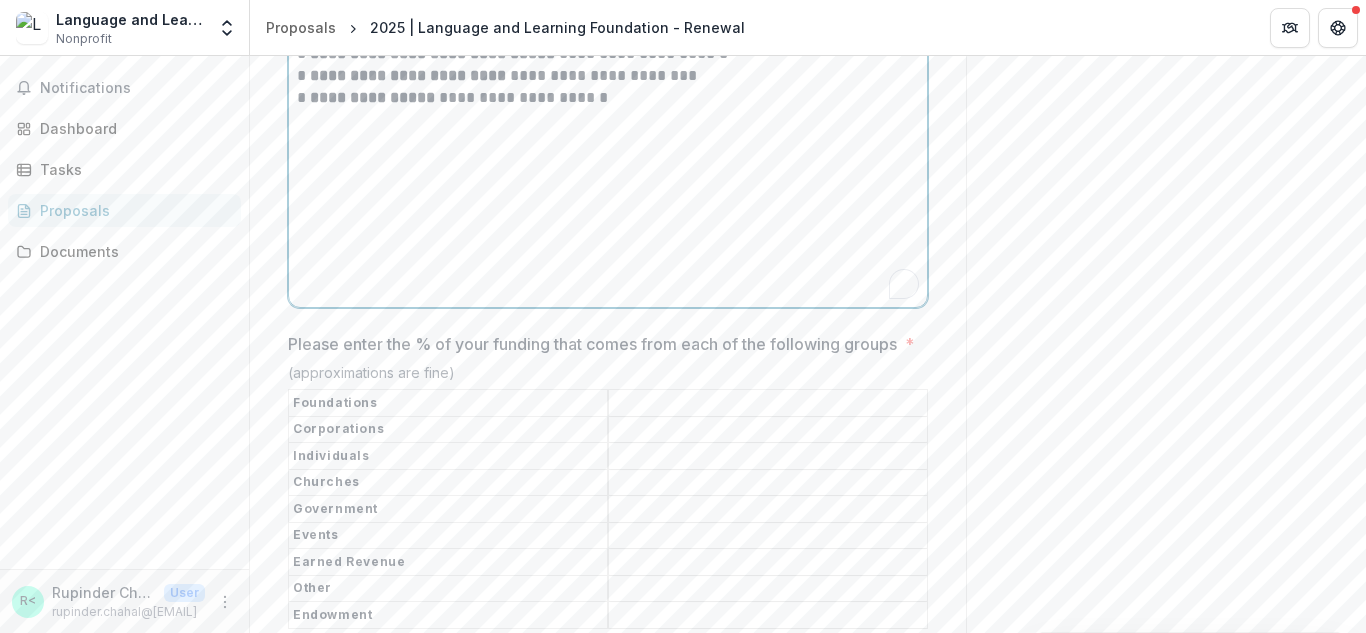 scroll, scrollTop: 11362, scrollLeft: 0, axis: vertical 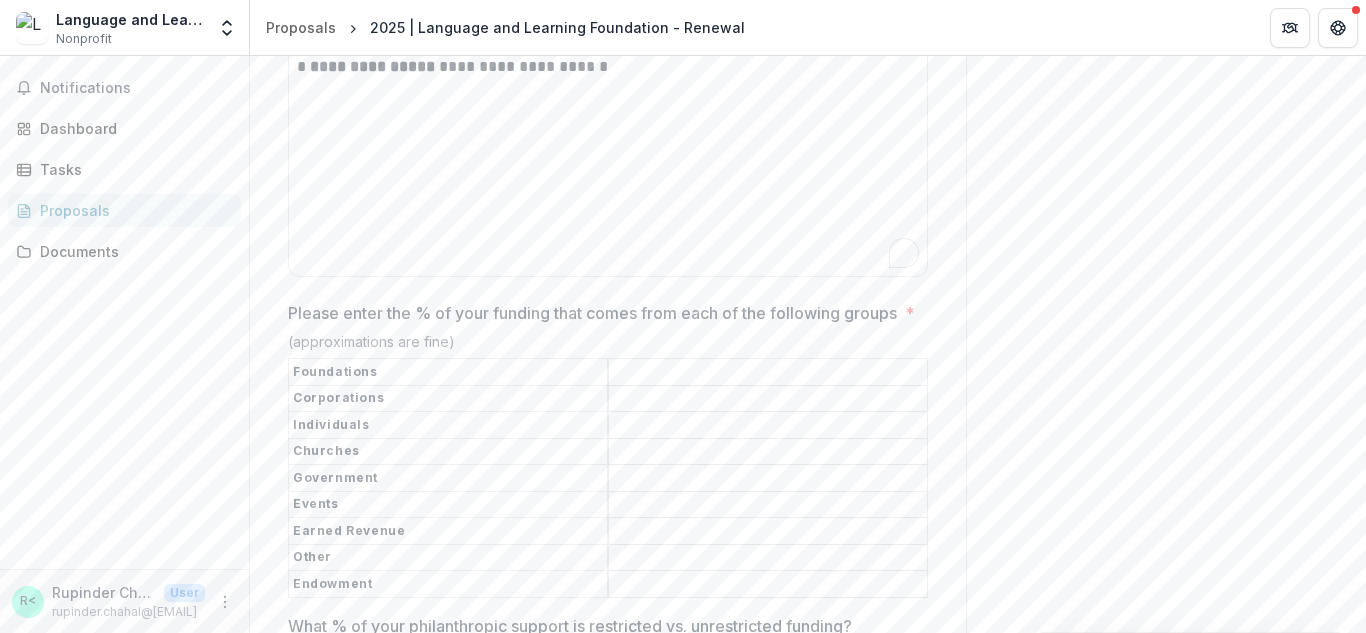 click on "Please enter the % of your funding that comes from each of the following groups *" at bounding box center (768, 373) 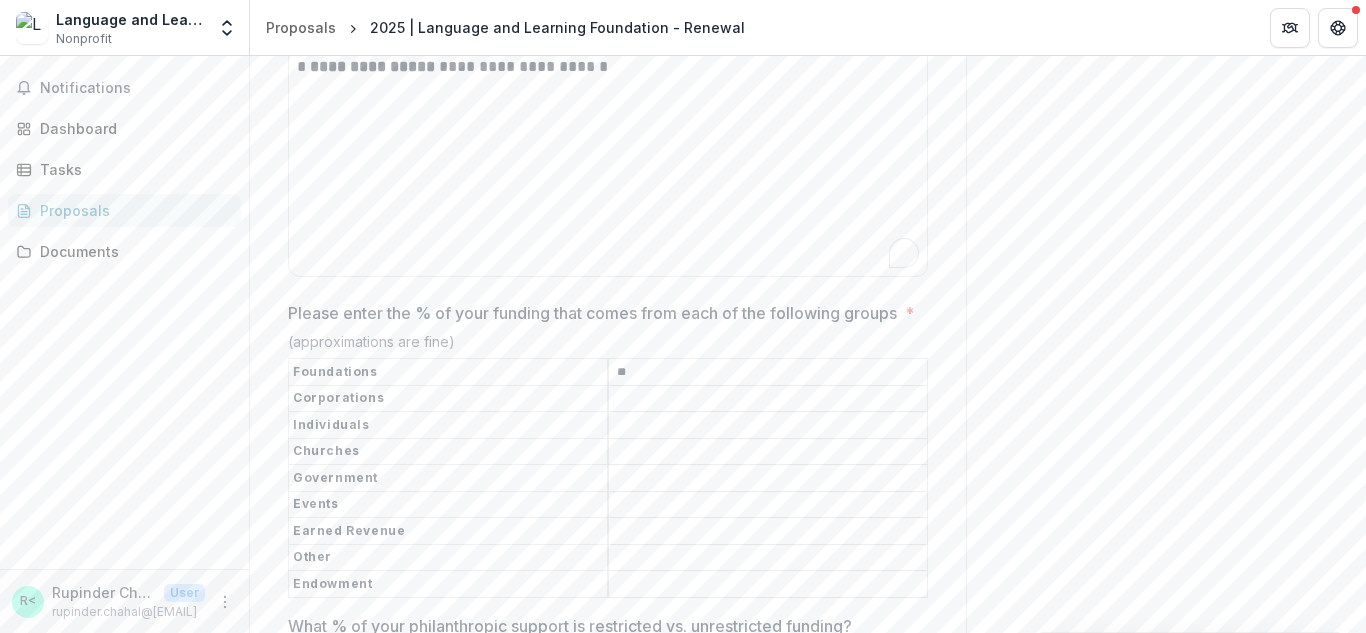 type on "**" 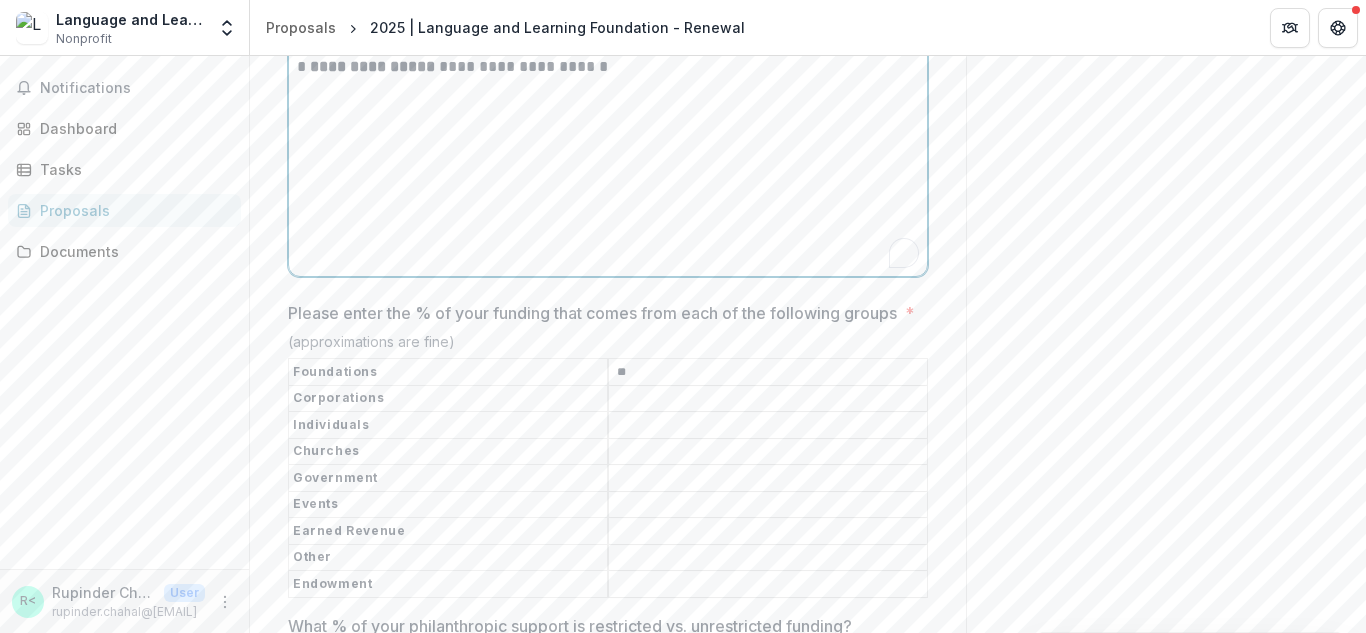 click on "**********" at bounding box center (608, 118) 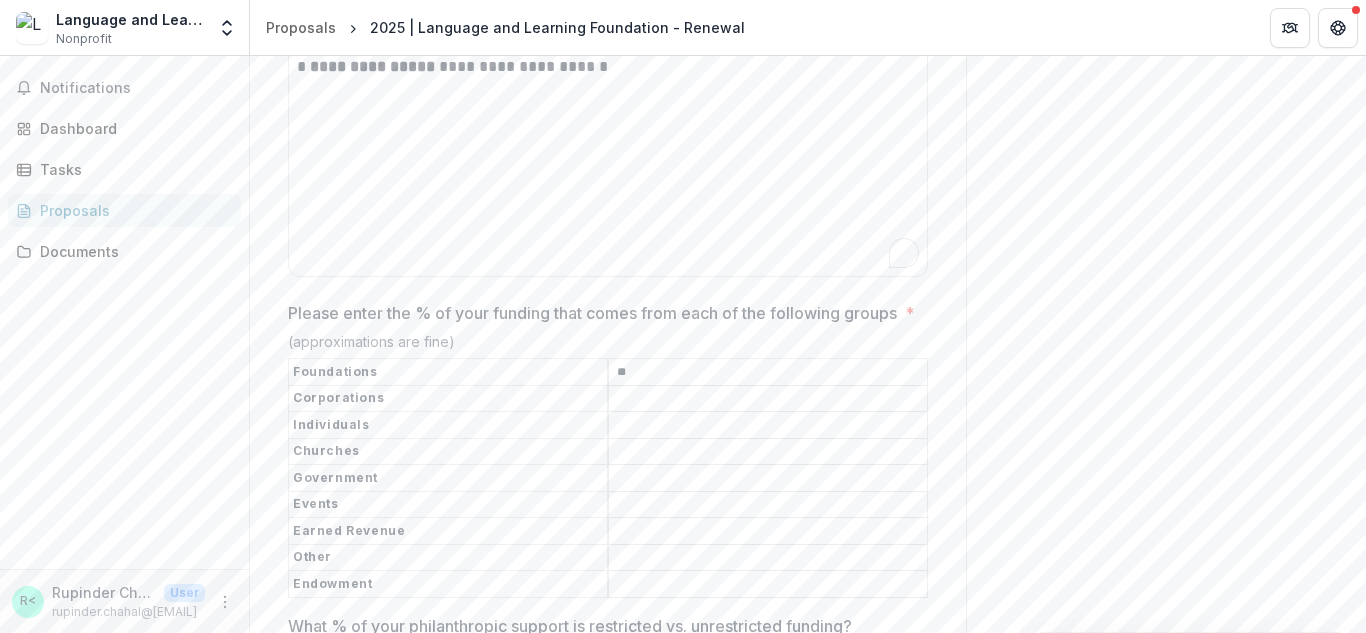 click on "Please enter the % of your funding that comes from each of the following groups *" at bounding box center (768, 399) 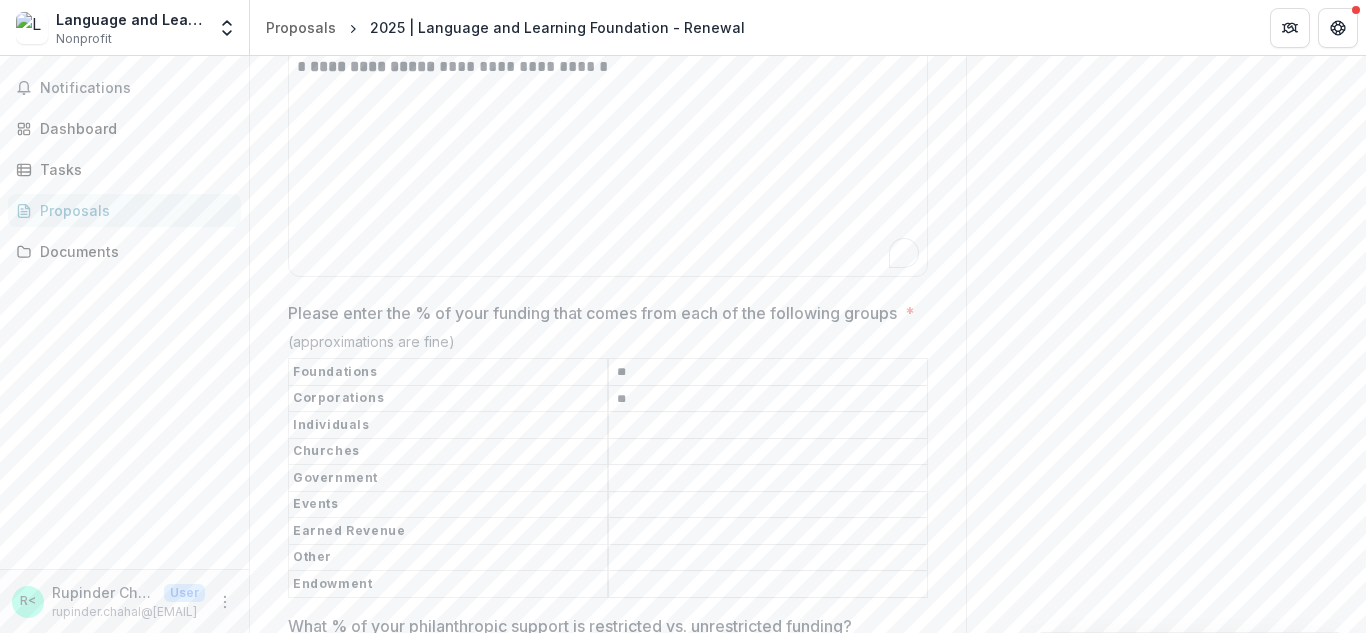 type on "**" 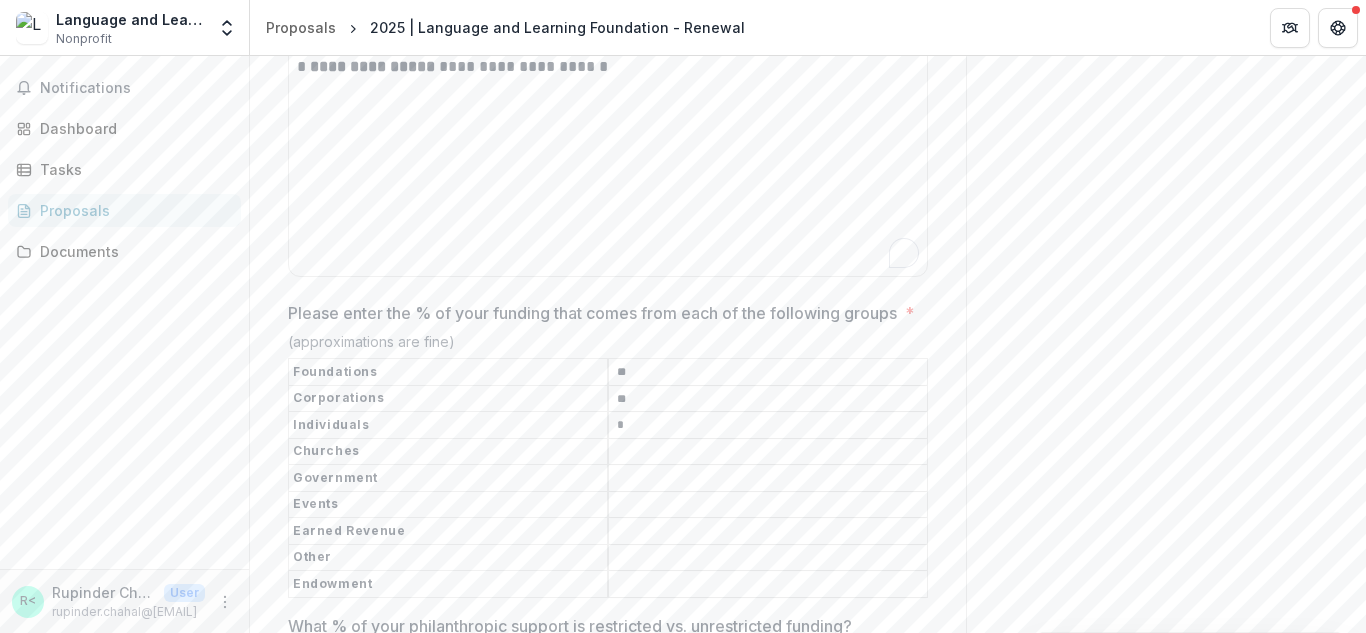 type on "*" 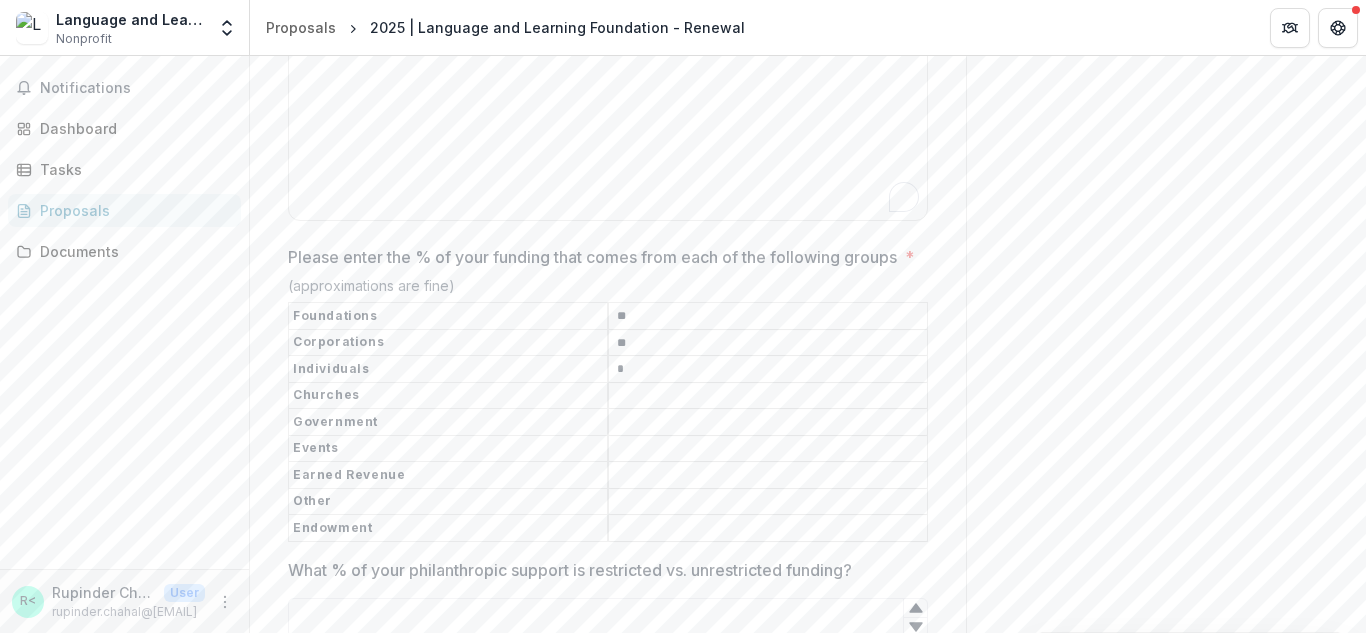 scroll, scrollTop: 11422, scrollLeft: 0, axis: vertical 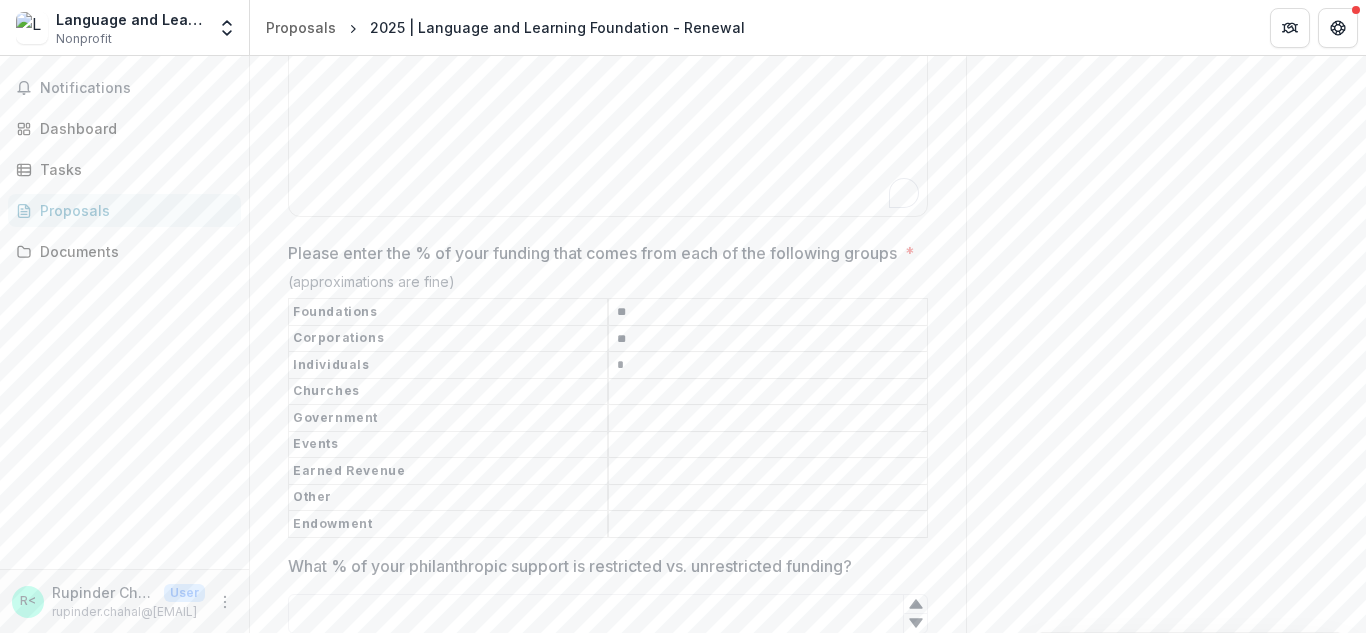 click on "Please enter the % of your funding that comes from each of the following groups *" at bounding box center (768, 498) 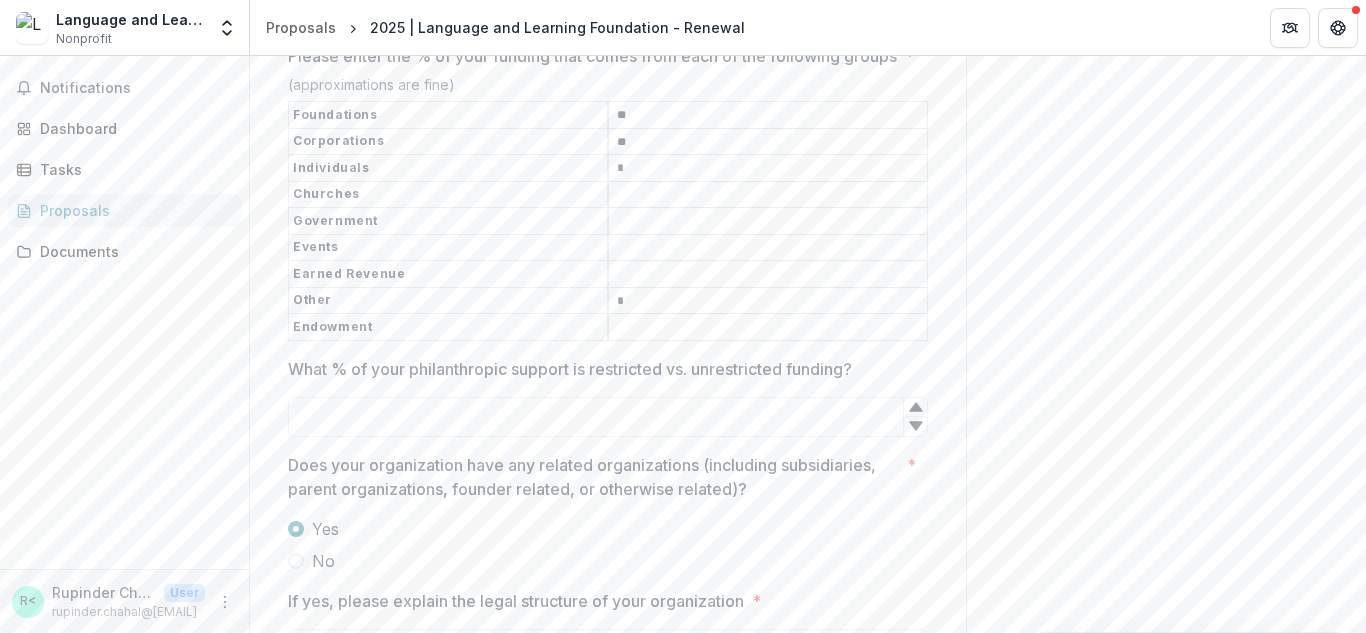 scroll, scrollTop: 11640, scrollLeft: 0, axis: vertical 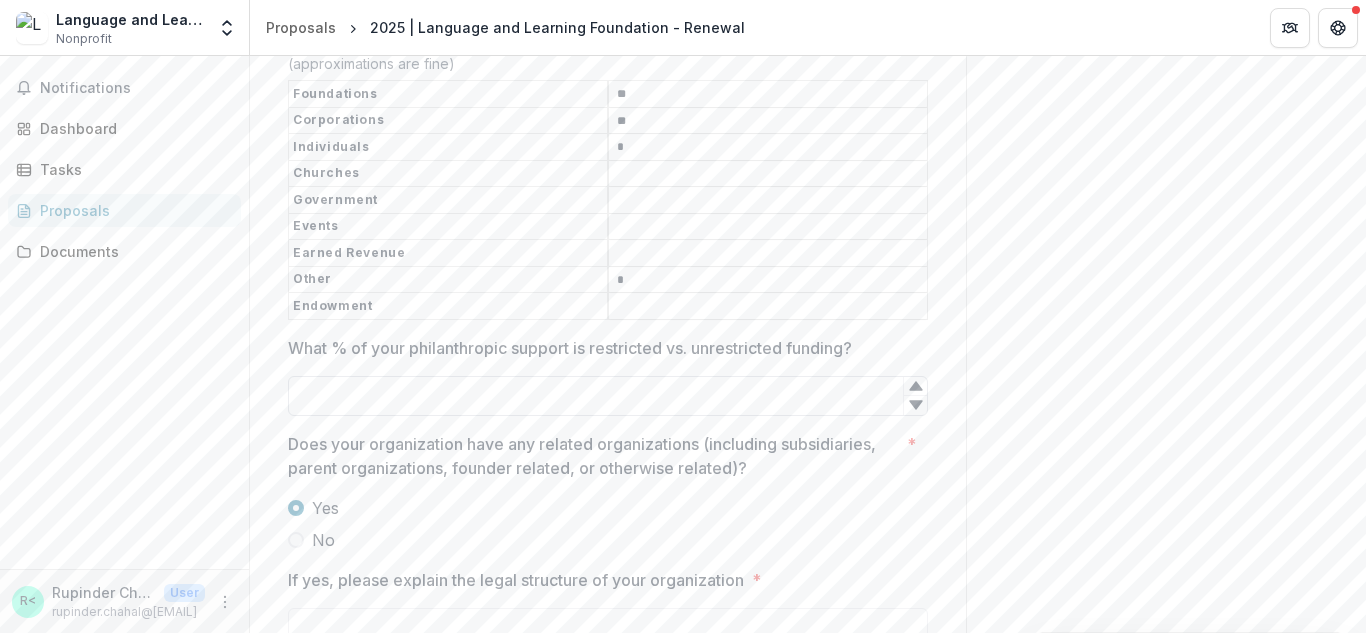 type on "*" 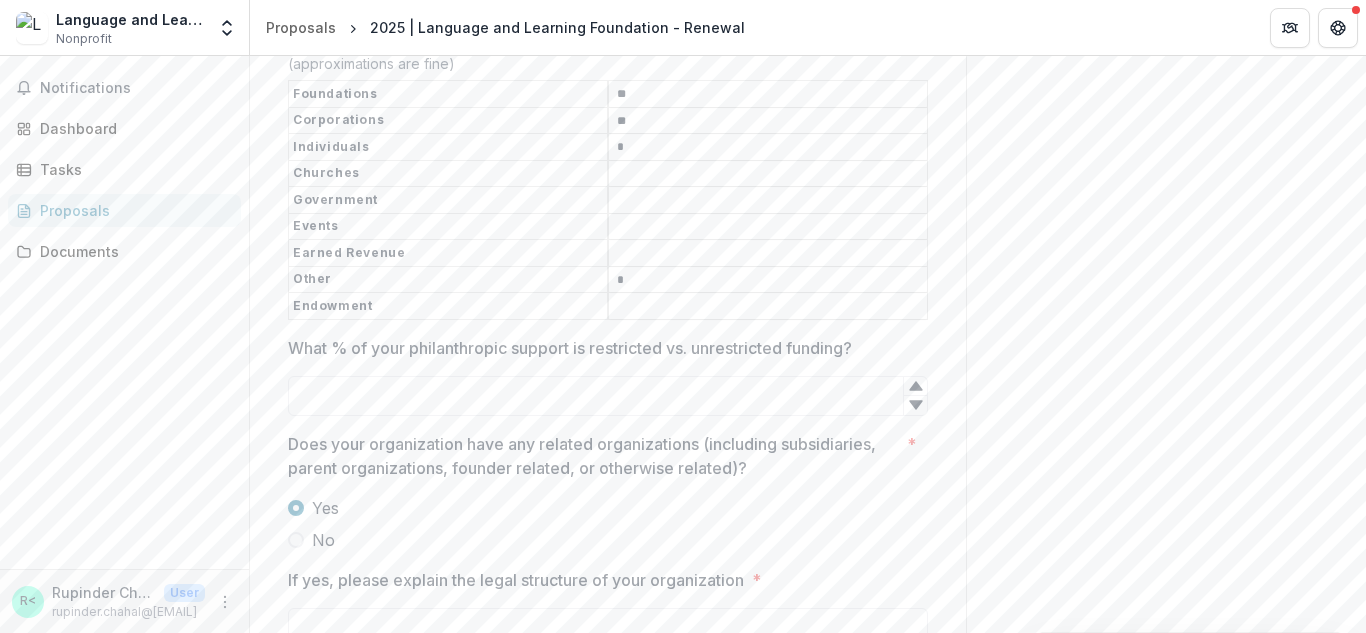 paste on "**********" 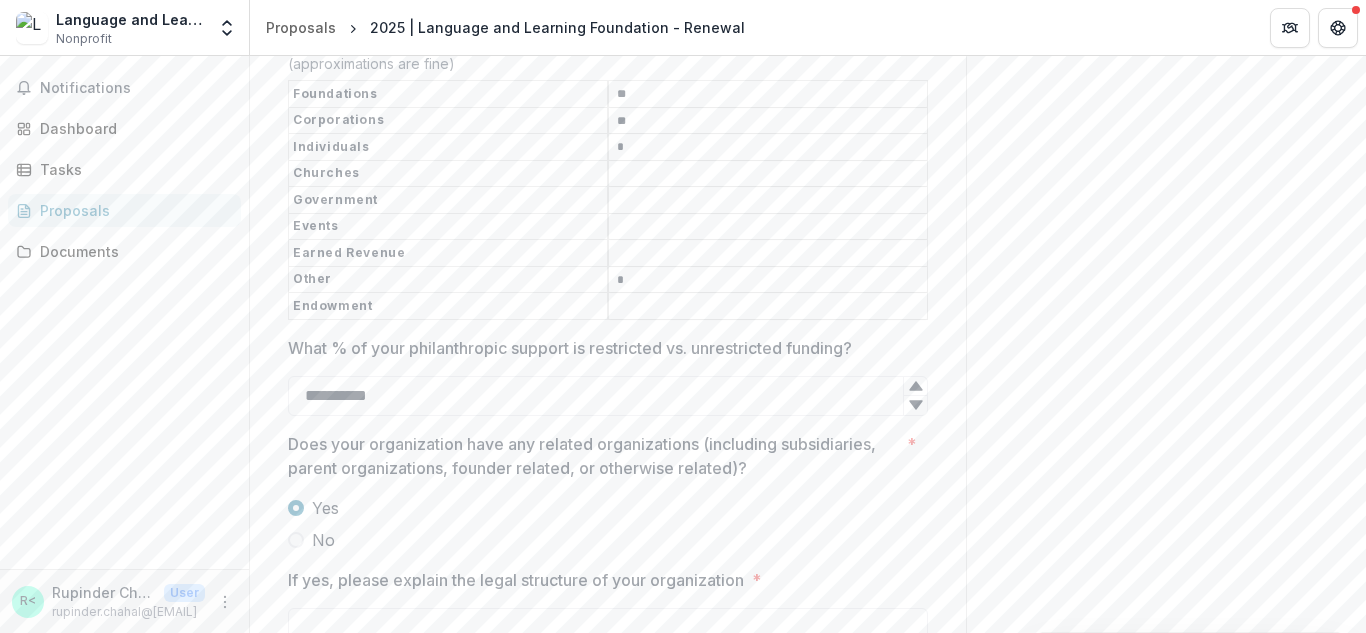 drag, startPoint x: 456, startPoint y: 442, endPoint x: 246, endPoint y: 423, distance: 210.85777 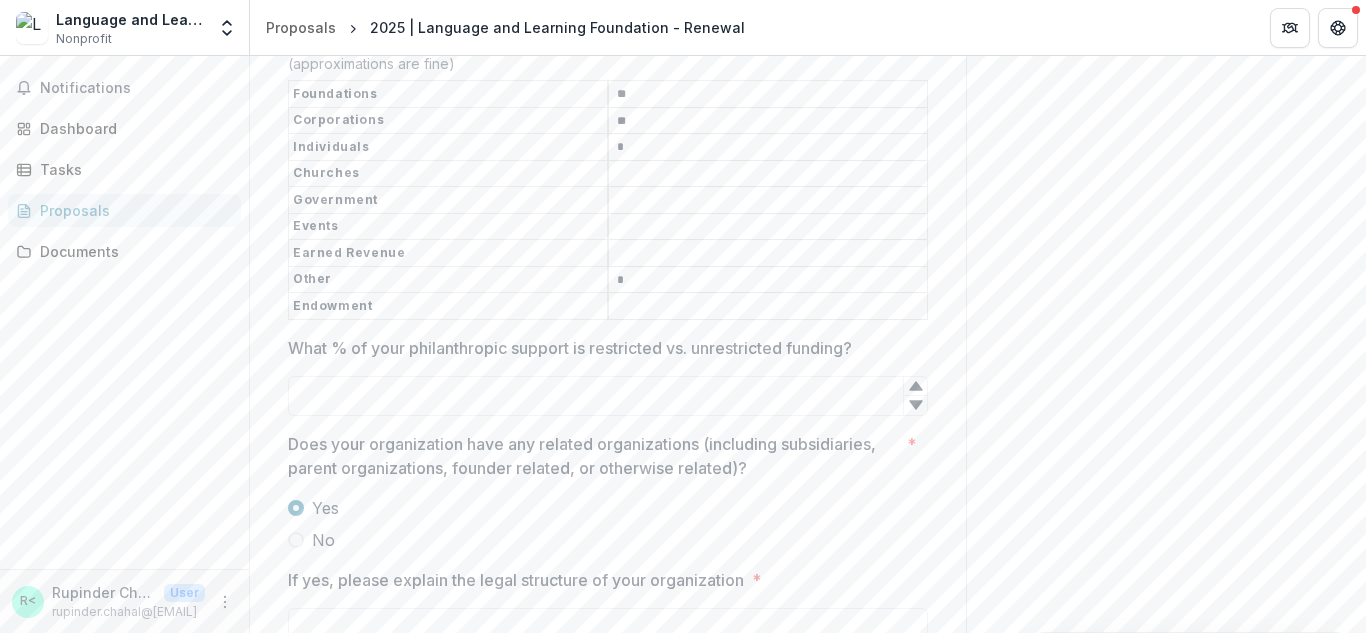 type on "*" 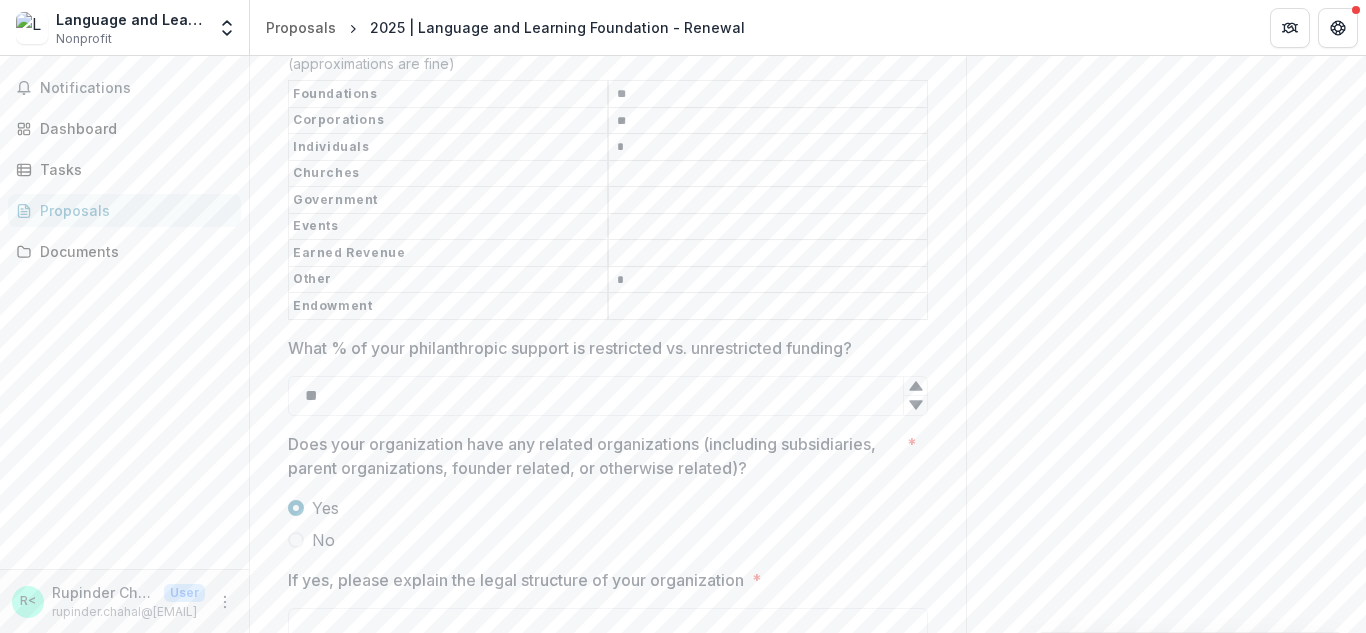 type on "*" 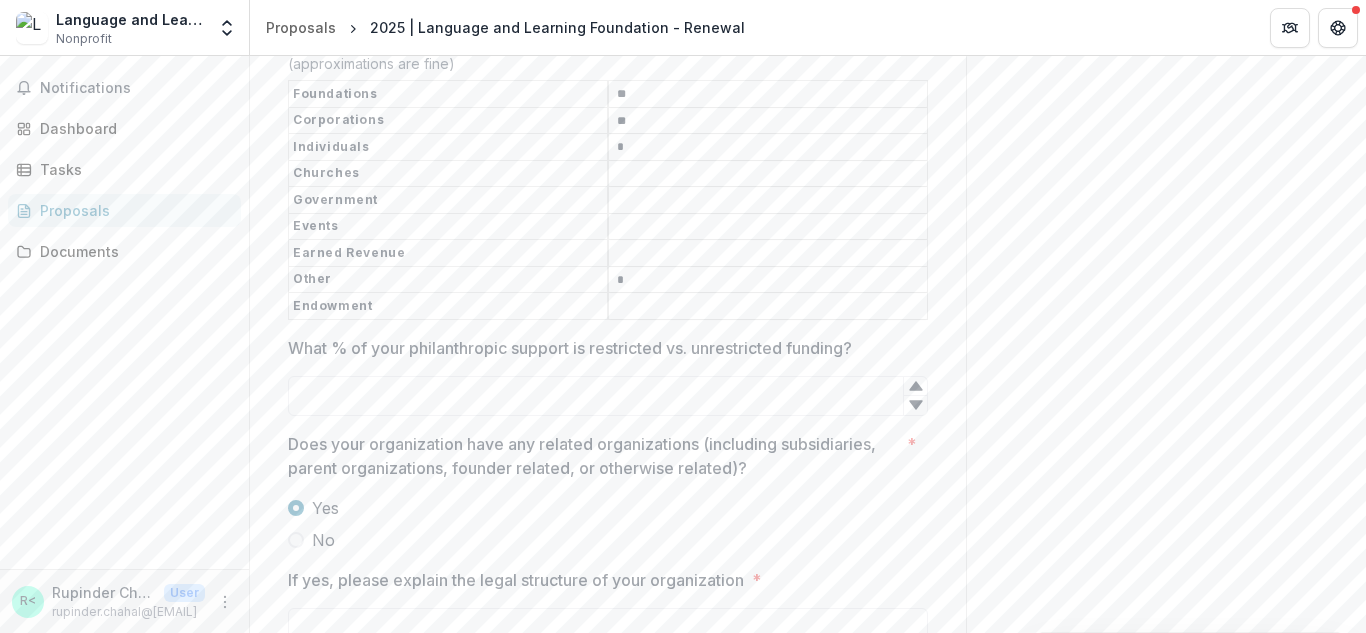 type on "*" 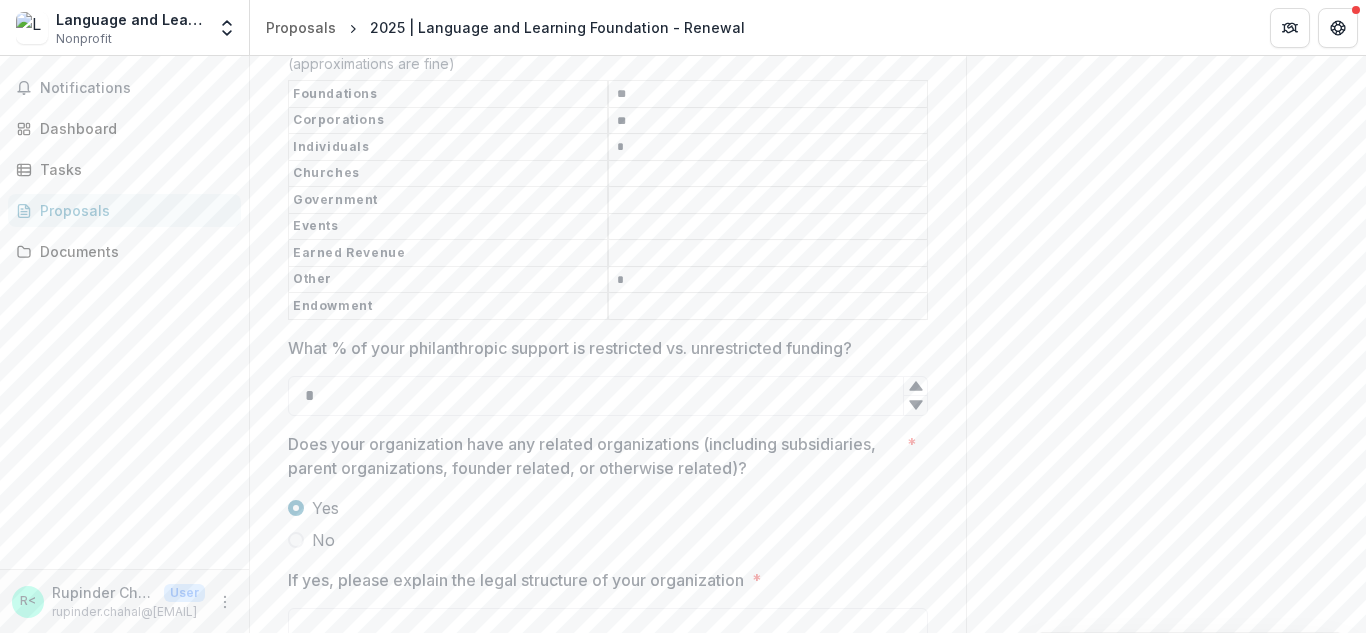 click 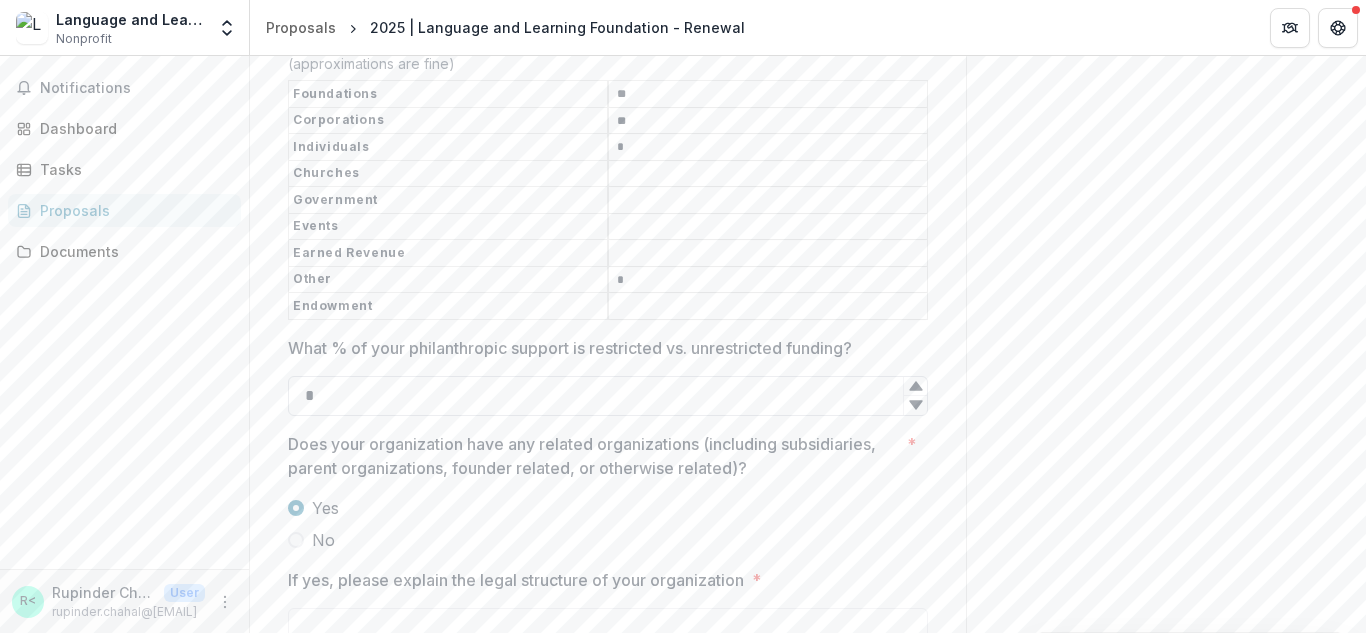 click on "*" at bounding box center (608, 396) 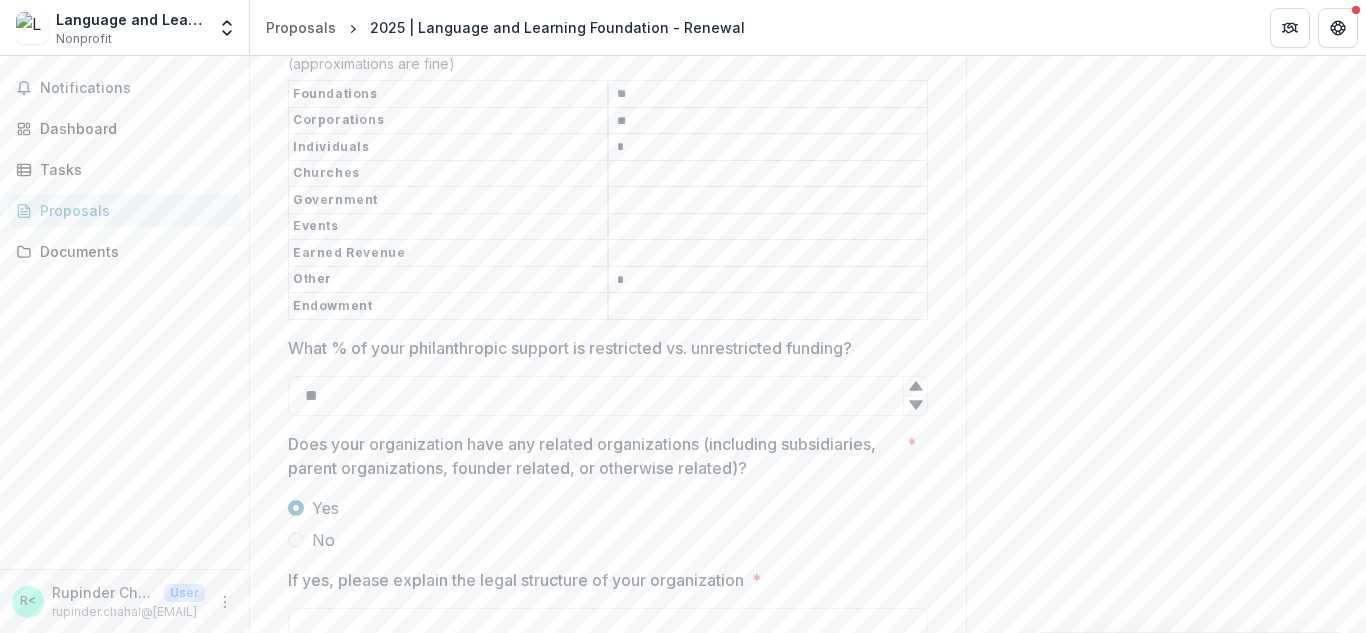 click 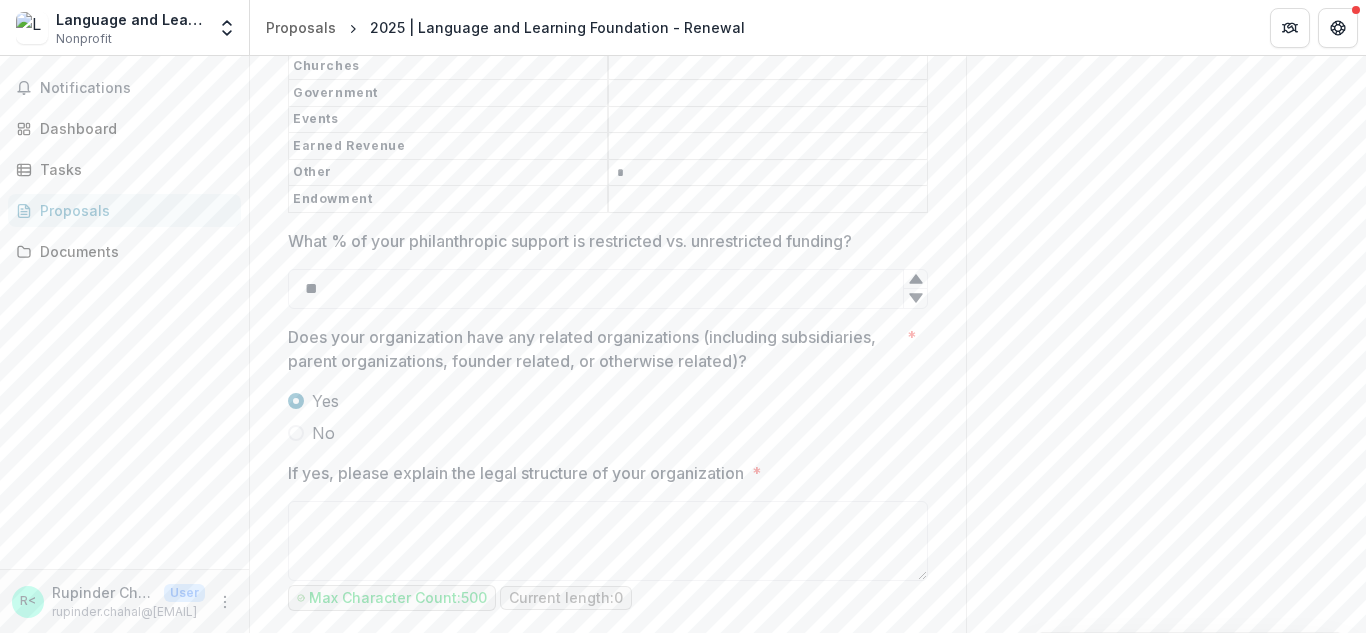 scroll, scrollTop: 11749, scrollLeft: 0, axis: vertical 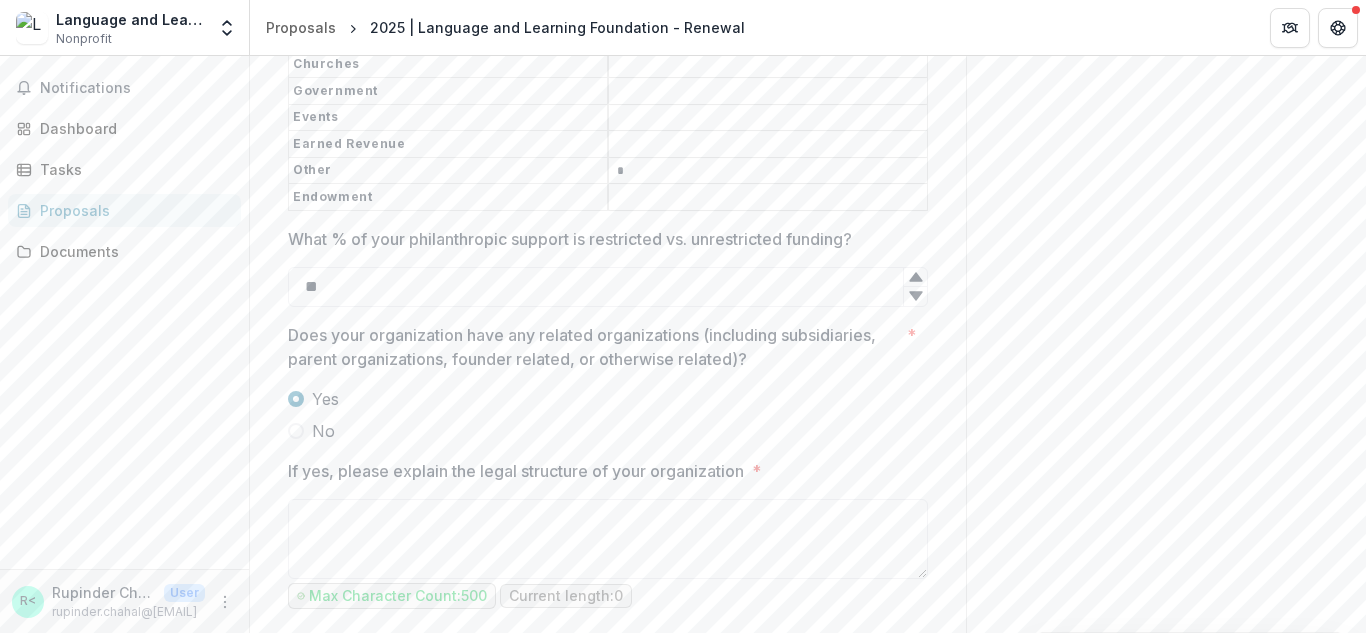 type on "*" 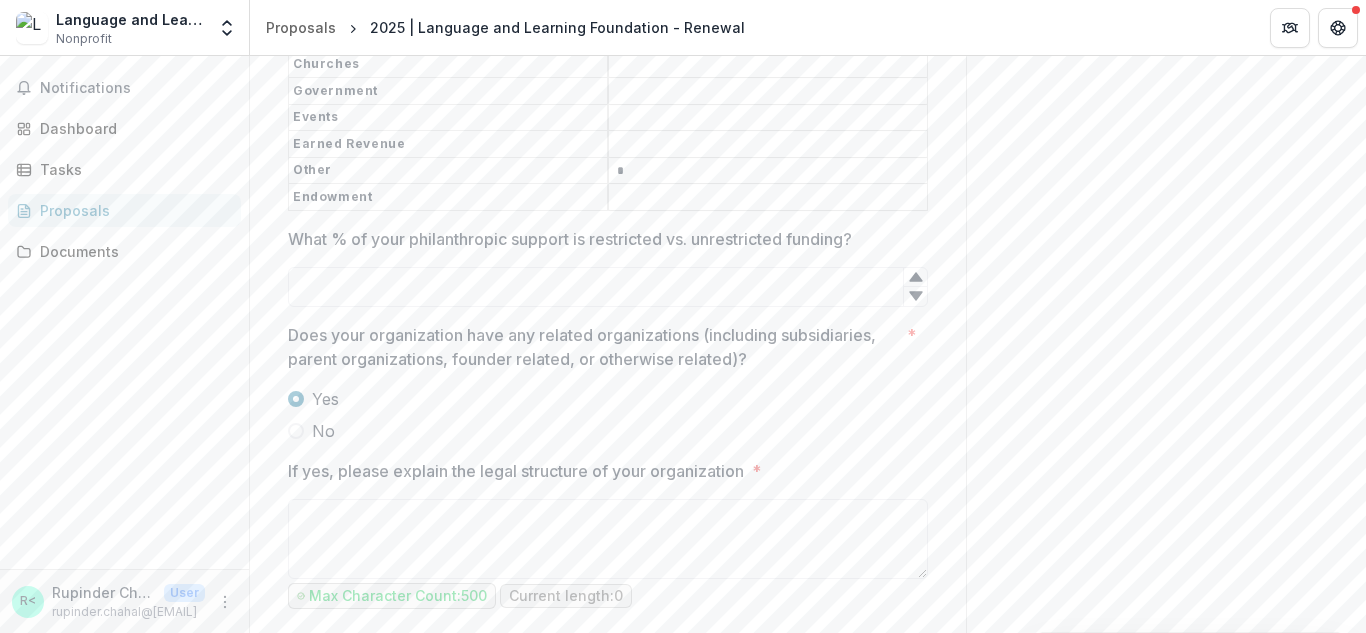 type 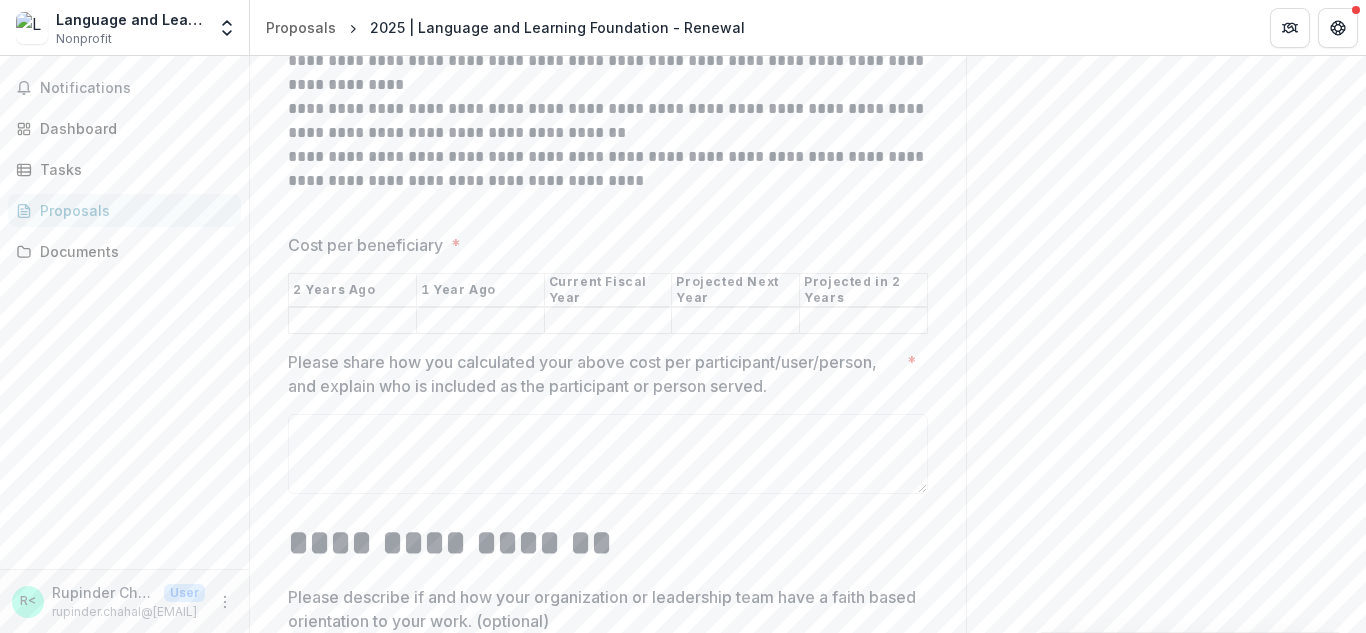 scroll, scrollTop: 14262, scrollLeft: 0, axis: vertical 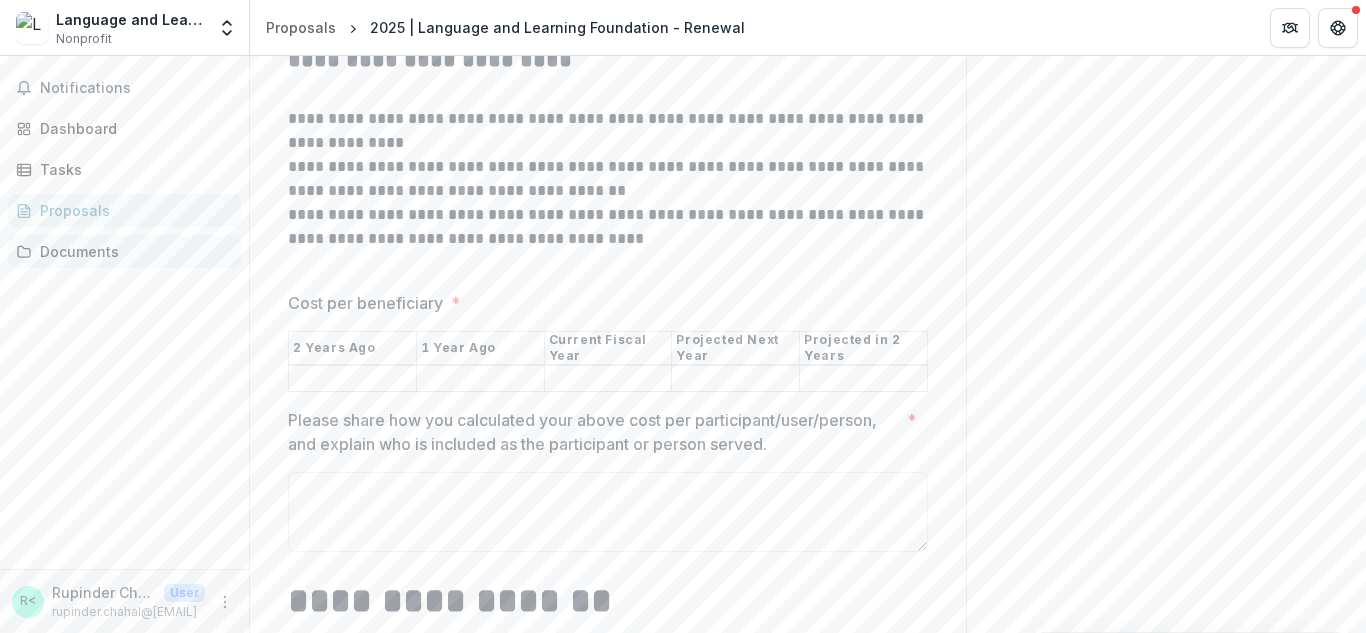 click on "Documents" at bounding box center (132, 251) 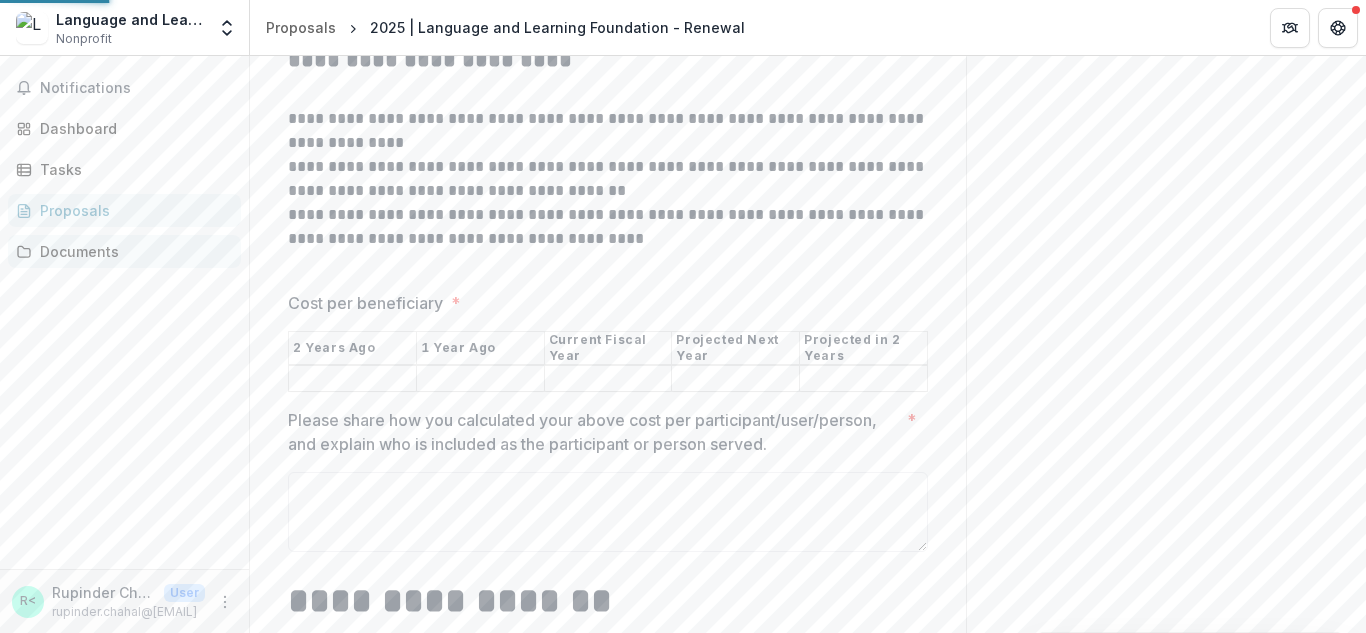 scroll, scrollTop: 0, scrollLeft: 0, axis: both 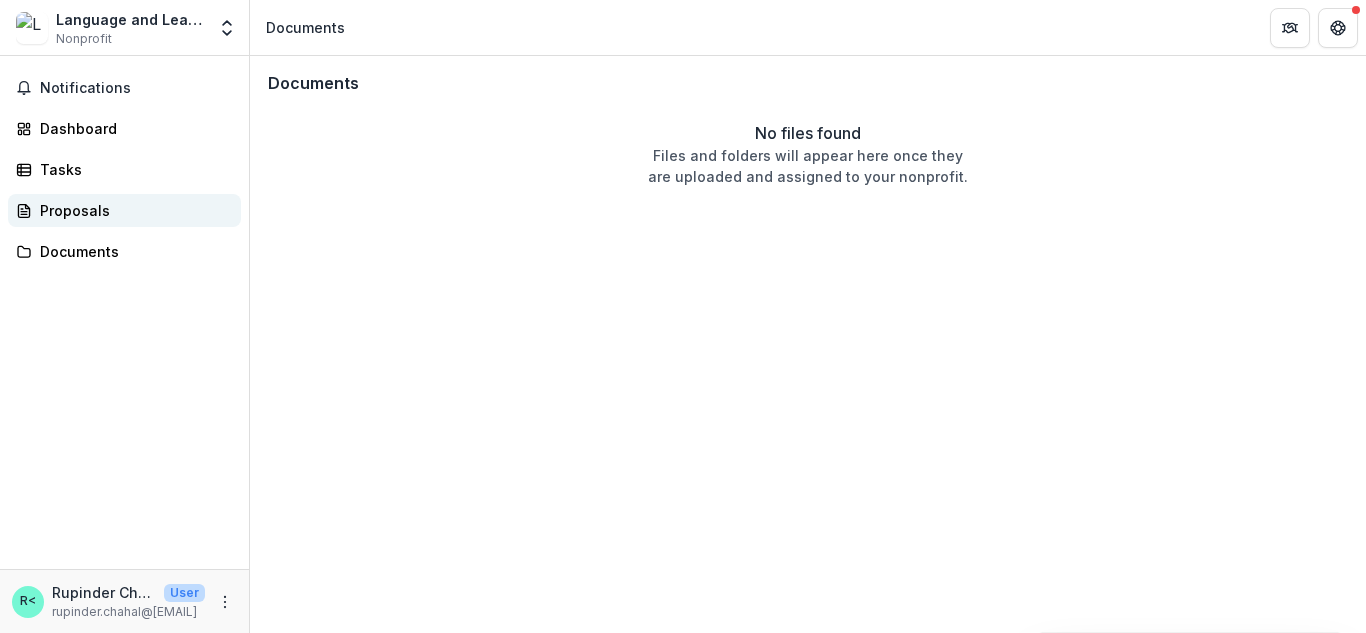 click on "Proposals" at bounding box center [132, 210] 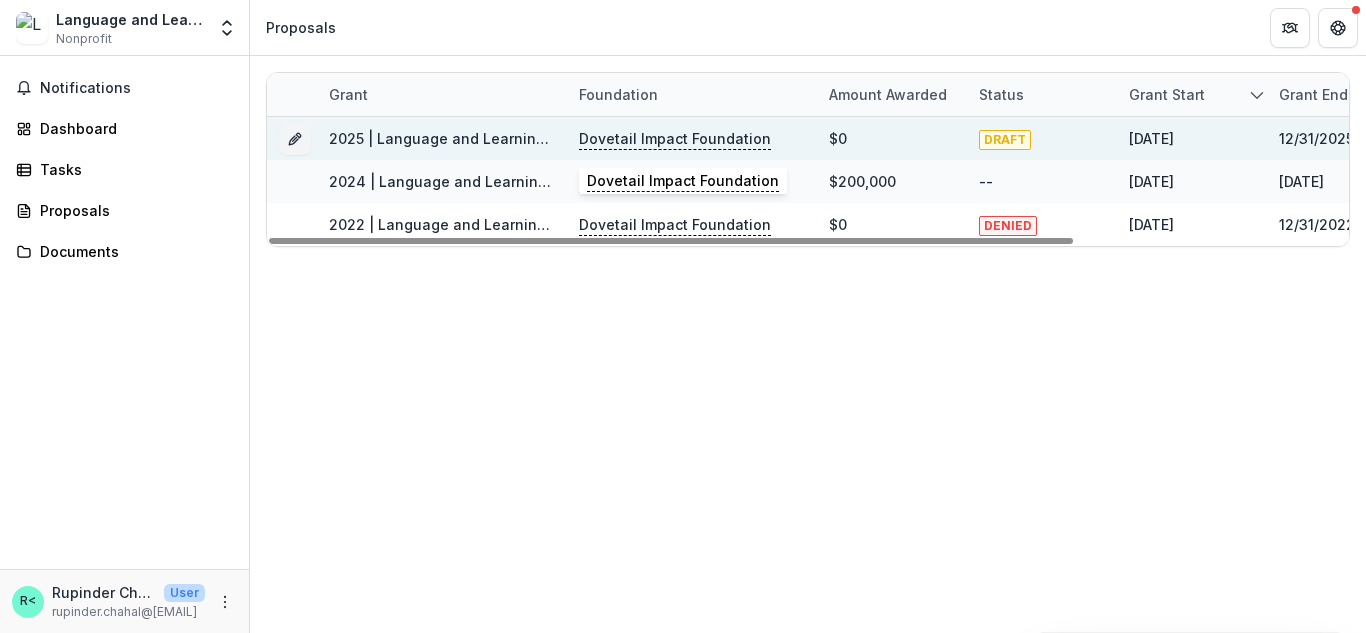 click on "Dovetail Impact Foundation" at bounding box center (675, 139) 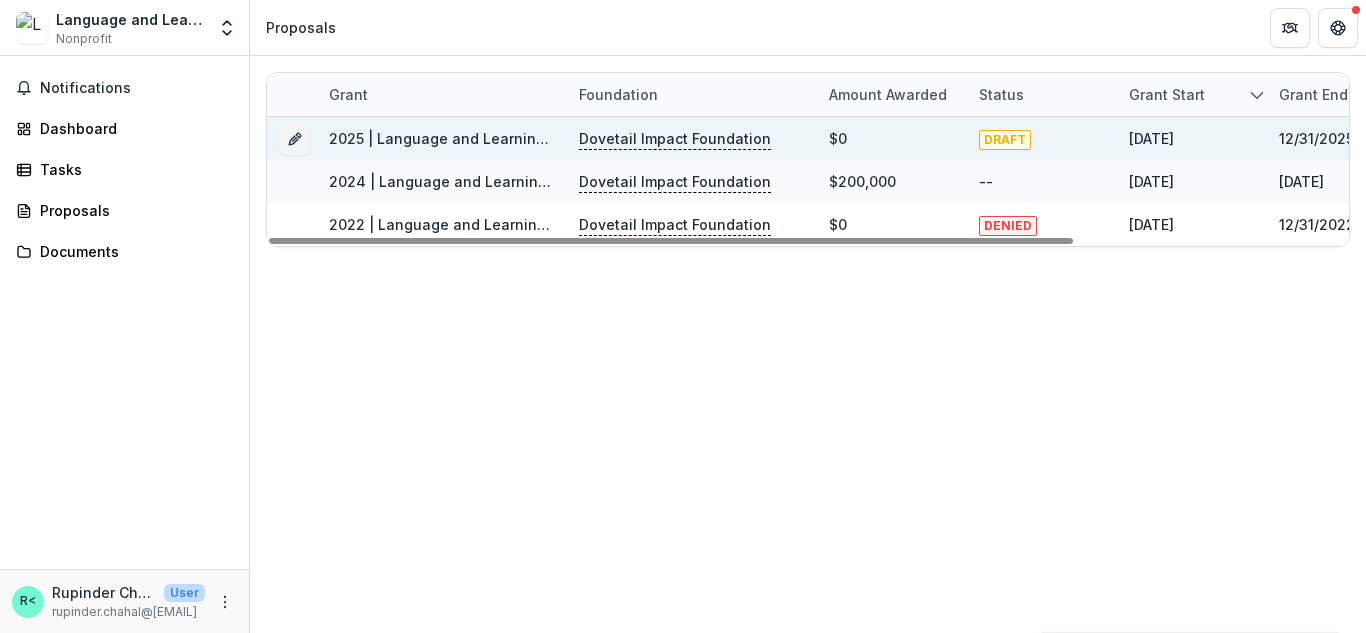 click on "Dovetail Impact Foundation" at bounding box center (675, 139) 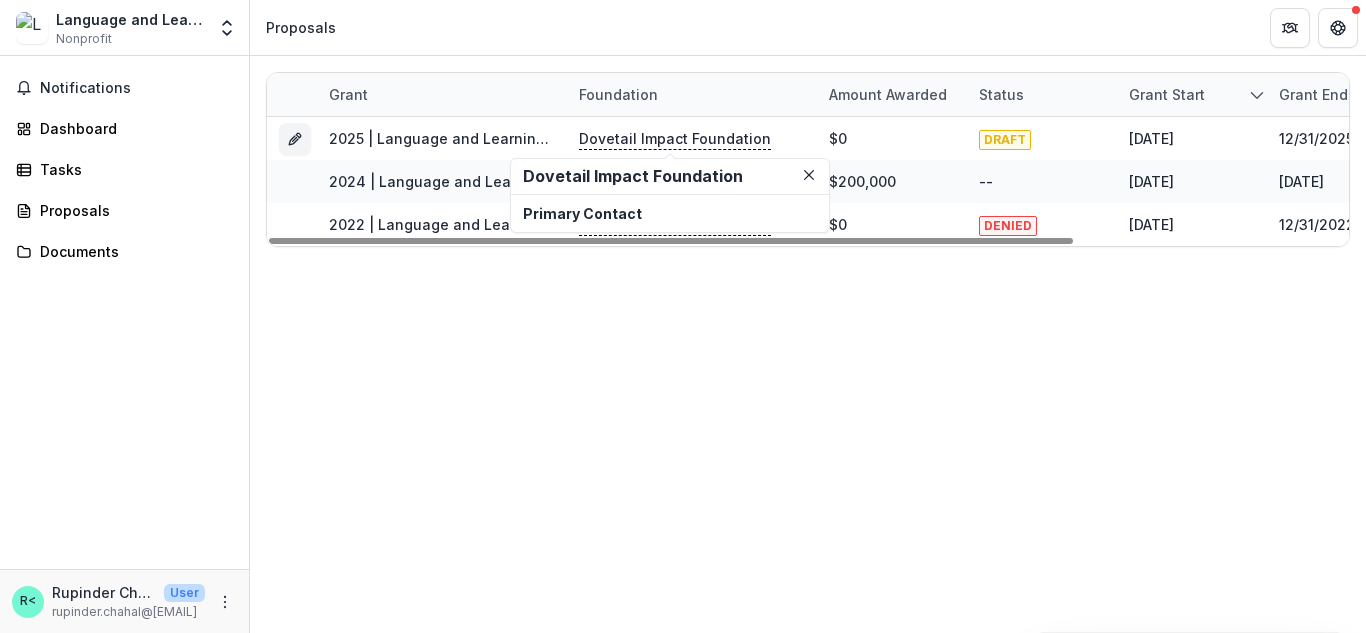 click on "Dovetail Impact Foundation" at bounding box center [670, 176] 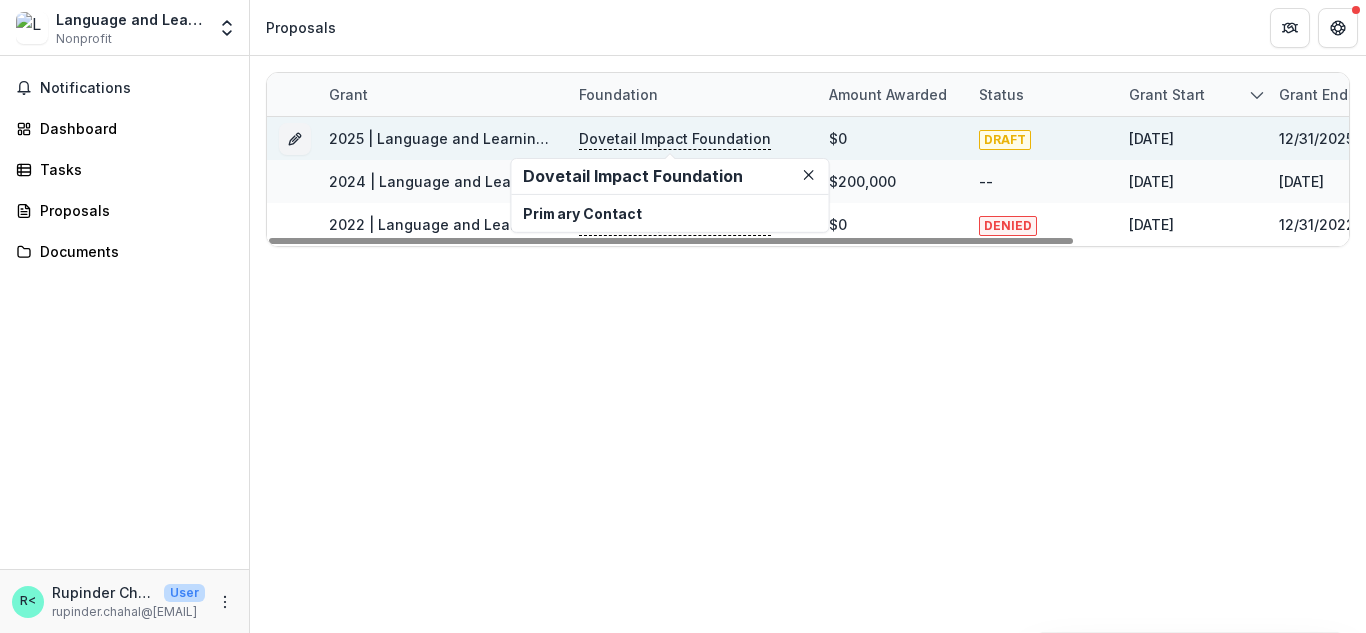 click on "DRAFT" at bounding box center (1005, 140) 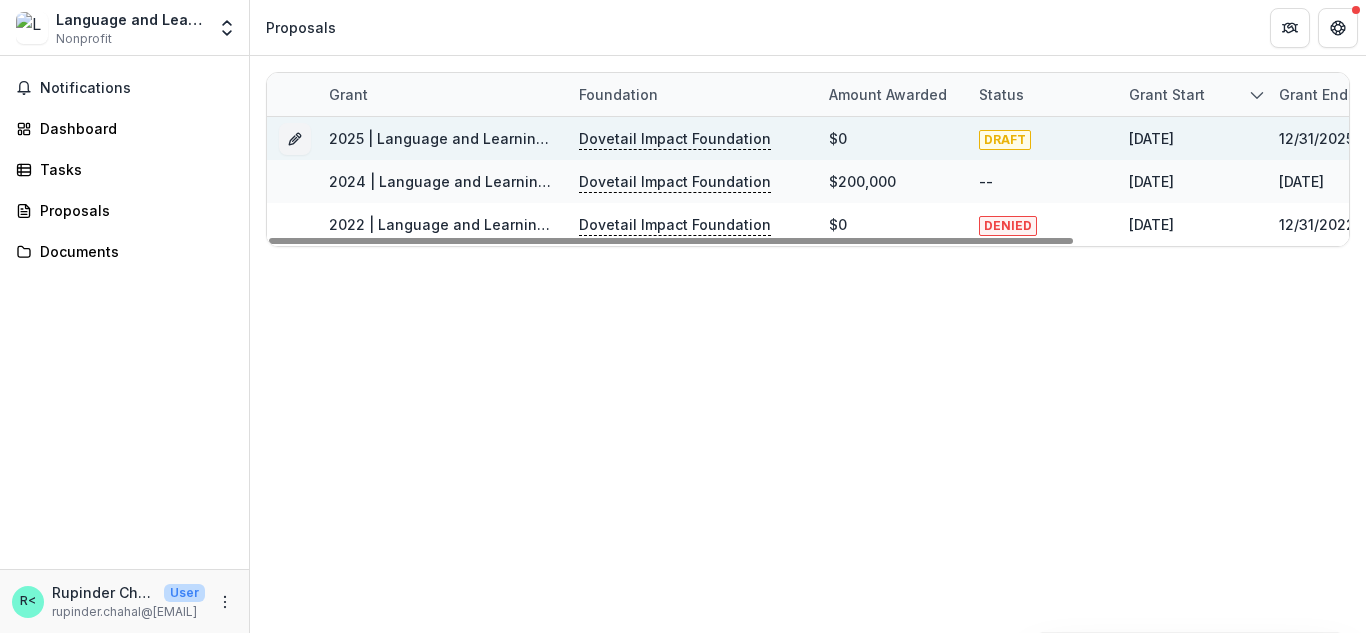 click on "Dovetail Impact Foundation" at bounding box center [675, 139] 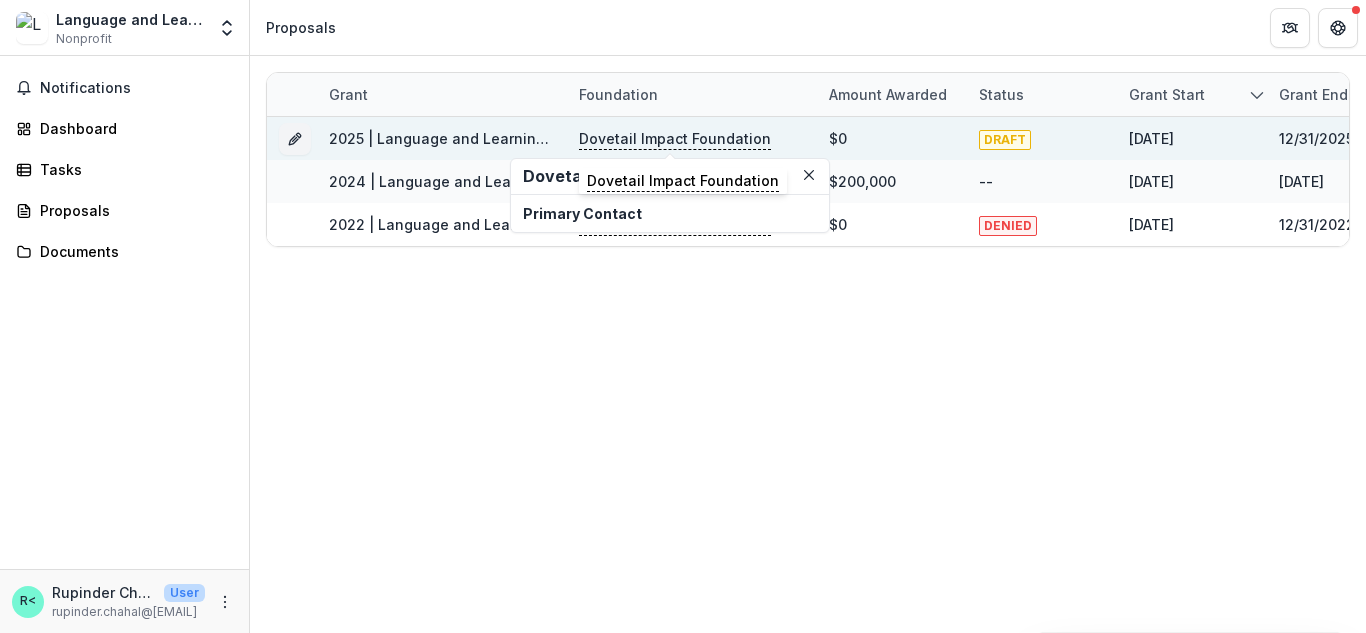 click on "Dovetail Impact Foundation" at bounding box center (670, 177) 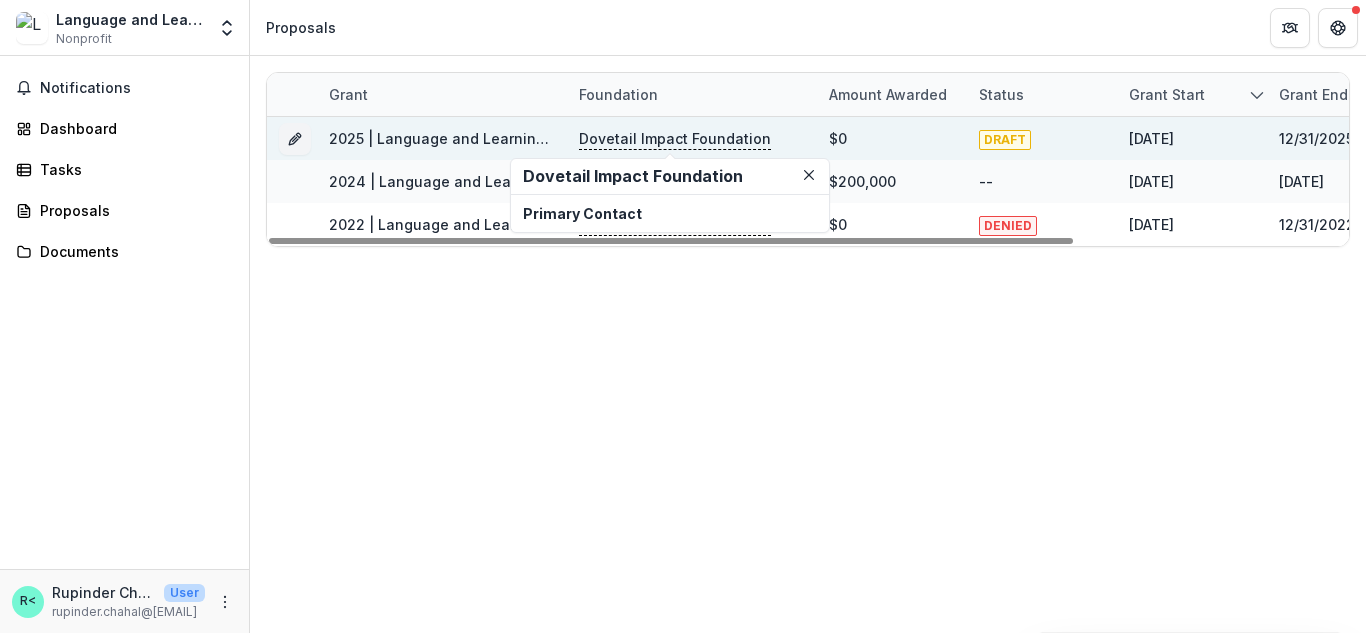 click on "Dovetail Impact Foundation" at bounding box center (675, 139) 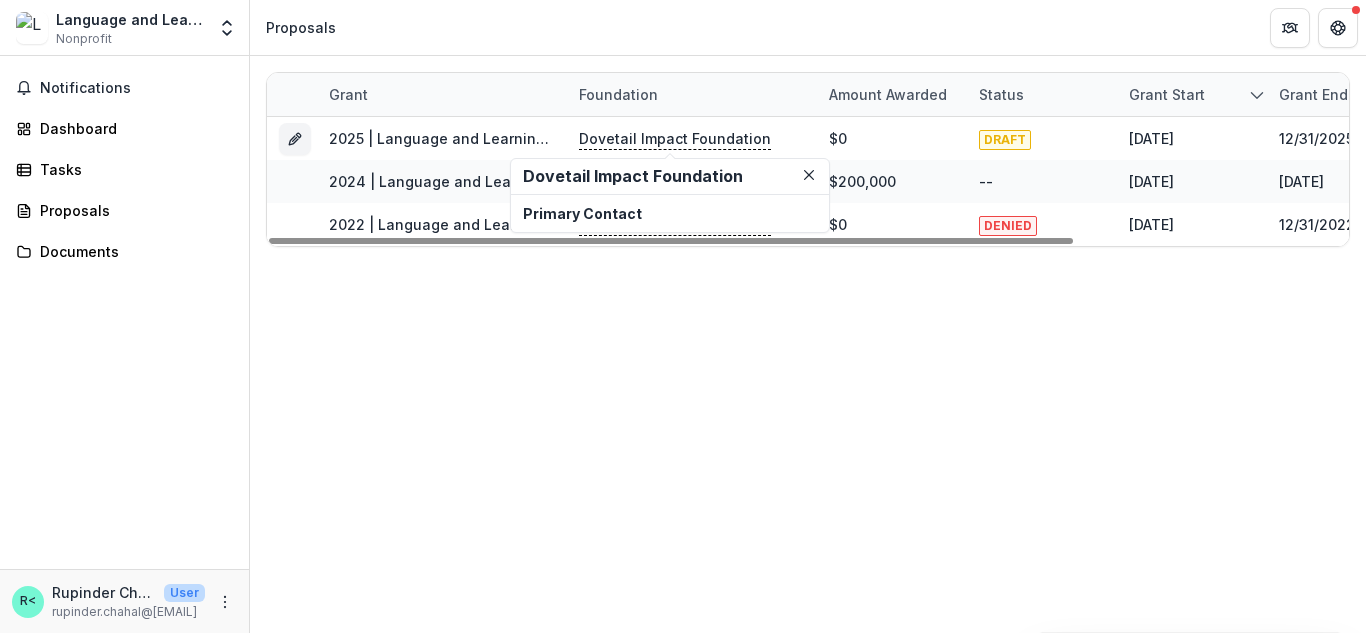 click on "Dovetail Impact Foundation" at bounding box center [670, 176] 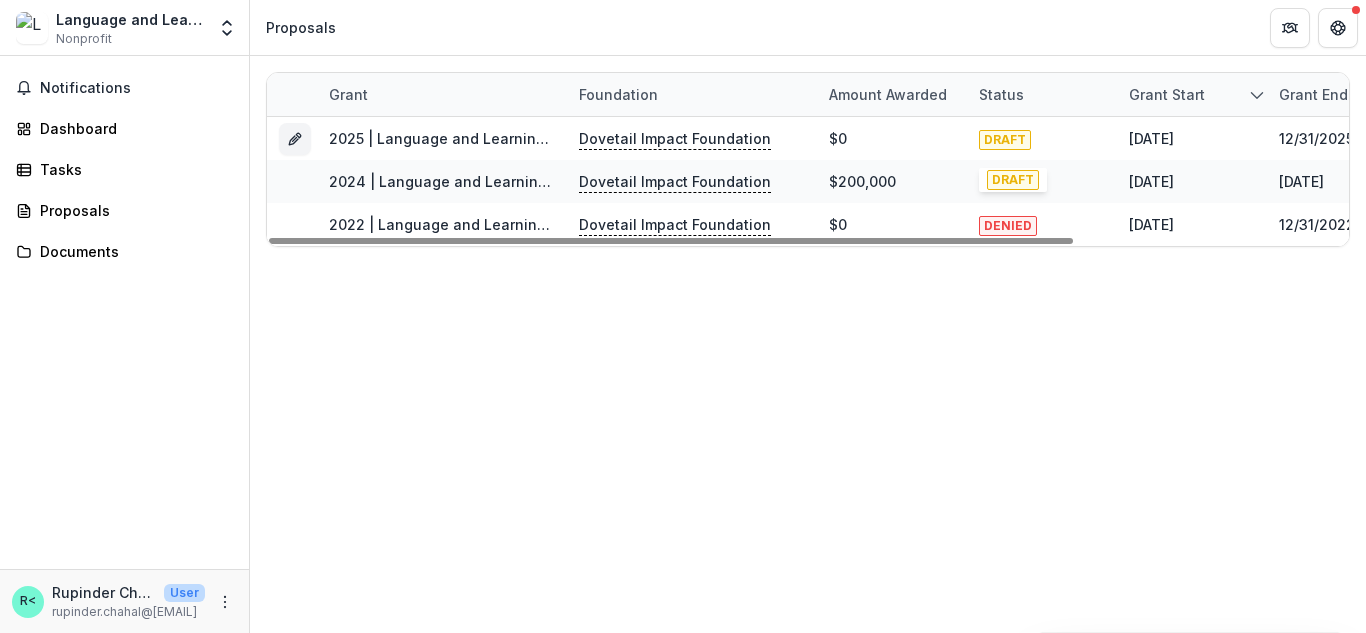 click on "DRAFT" at bounding box center [1005, 140] 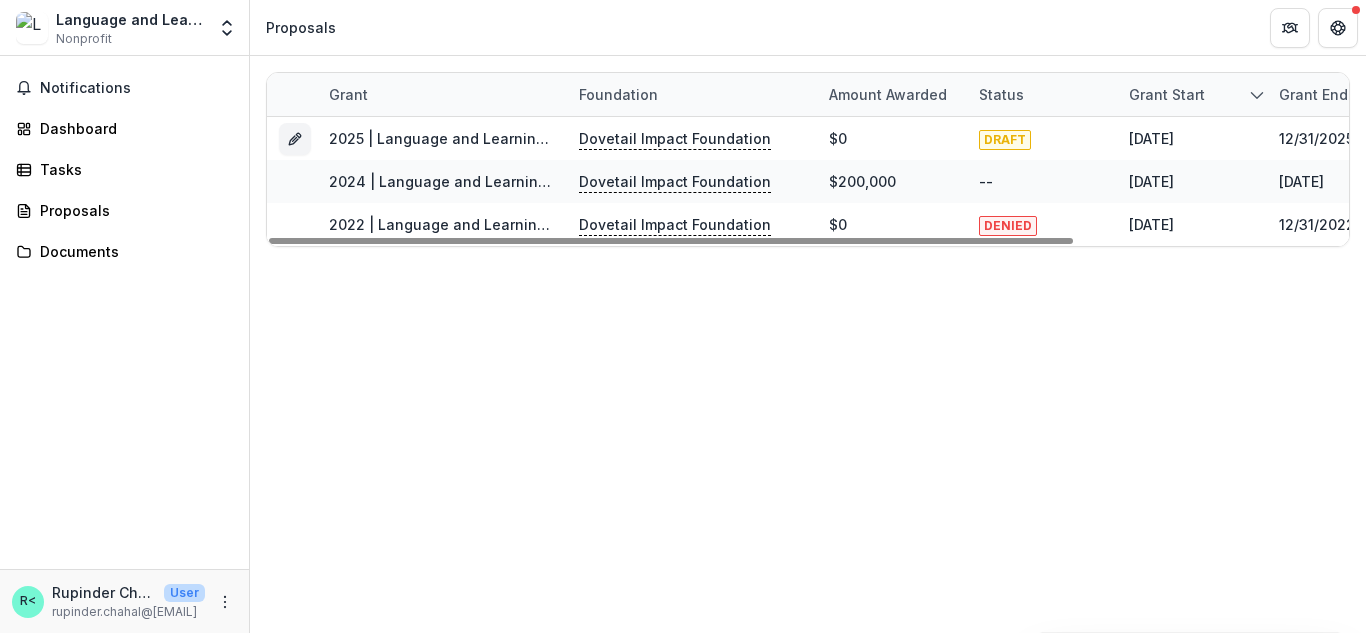 click at bounding box center [292, 138] 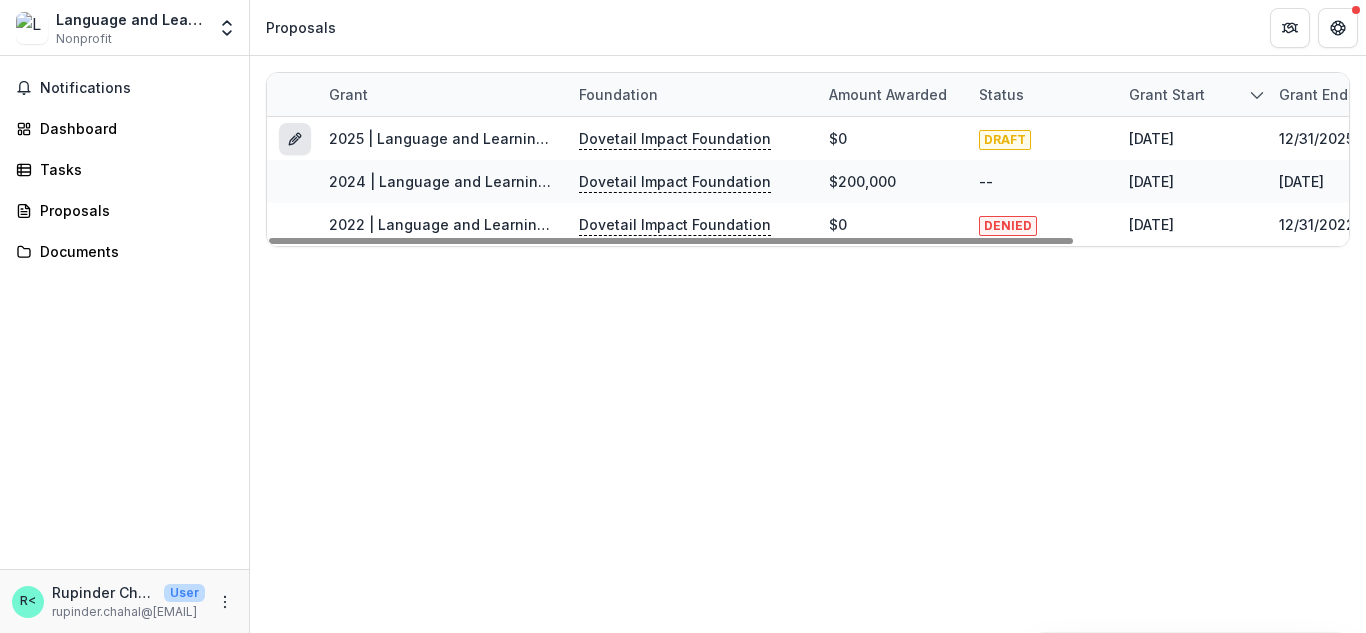 click at bounding box center (295, 139) 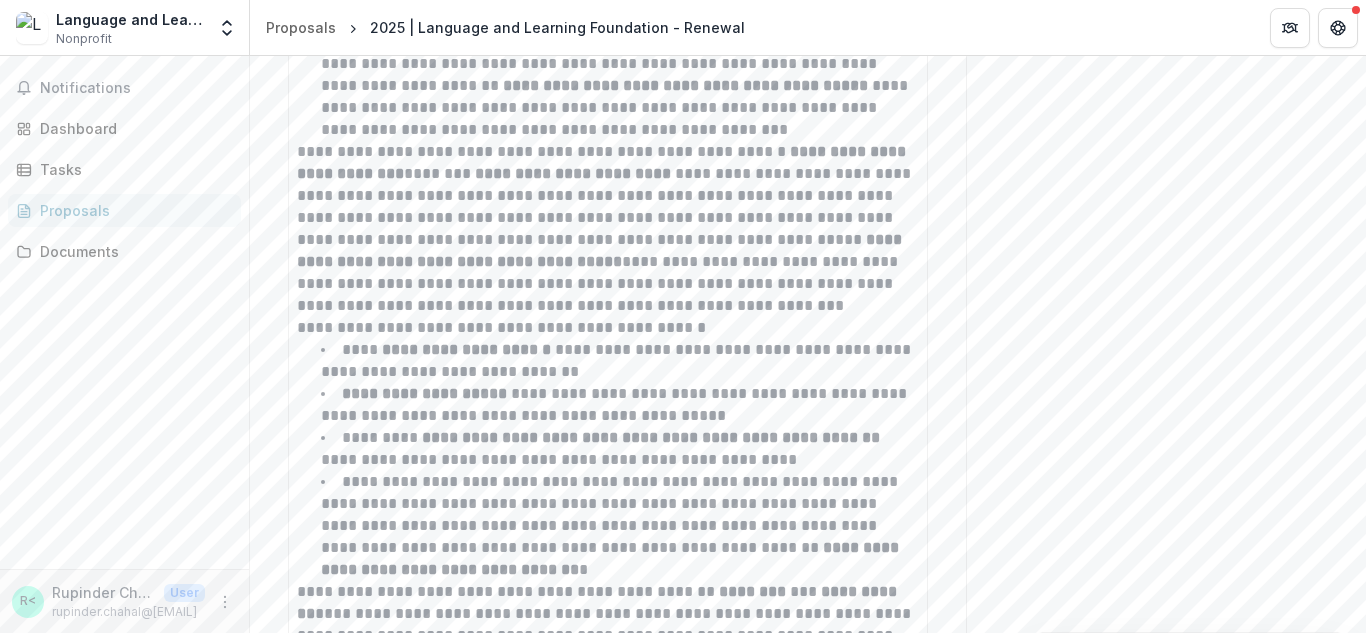 scroll, scrollTop: 3442, scrollLeft: 0, axis: vertical 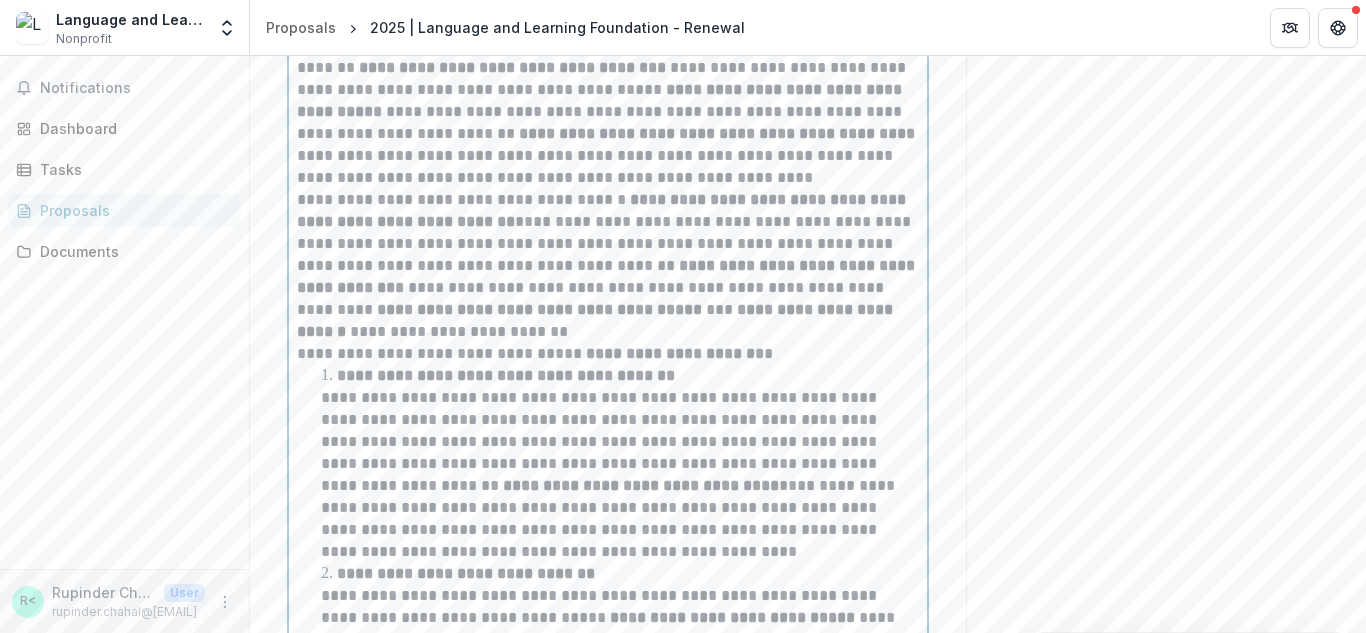 click on "**********" at bounding box center (608, 838) 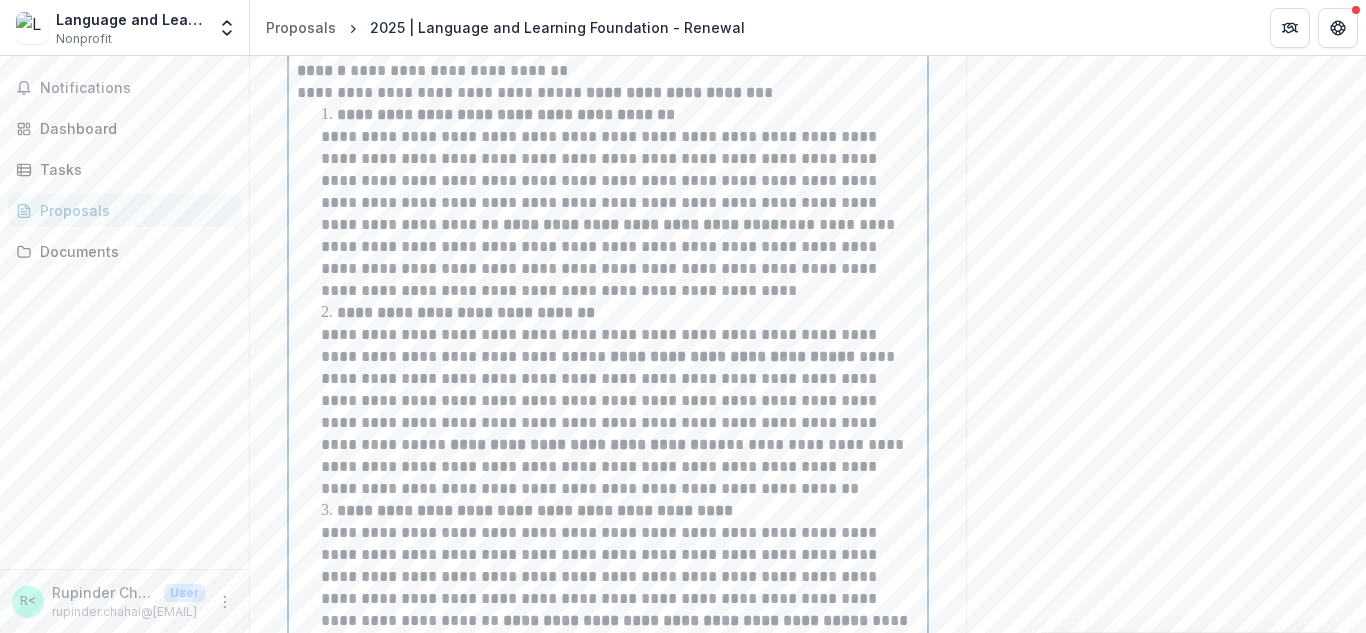 scroll, scrollTop: 2926, scrollLeft: 0, axis: vertical 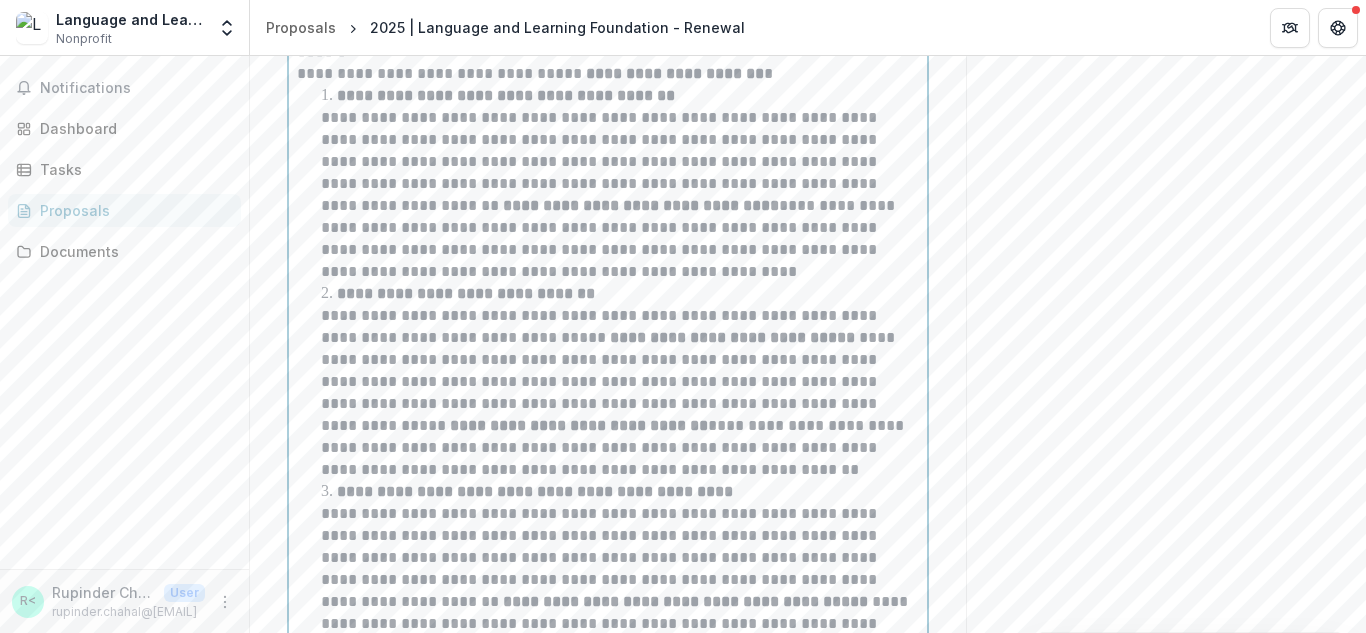 click on "**********" at bounding box center (608, 74) 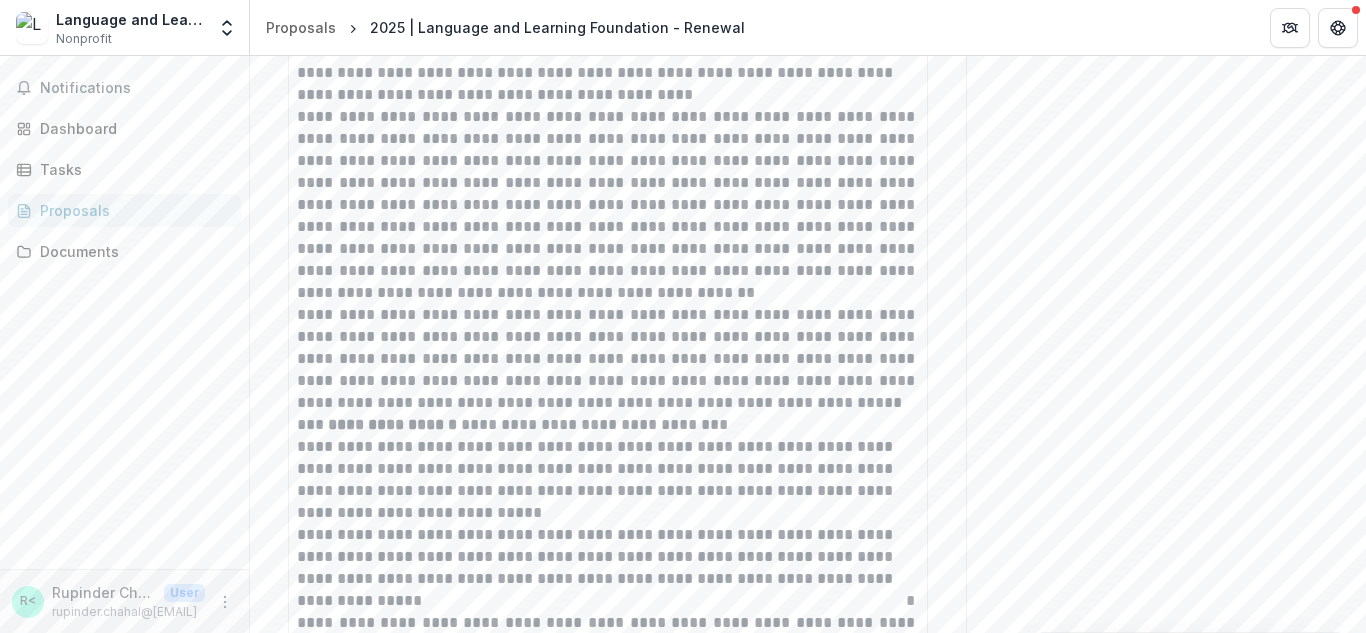 scroll, scrollTop: 6705, scrollLeft: 0, axis: vertical 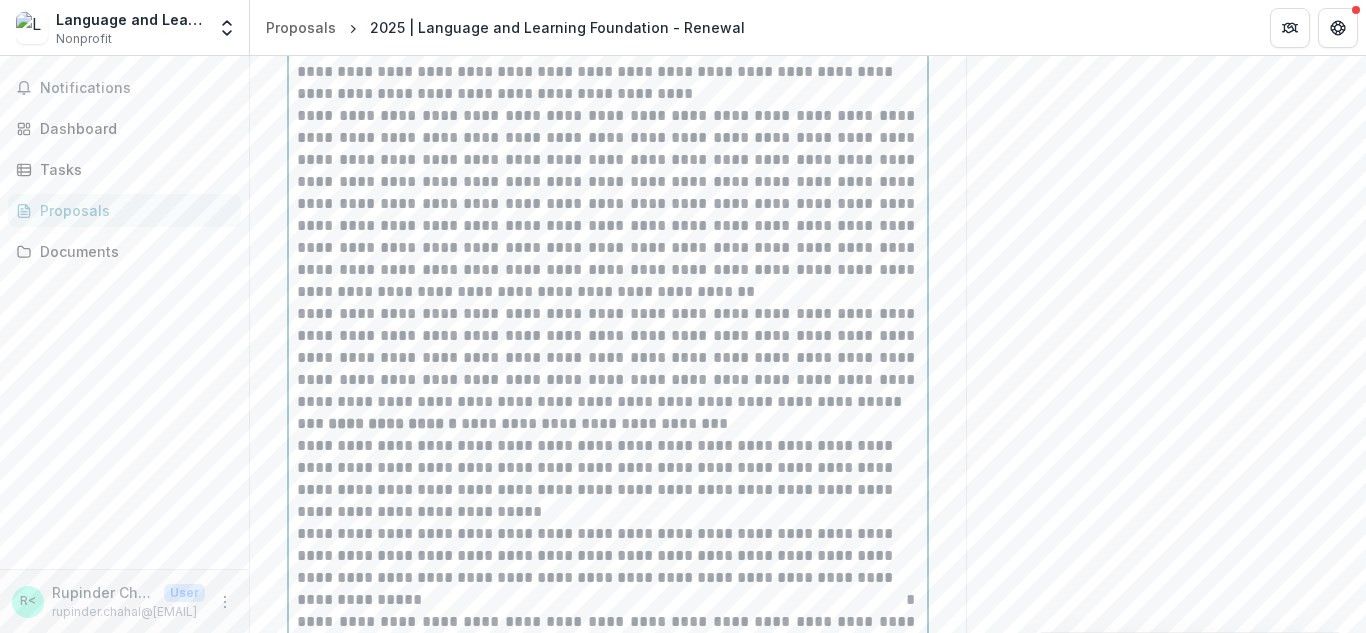 click on "**********" at bounding box center (608, 138) 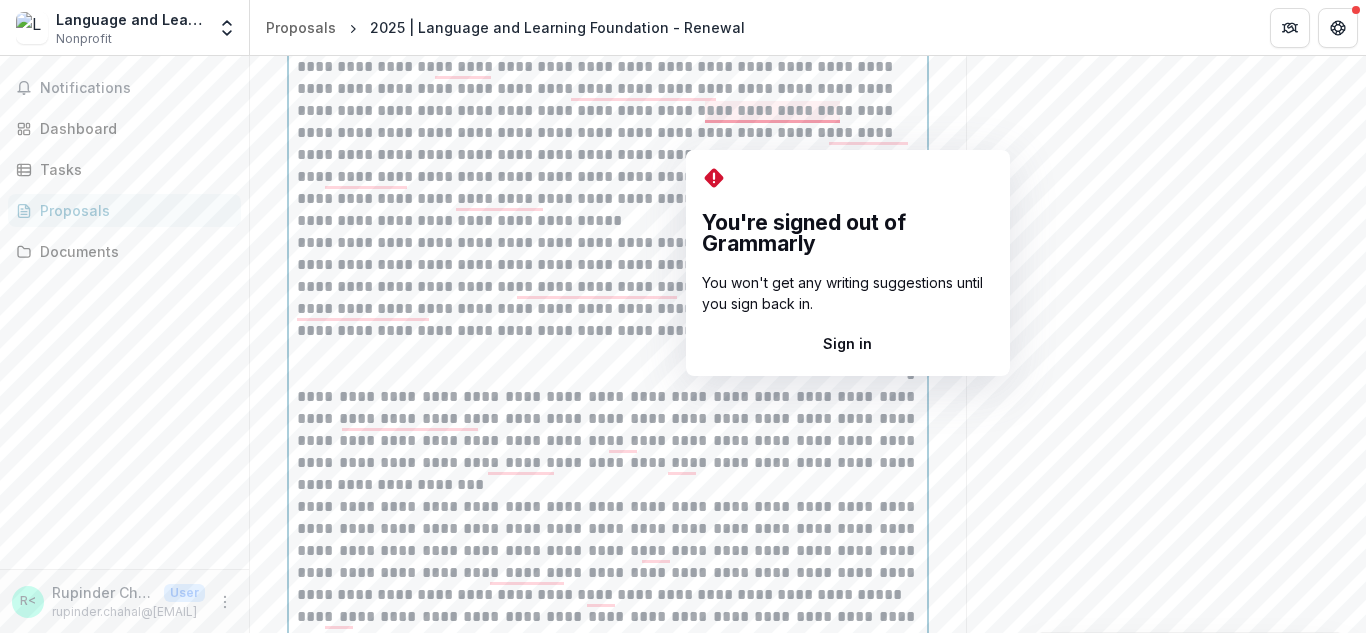 click on "**********" at bounding box center [608, 133] 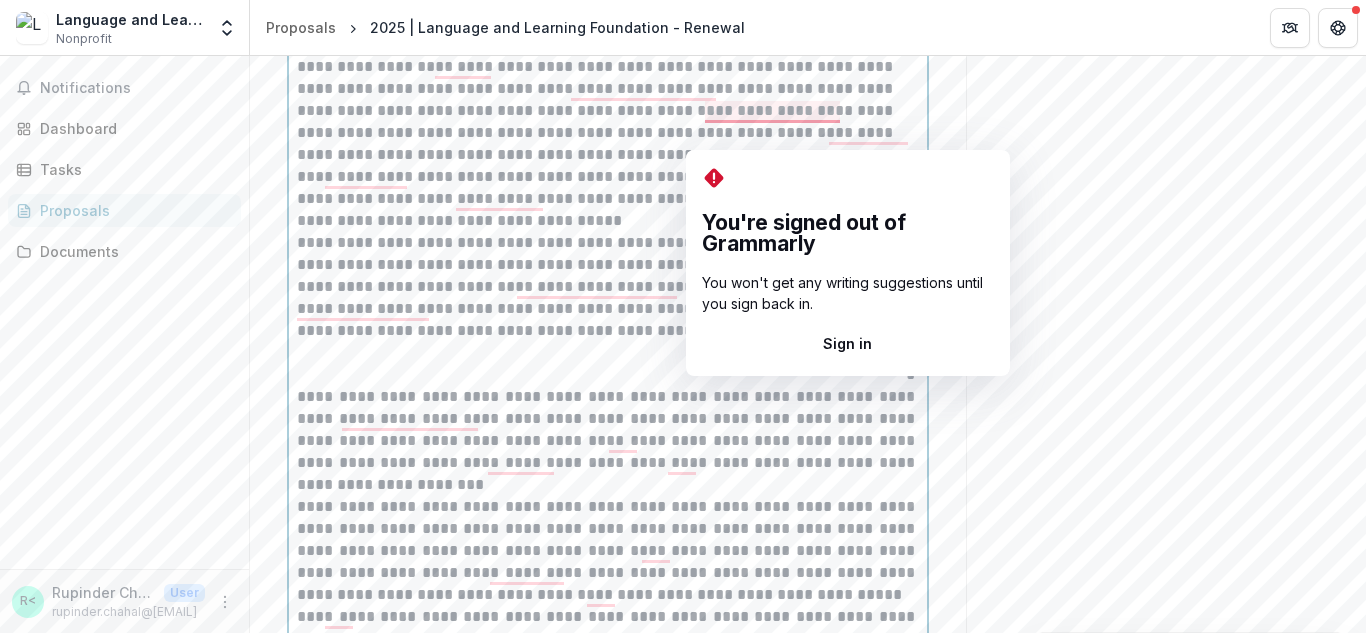 type 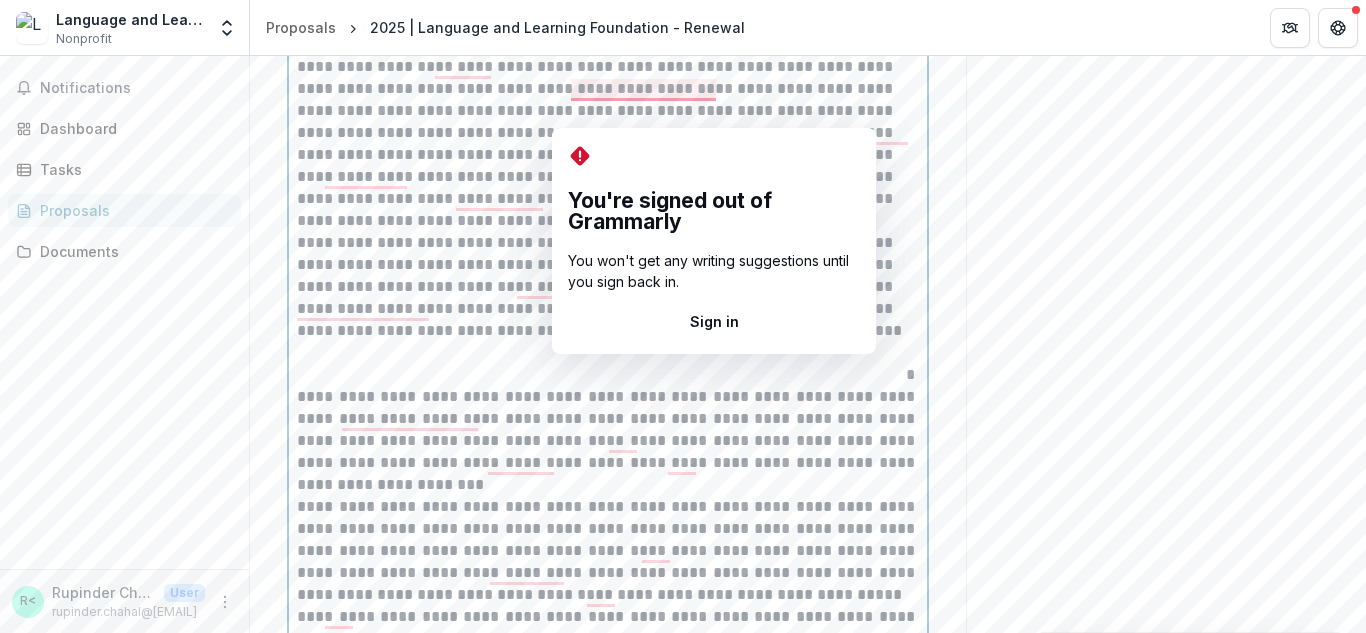 click on "**********" at bounding box center (608, 133) 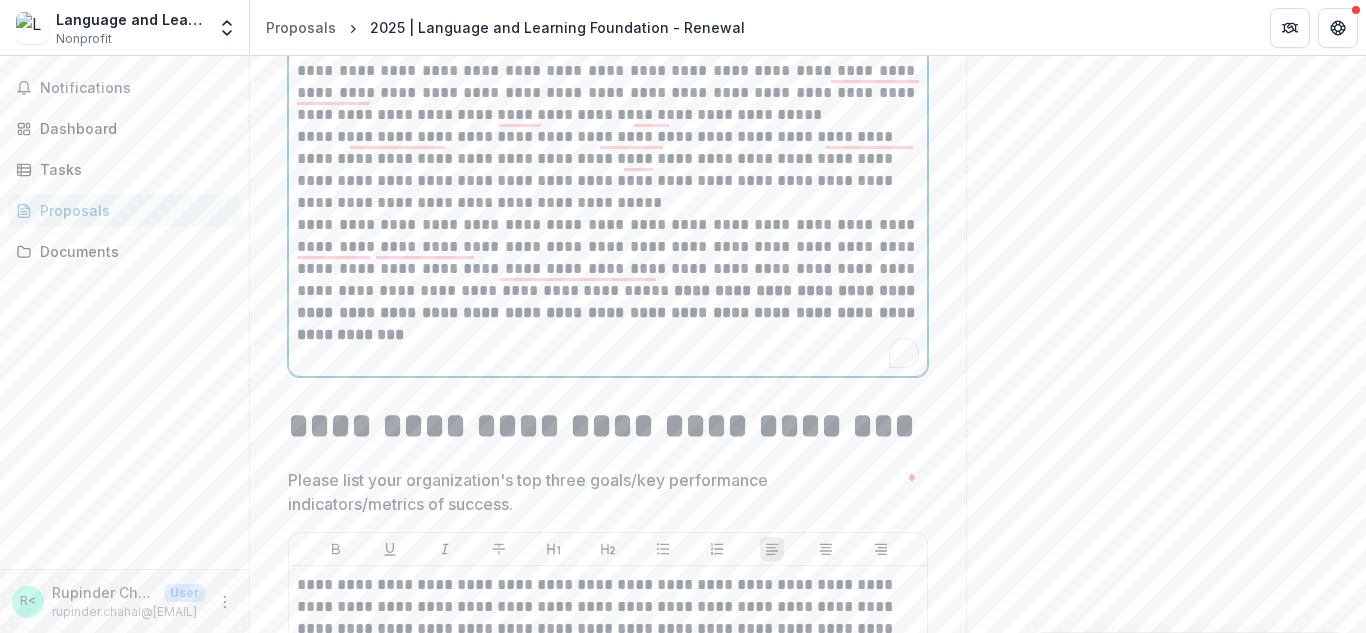 scroll, scrollTop: 7255, scrollLeft: 0, axis: vertical 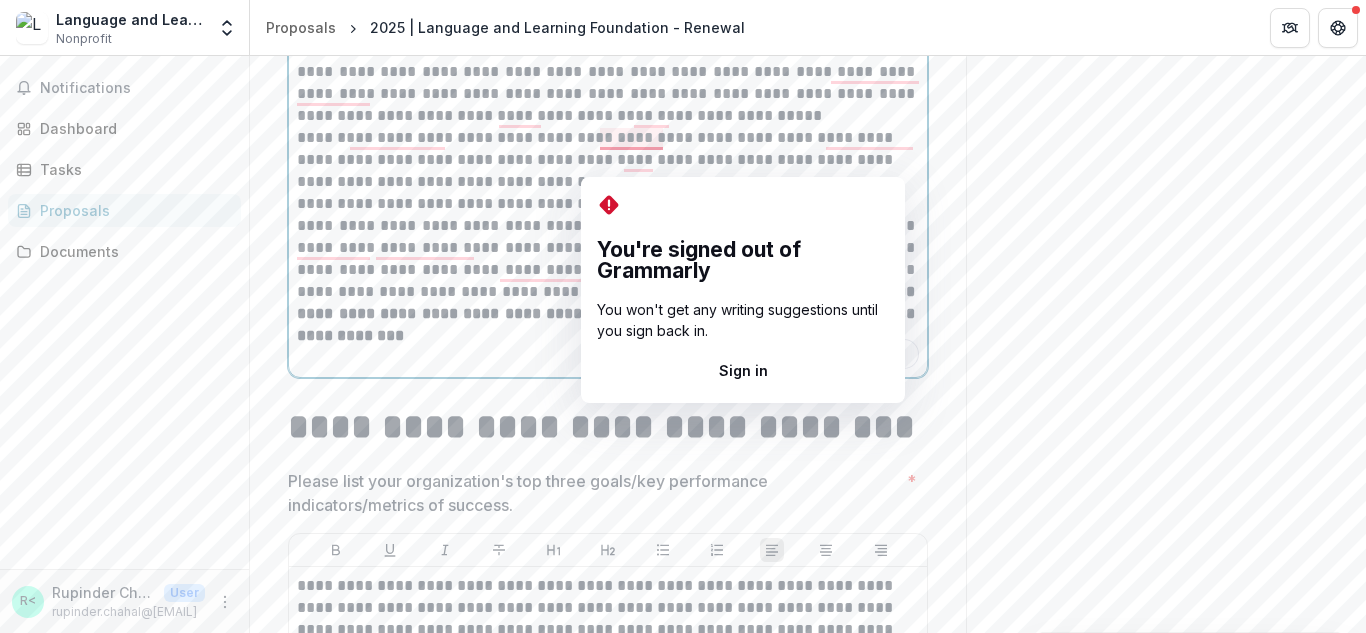 click on "**********" at bounding box center [608, 171] 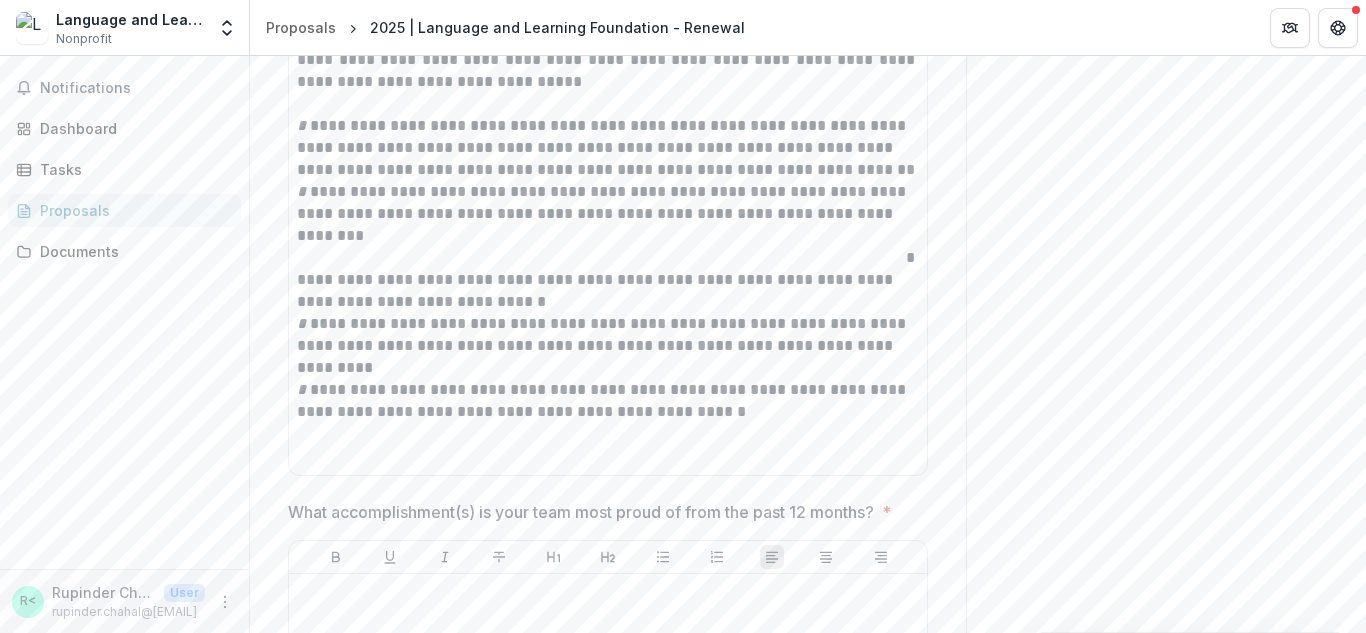 scroll, scrollTop: 10131, scrollLeft: 0, axis: vertical 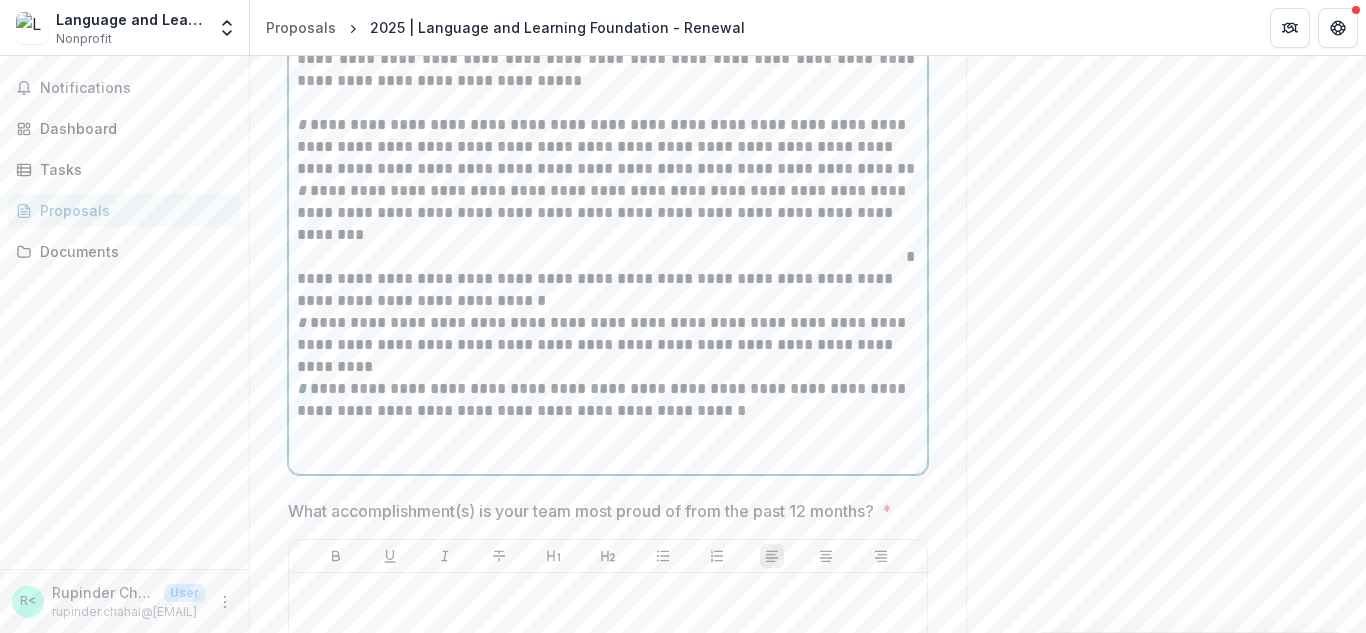 click on "**********" at bounding box center (608, -392) 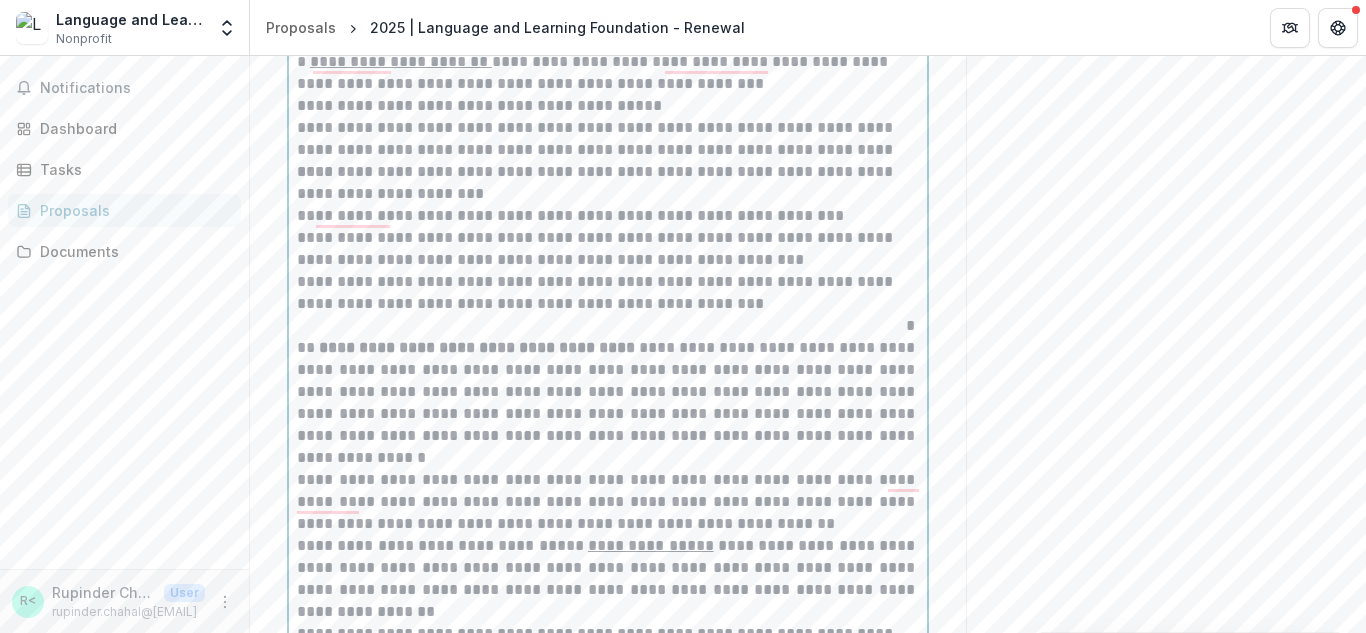 scroll, scrollTop: 9100, scrollLeft: 0, axis: vertical 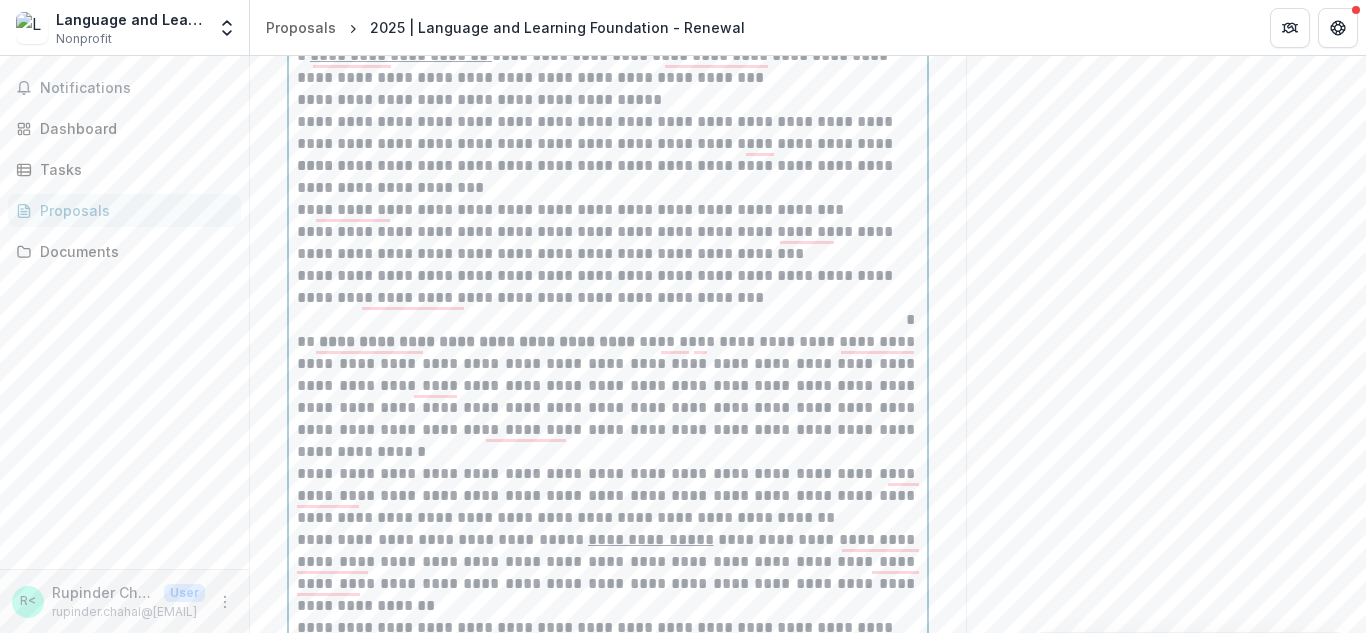 click on "**********" at bounding box center [608, 496] 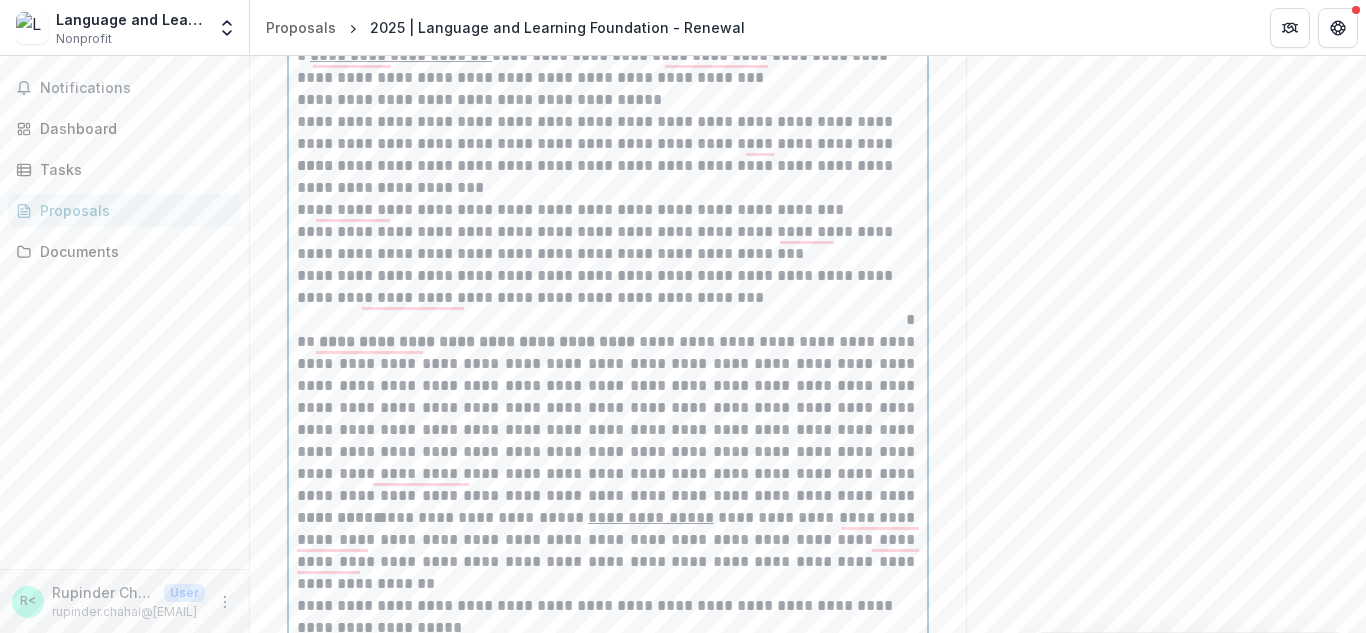 type 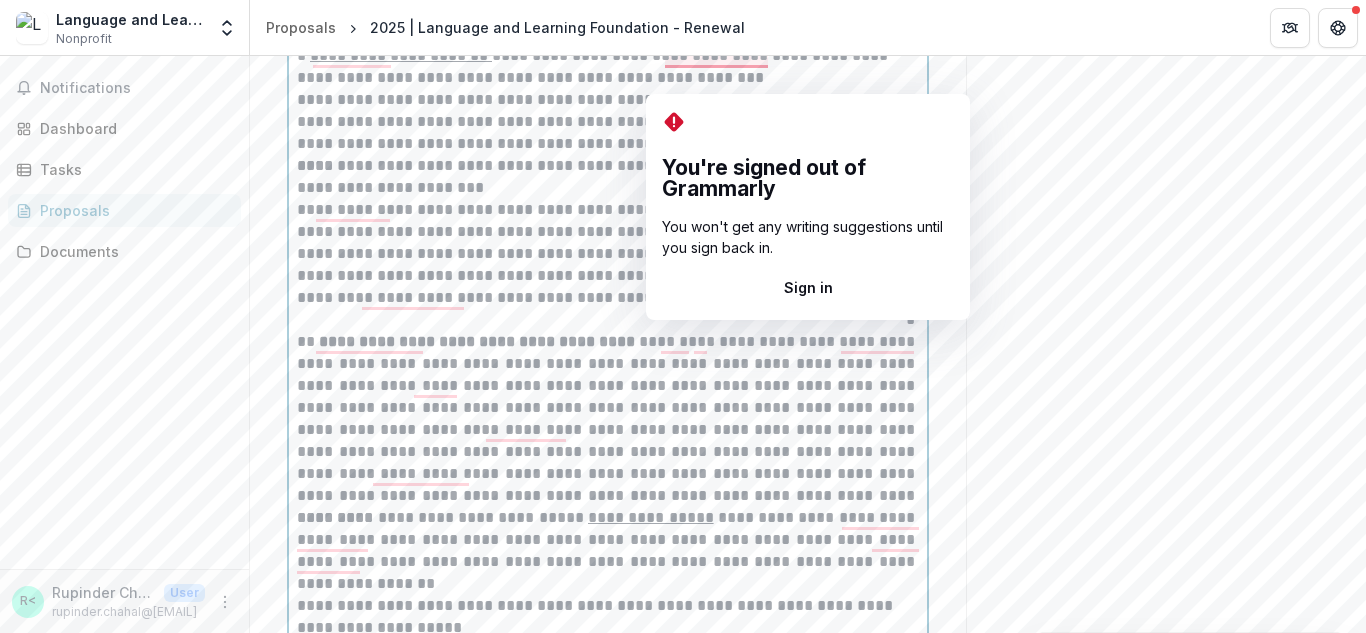 click on "**********" at bounding box center (608, 67) 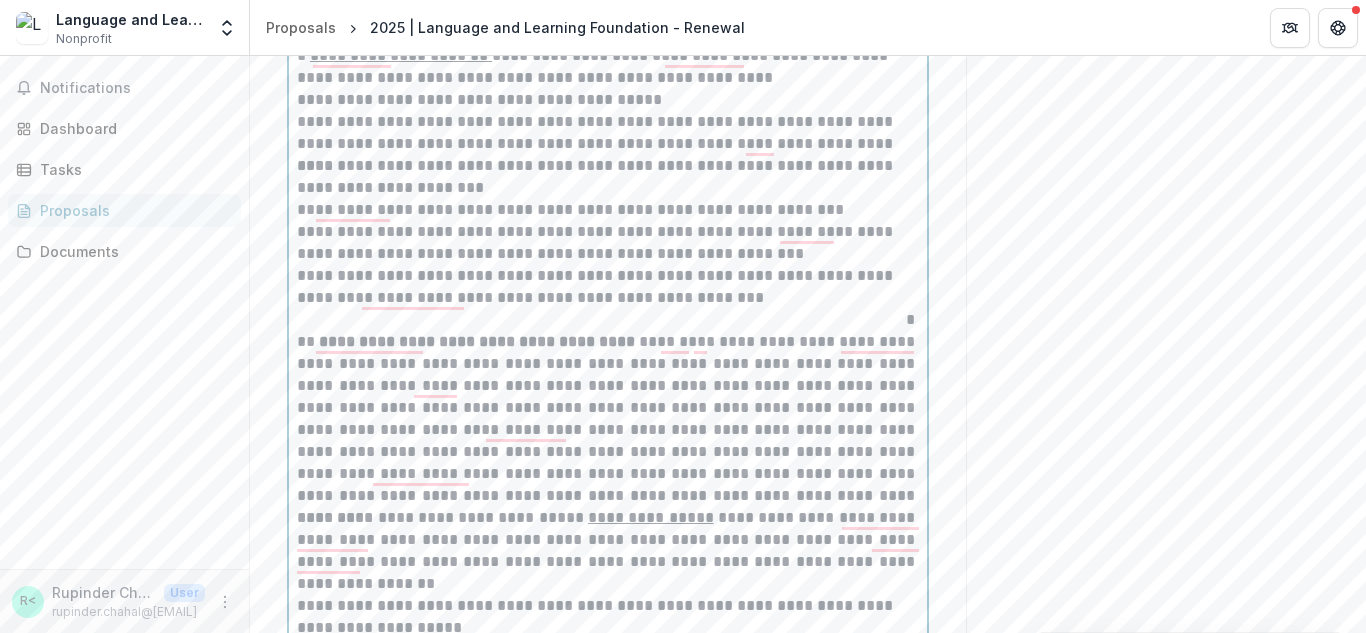 click on "*" at bounding box center (608, 320) 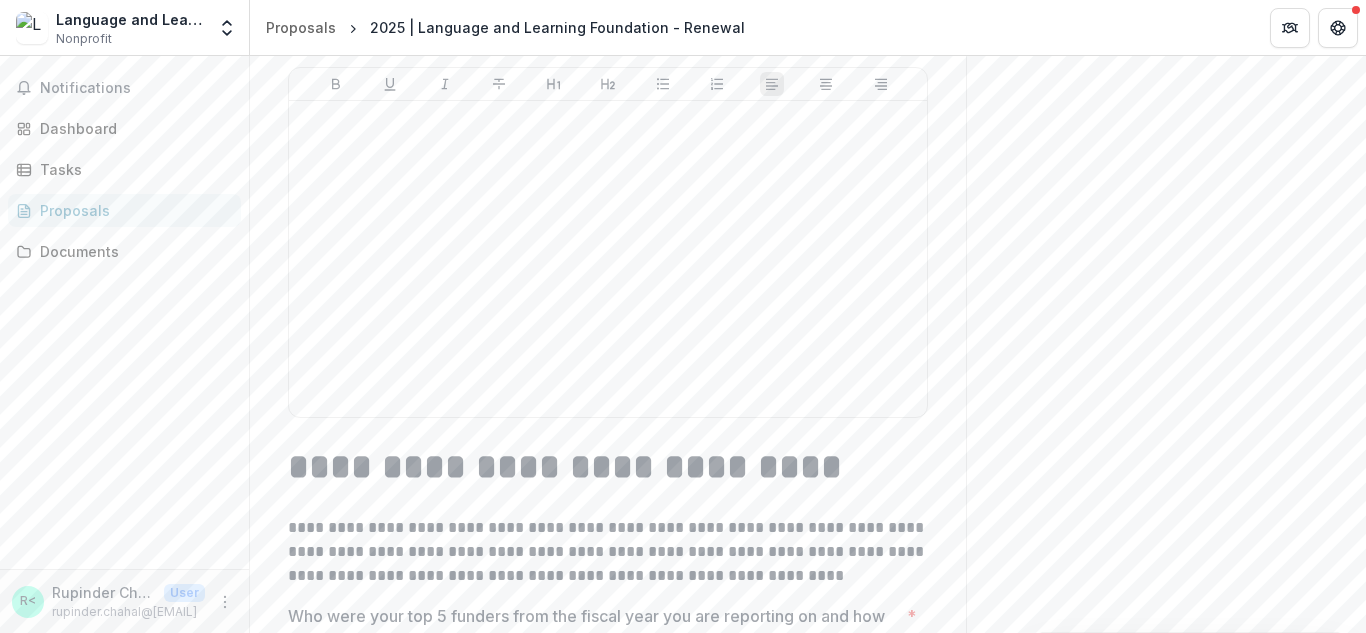 scroll, scrollTop: 10589, scrollLeft: 0, axis: vertical 